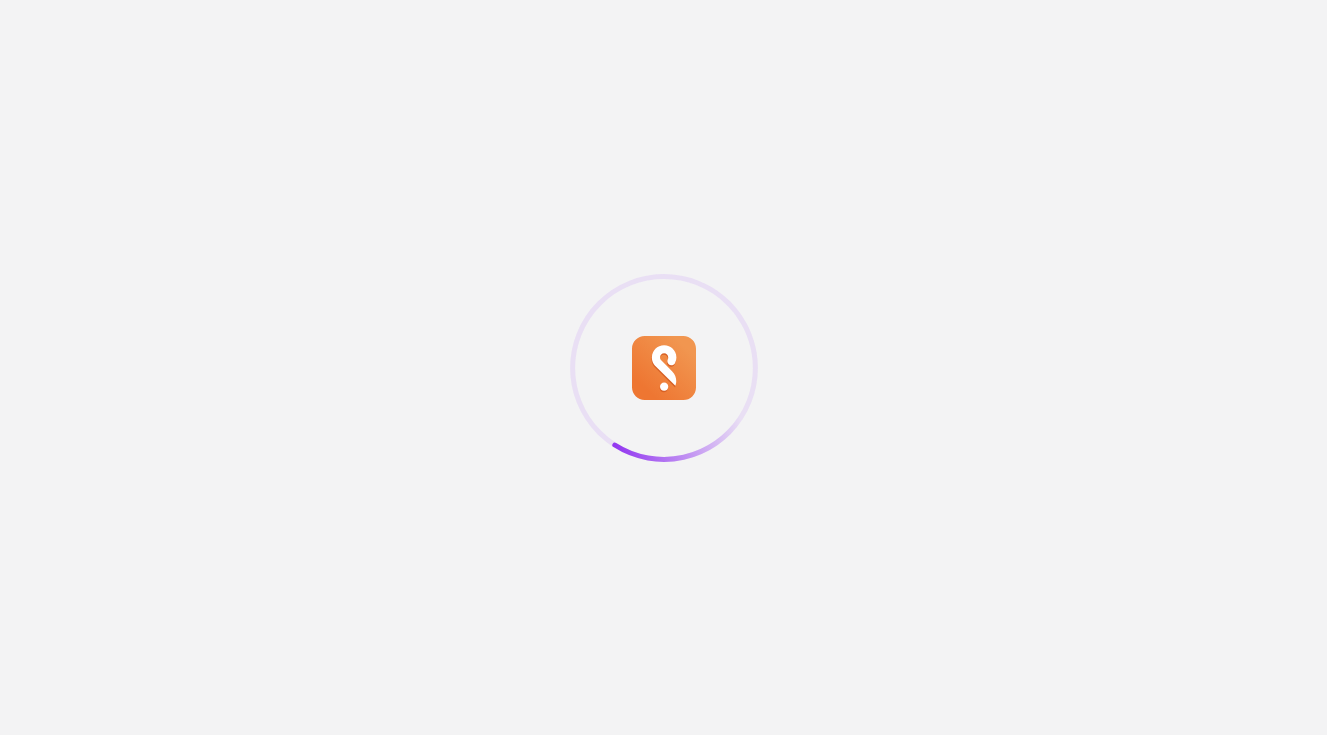 scroll, scrollTop: 0, scrollLeft: 0, axis: both 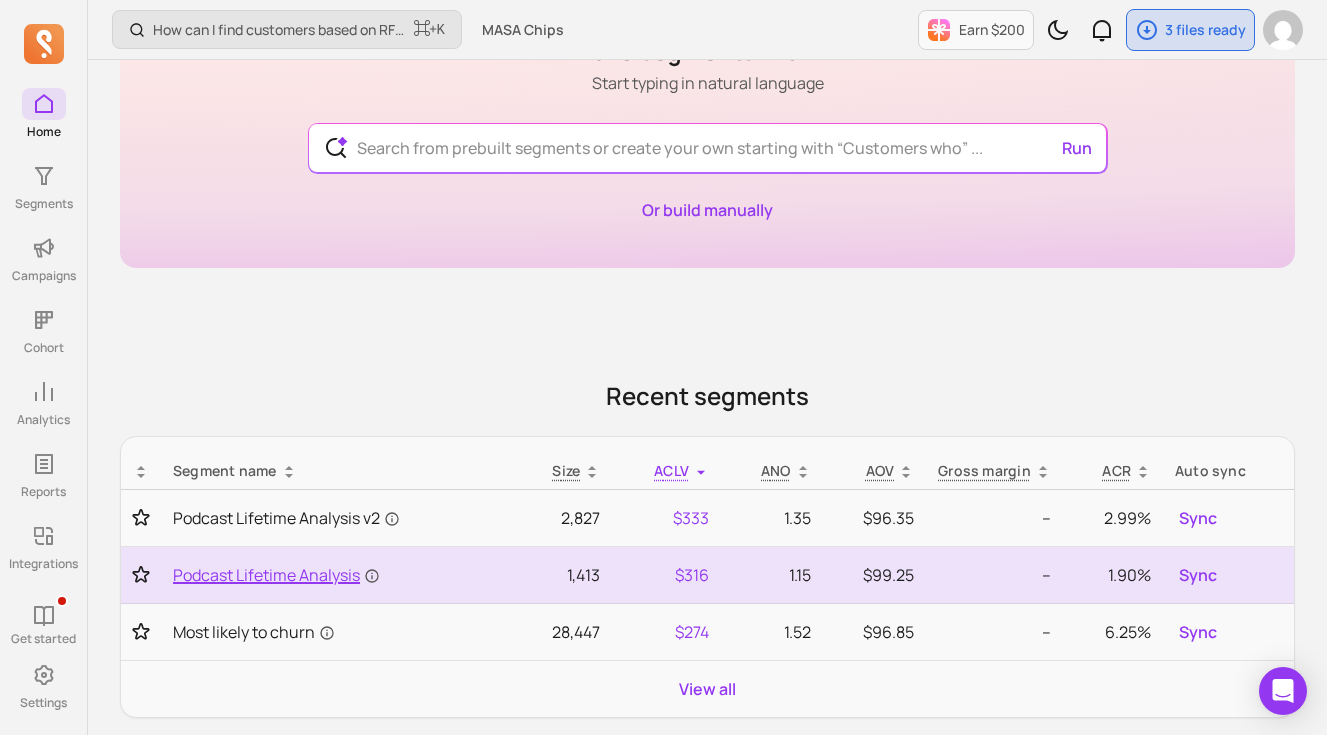click on "Podcast Lifetime Analysis" at bounding box center [276, 575] 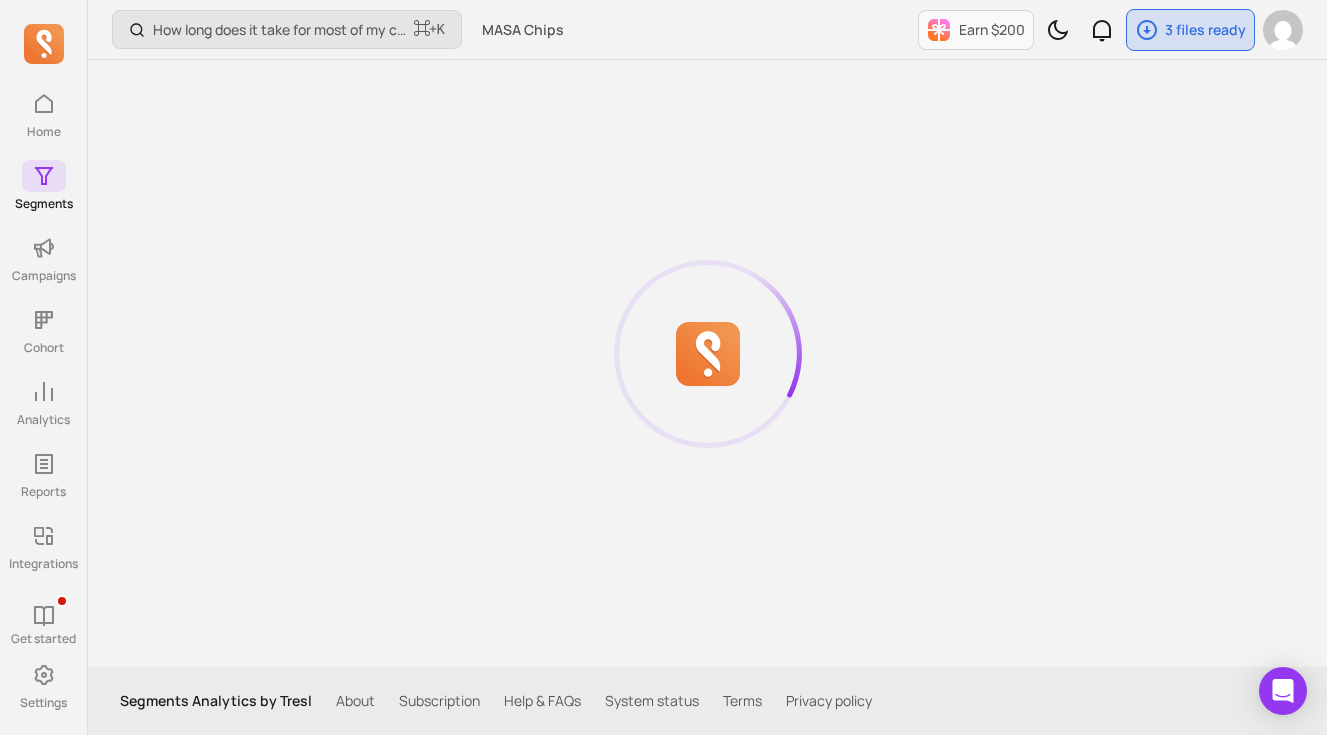 scroll, scrollTop: 0, scrollLeft: 0, axis: both 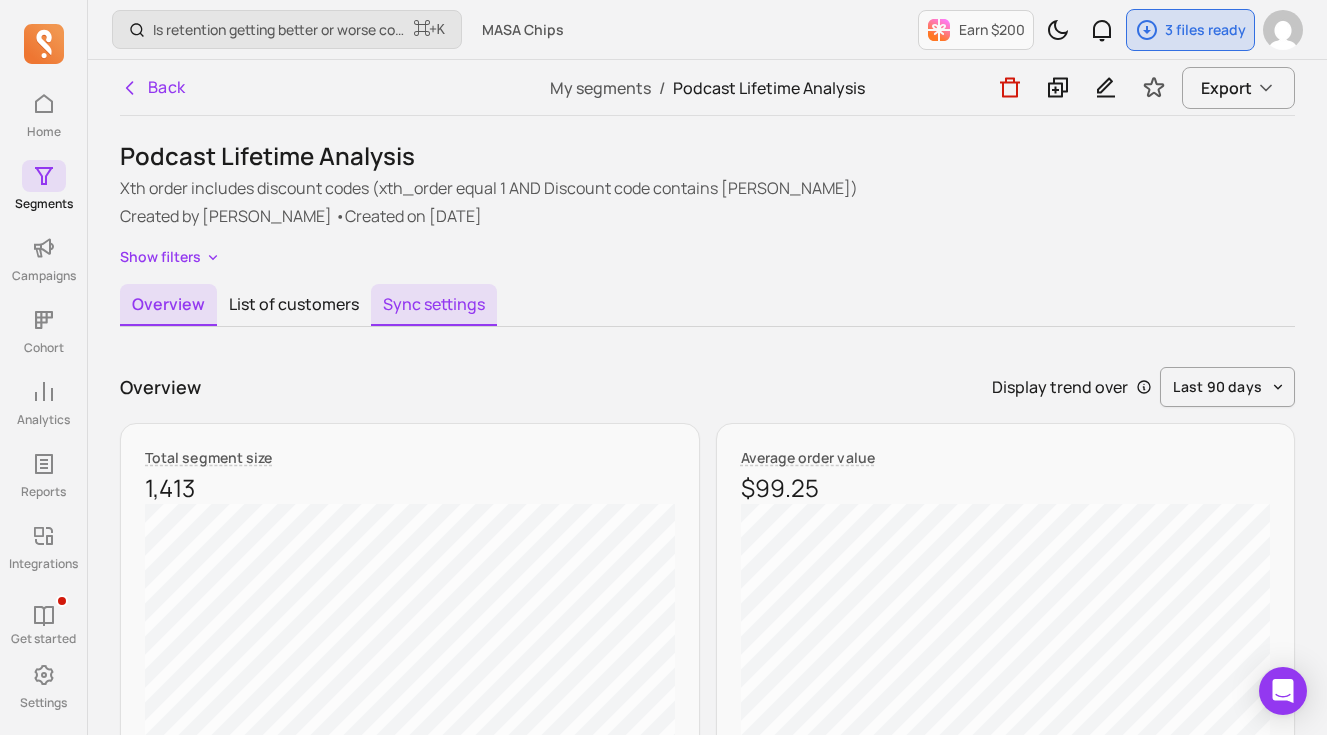 click on "Sync settings" at bounding box center [434, 305] 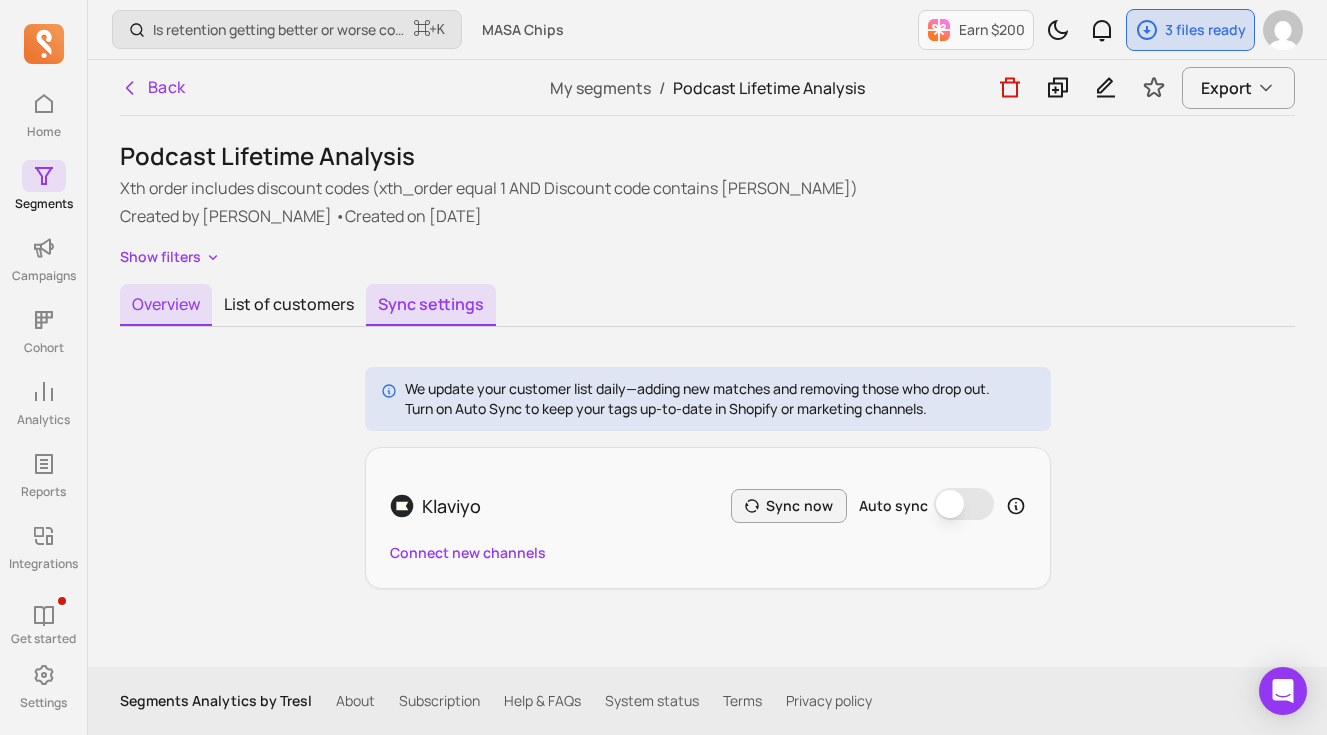 click on "Overview" at bounding box center [166, 305] 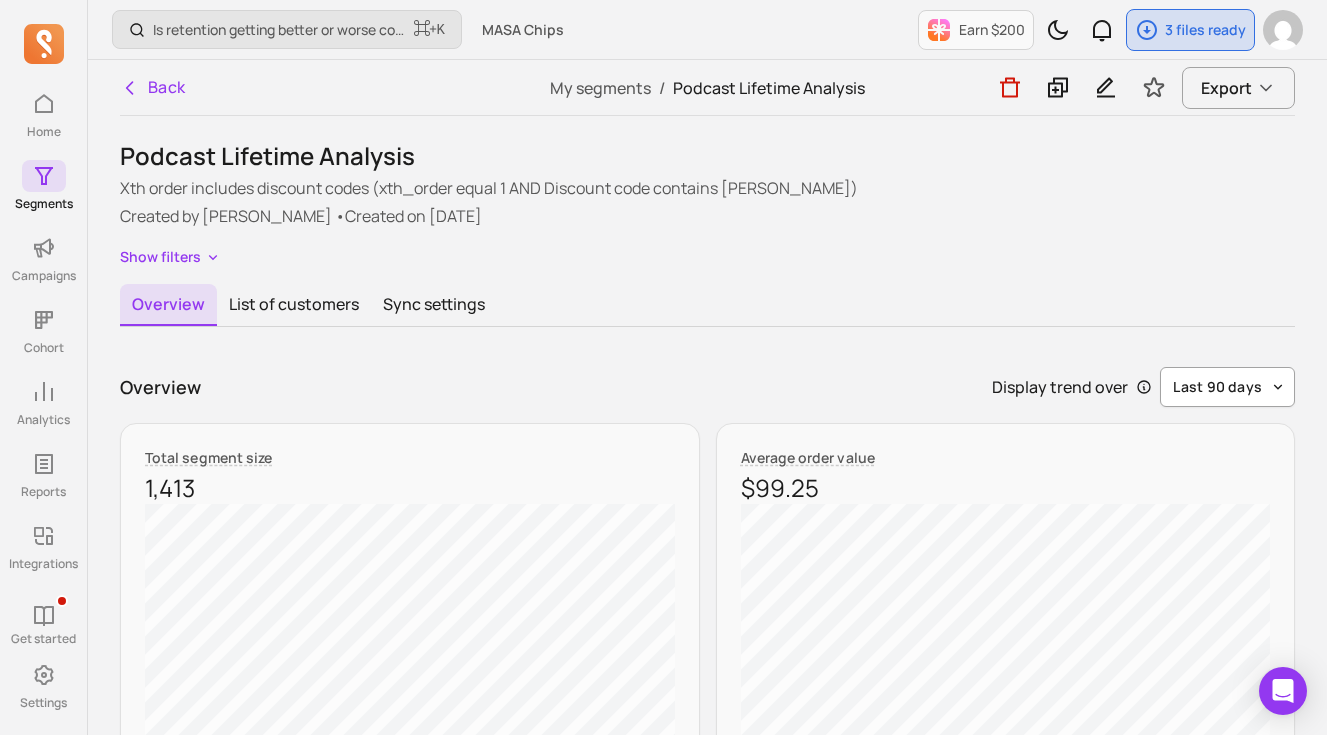 click on "last 90 days" at bounding box center (1217, 387) 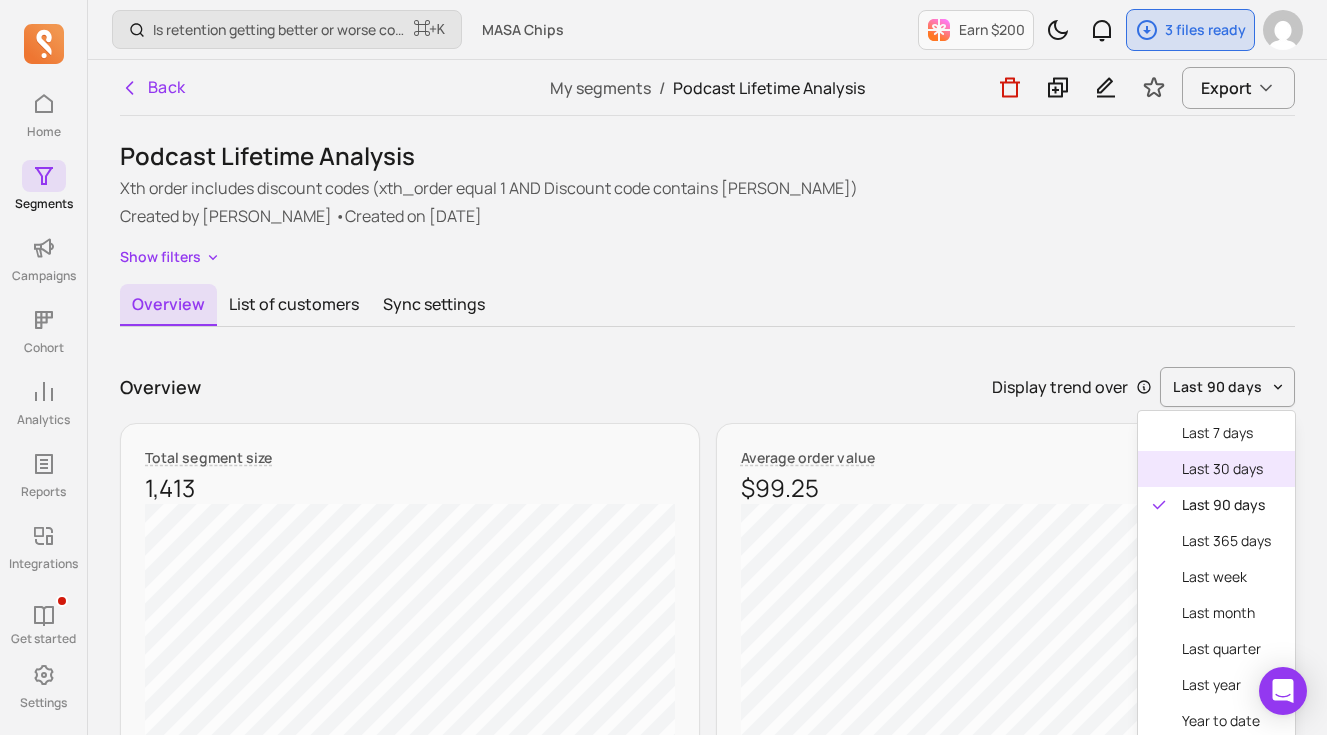 click on "last 30 days" at bounding box center [1226, 469] 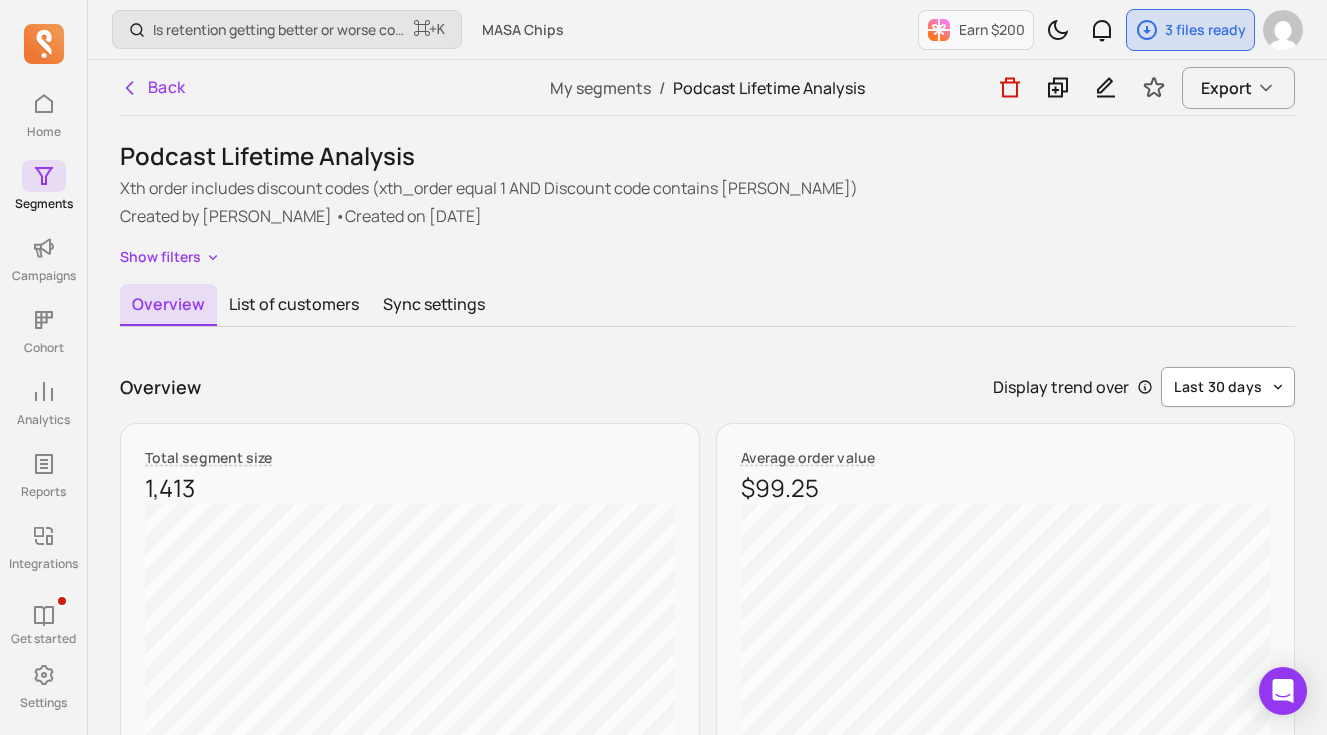 click on "last 30 days" at bounding box center (1218, 387) 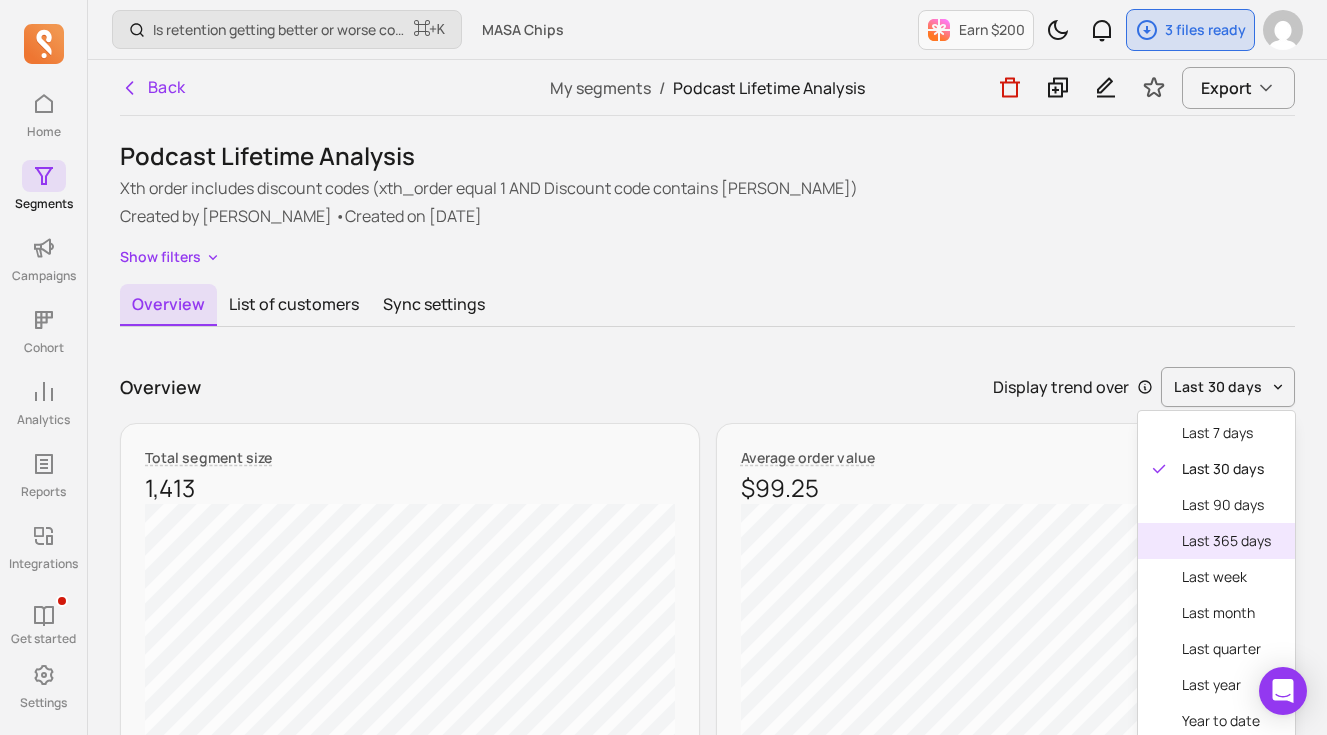 click on "last 365 days" at bounding box center [1226, 541] 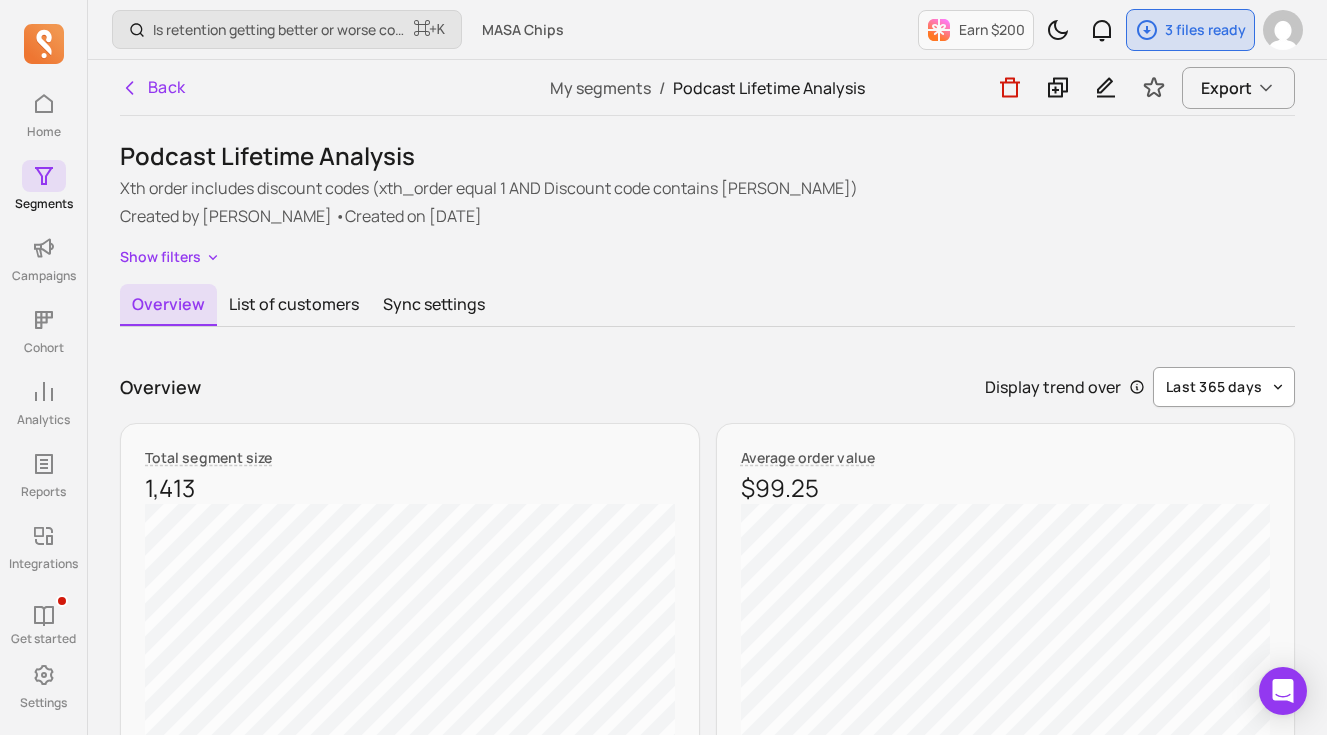 click on "last 365 days" at bounding box center (1214, 387) 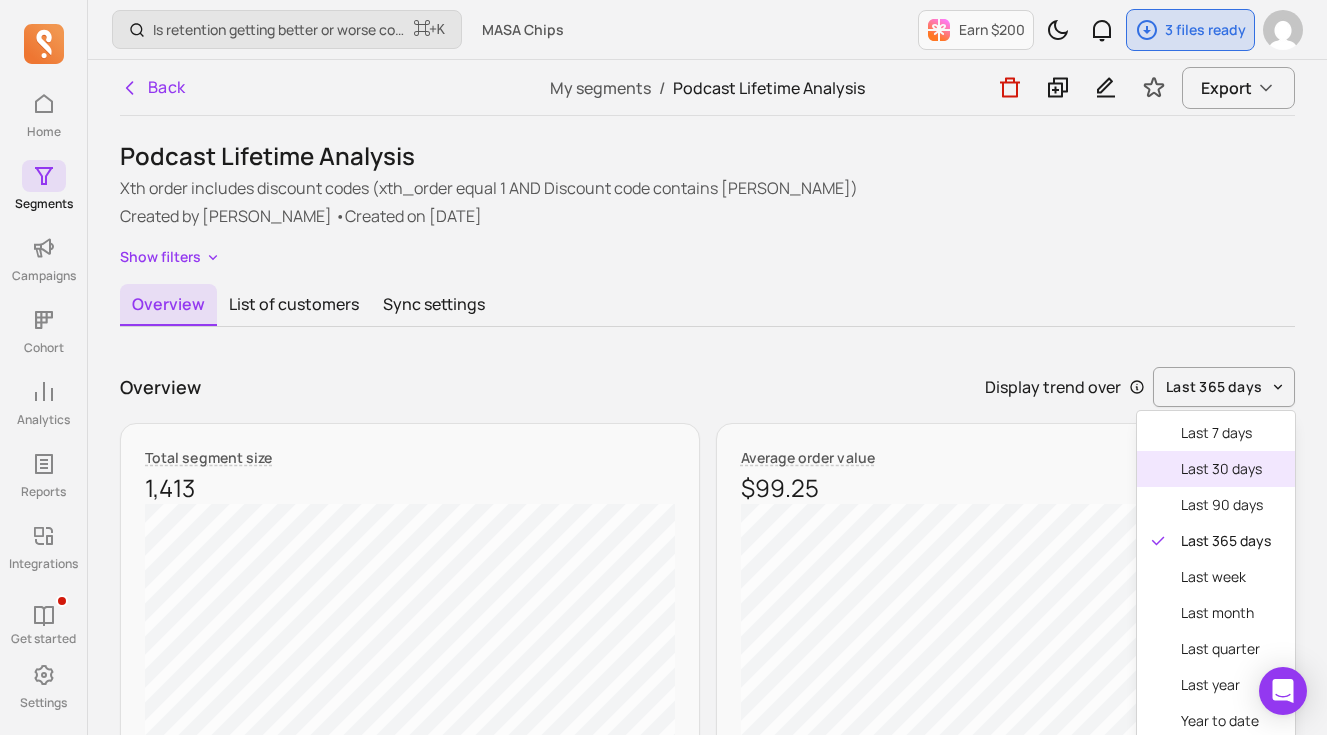 click on "last 30 days" at bounding box center [1226, 469] 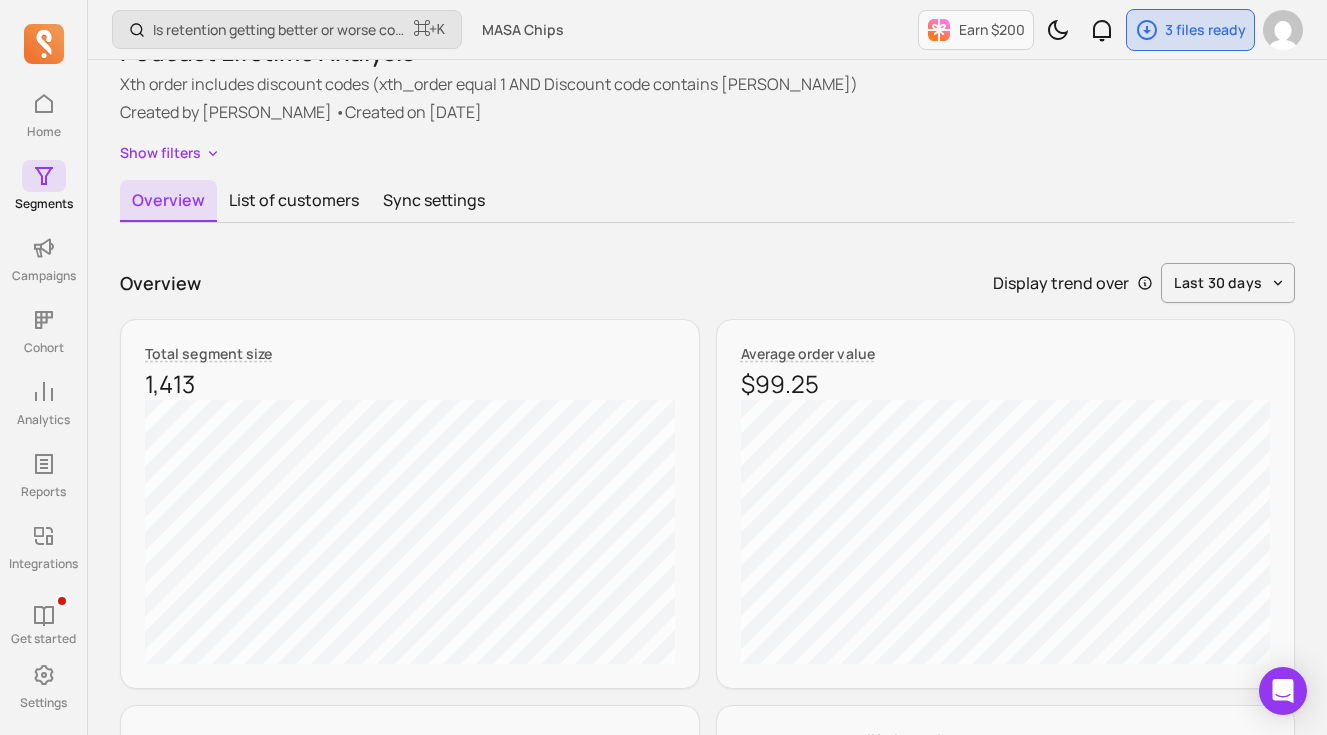 scroll, scrollTop: 427, scrollLeft: 0, axis: vertical 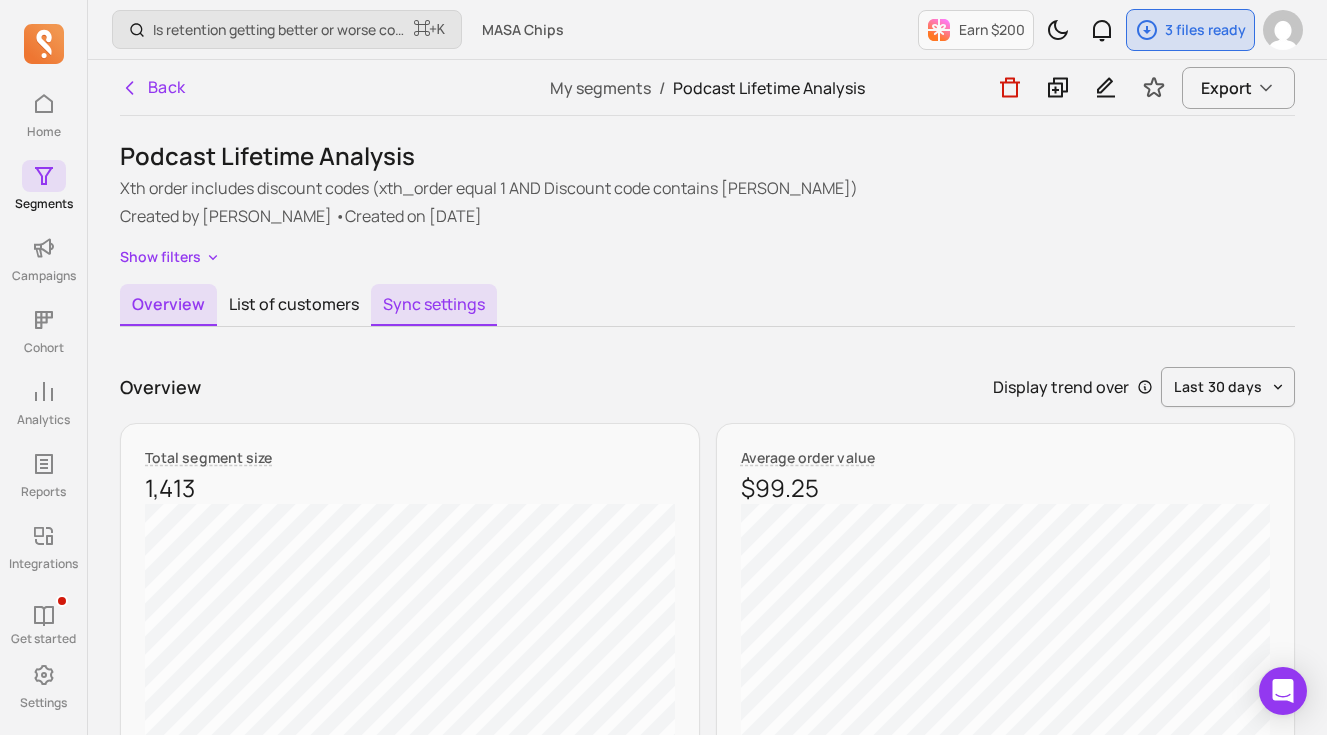 click on "Sync settings" at bounding box center (434, 305) 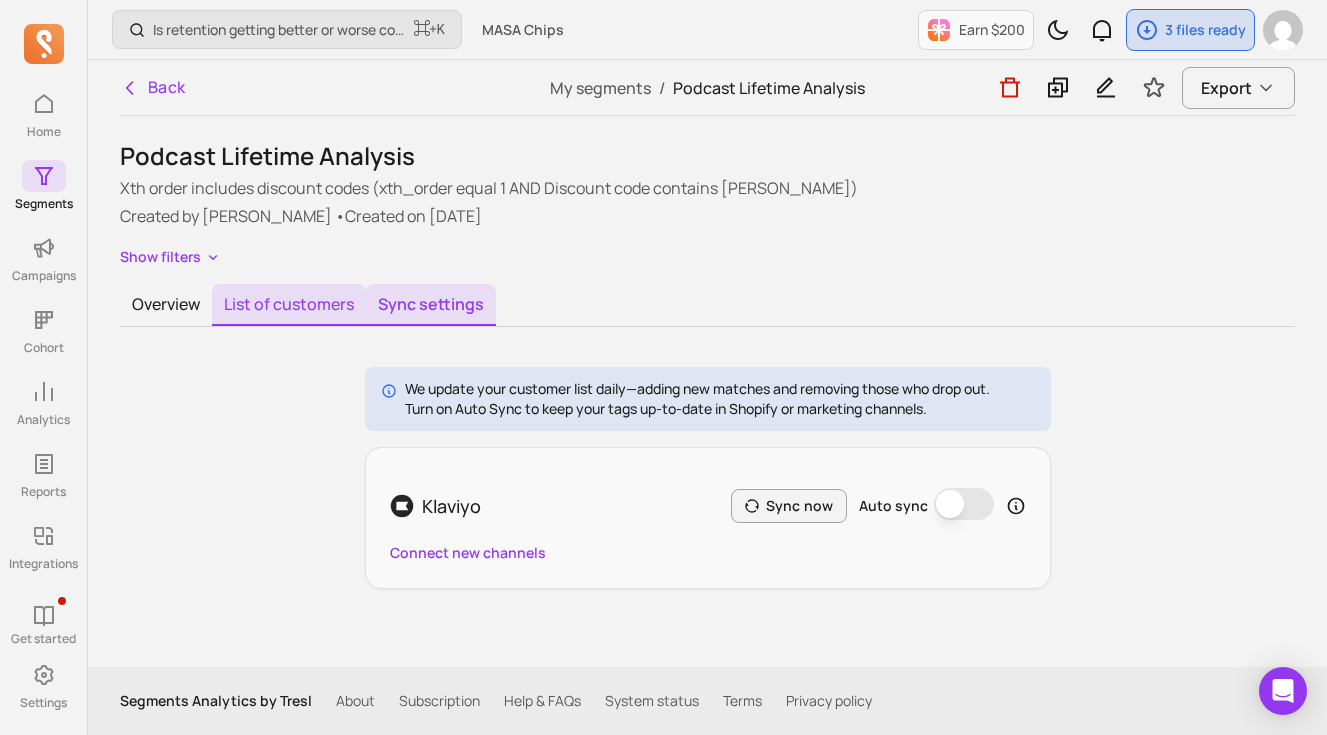click on "List of customers" at bounding box center [289, 305] 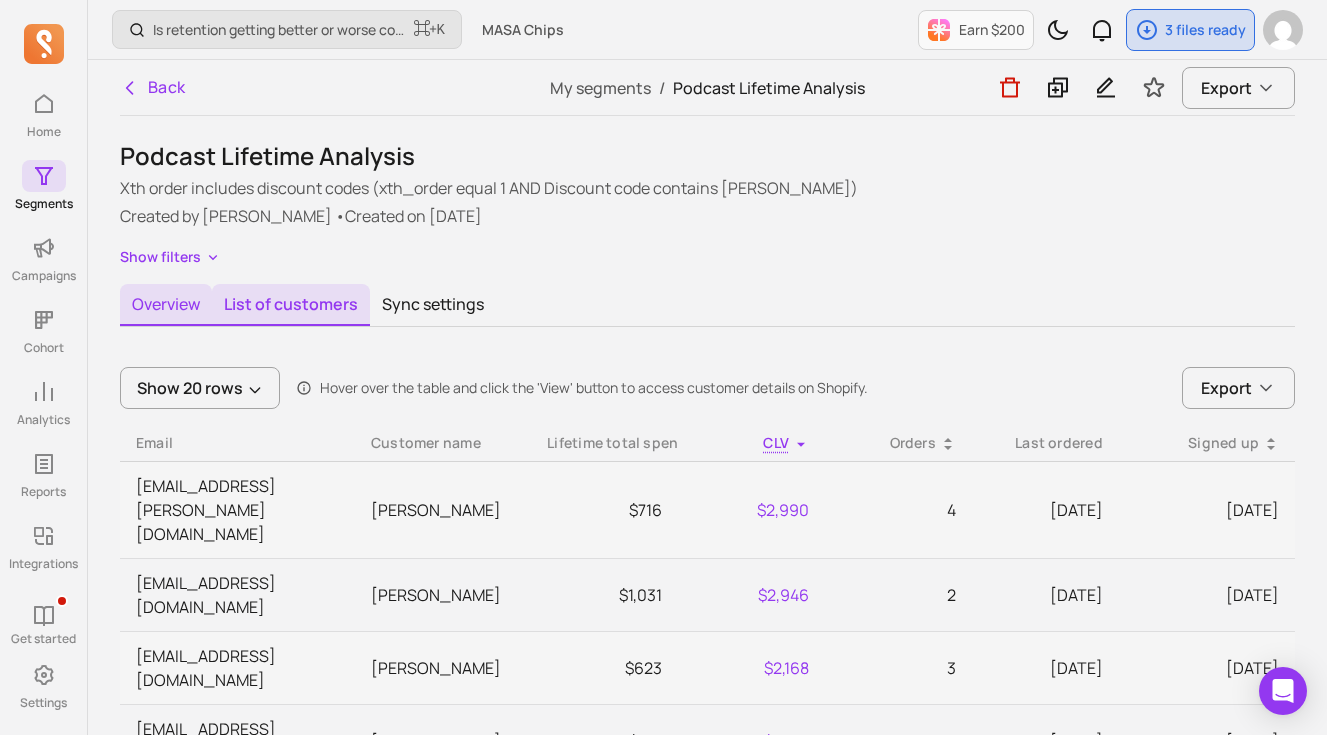 click on "Overview" at bounding box center (166, 305) 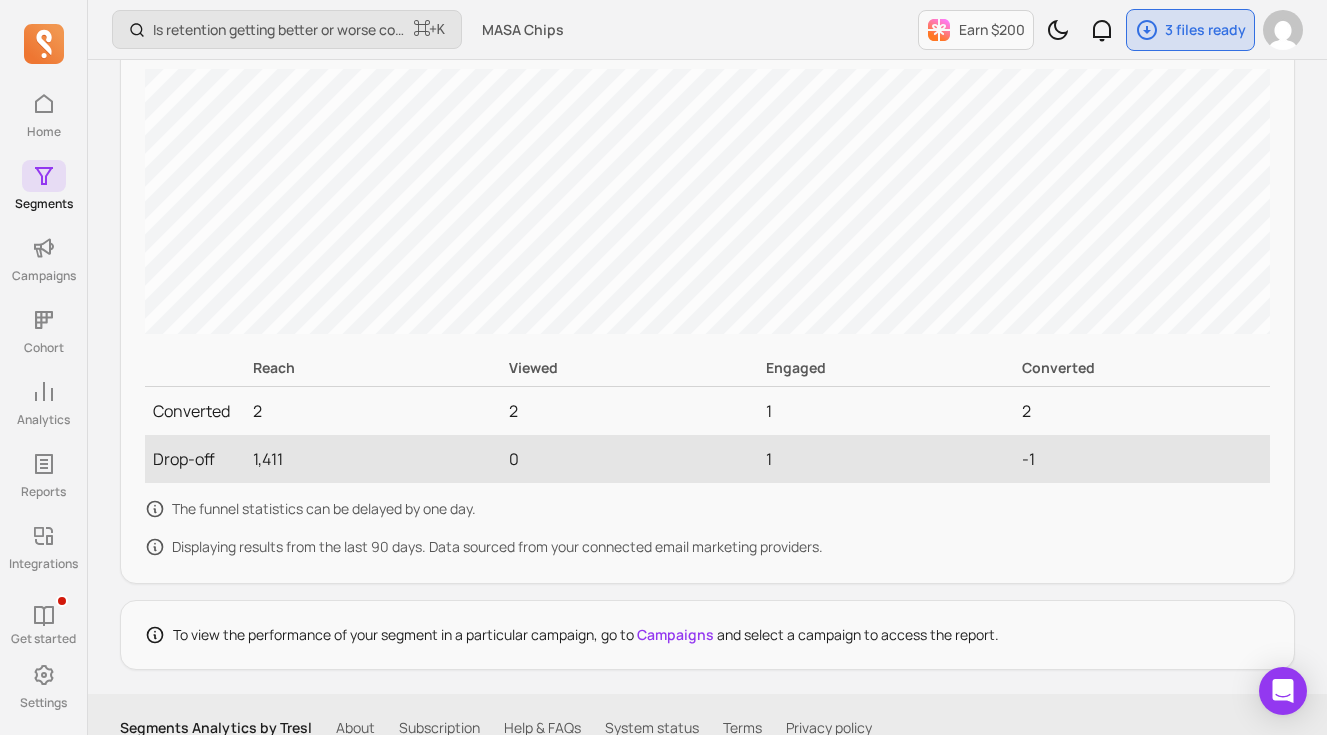 scroll, scrollTop: 1929, scrollLeft: 0, axis: vertical 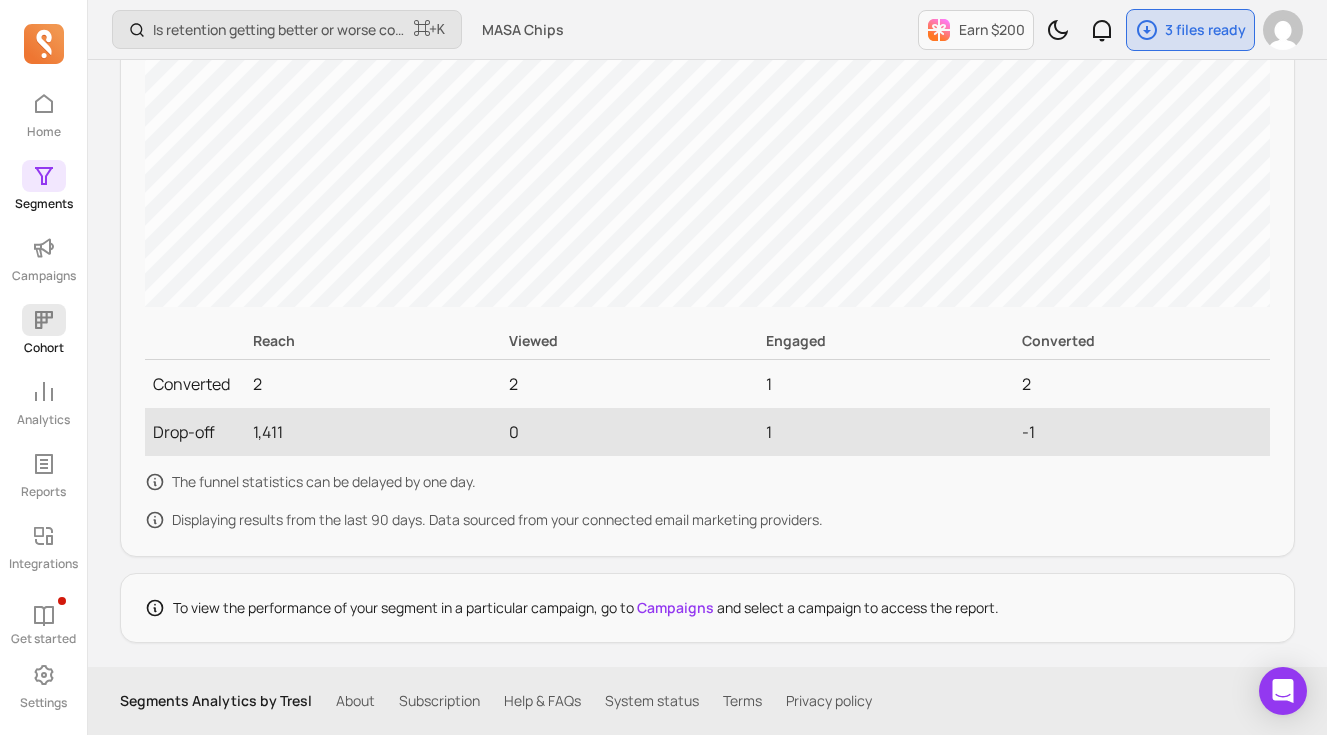 click at bounding box center (44, 320) 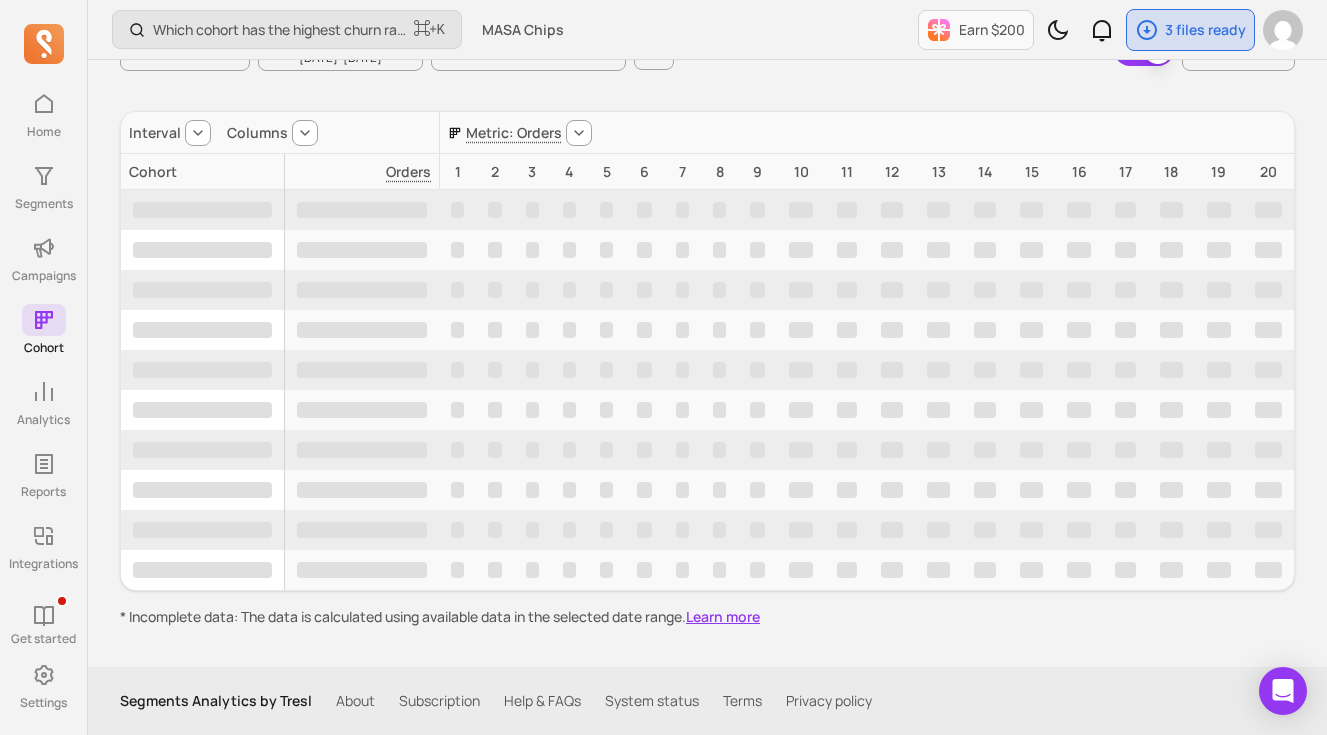scroll, scrollTop: 0, scrollLeft: 0, axis: both 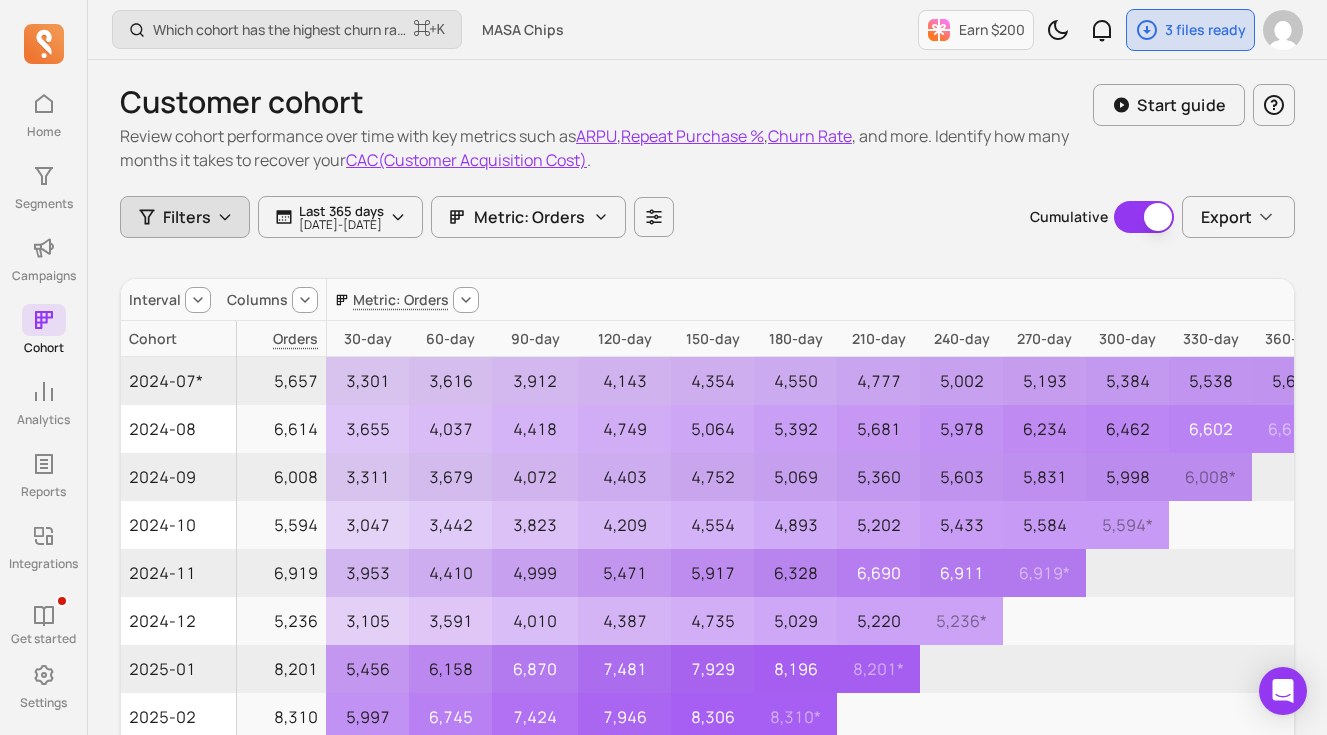 click on "Filters" at bounding box center (187, 217) 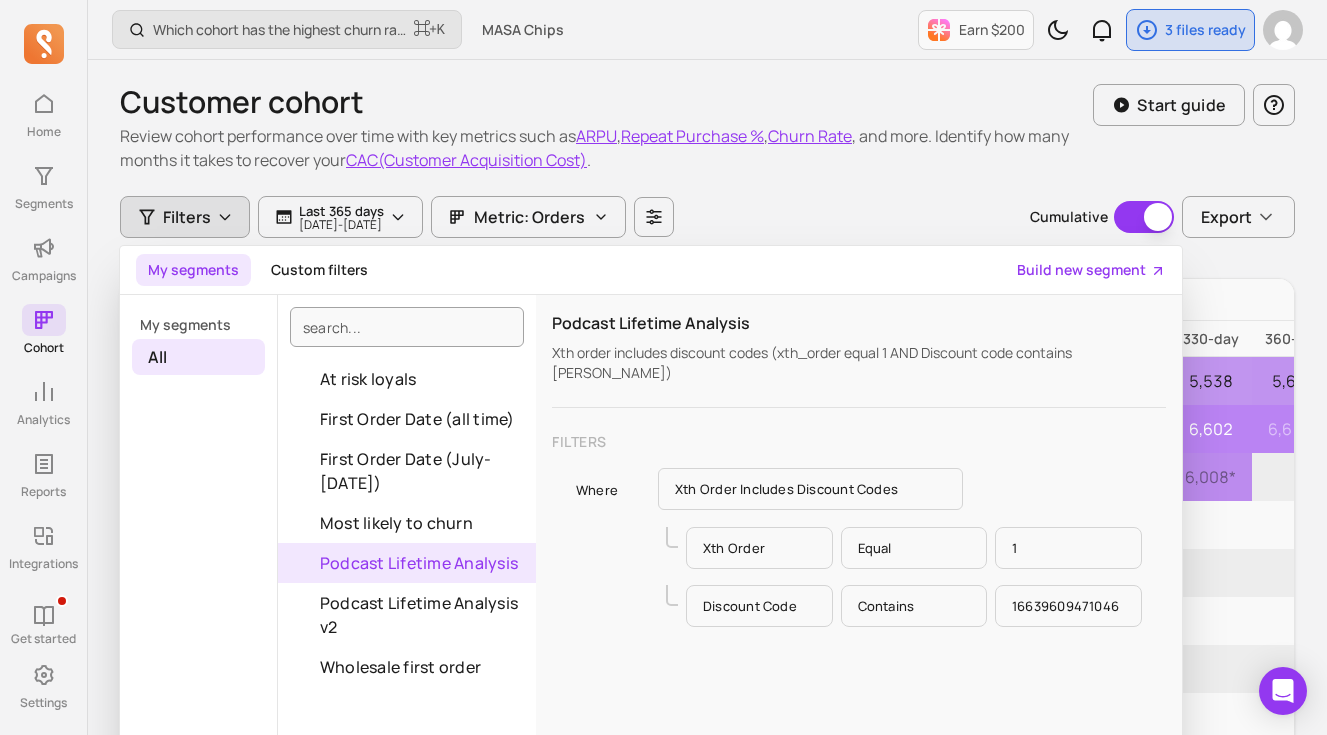 click on "Podcast Lifetime Analysis" at bounding box center [407, 563] 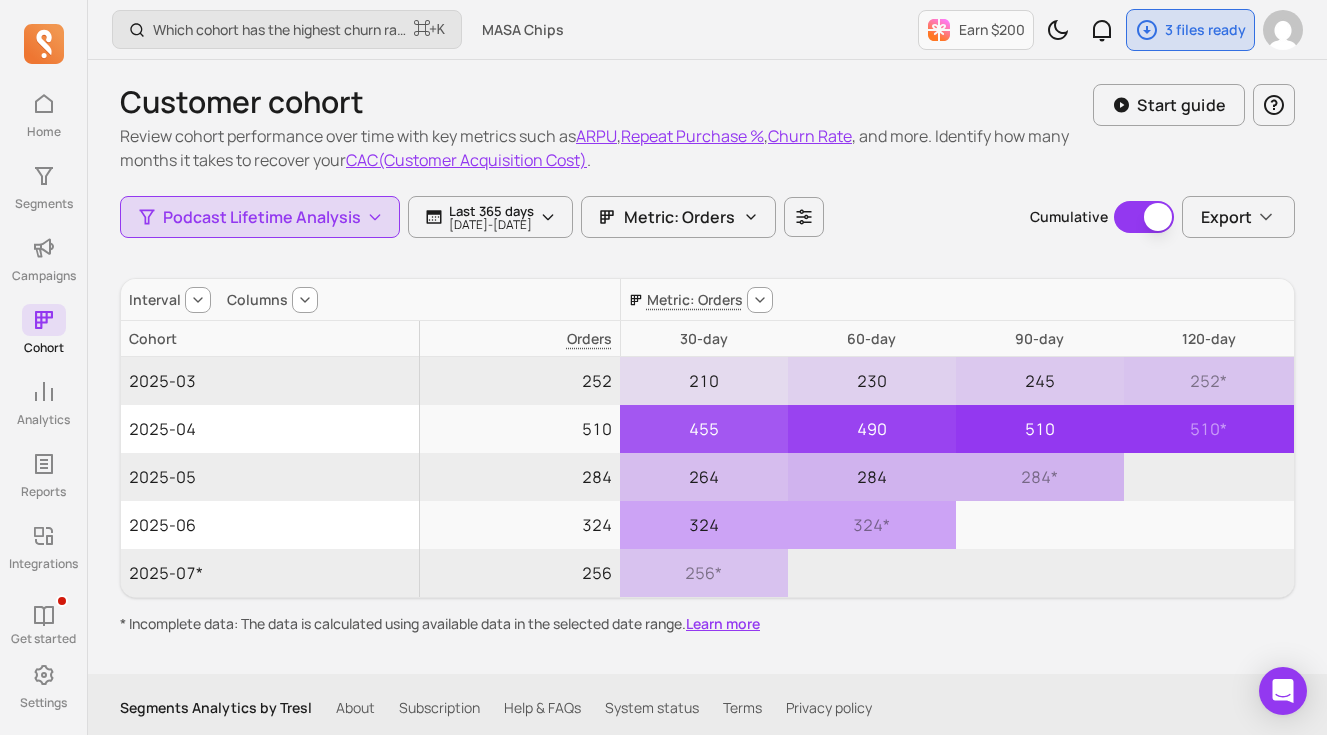 click on "Cumulative" at bounding box center [1144, 217] 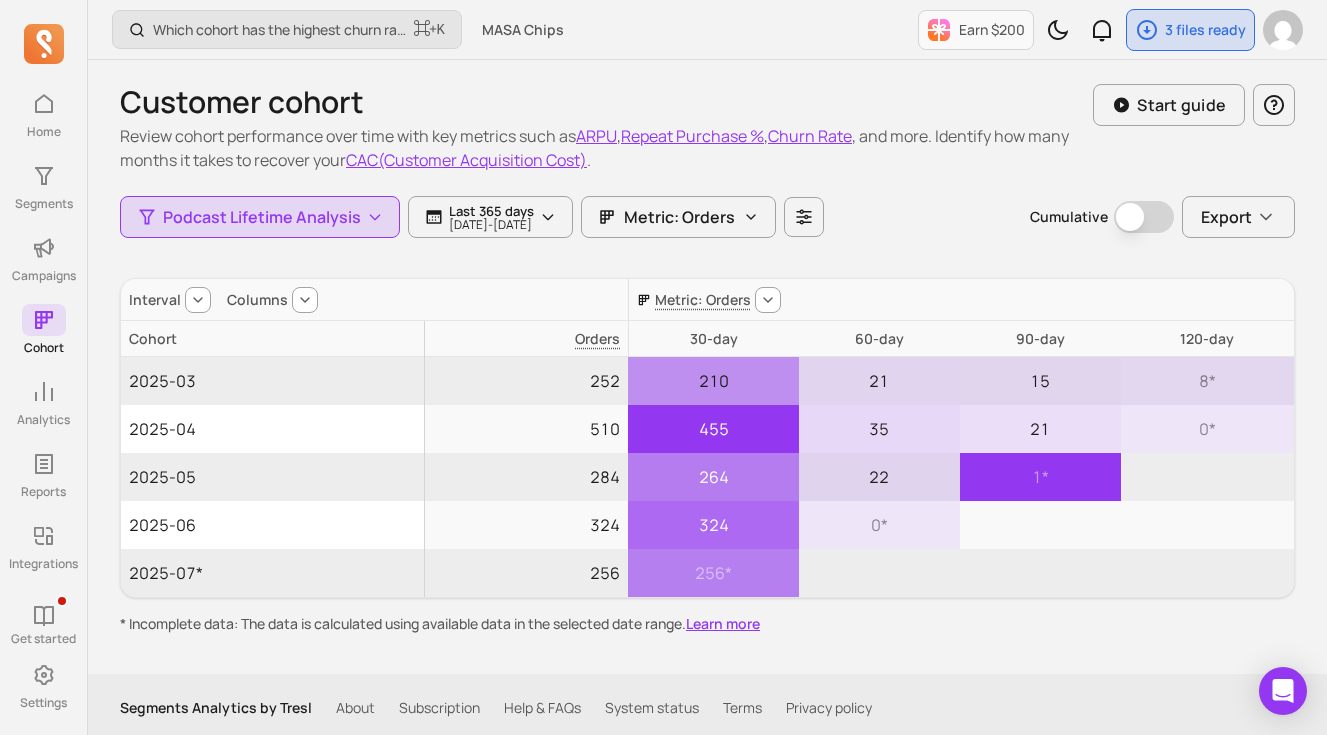 click on "Cumulative" at bounding box center (1144, 217) 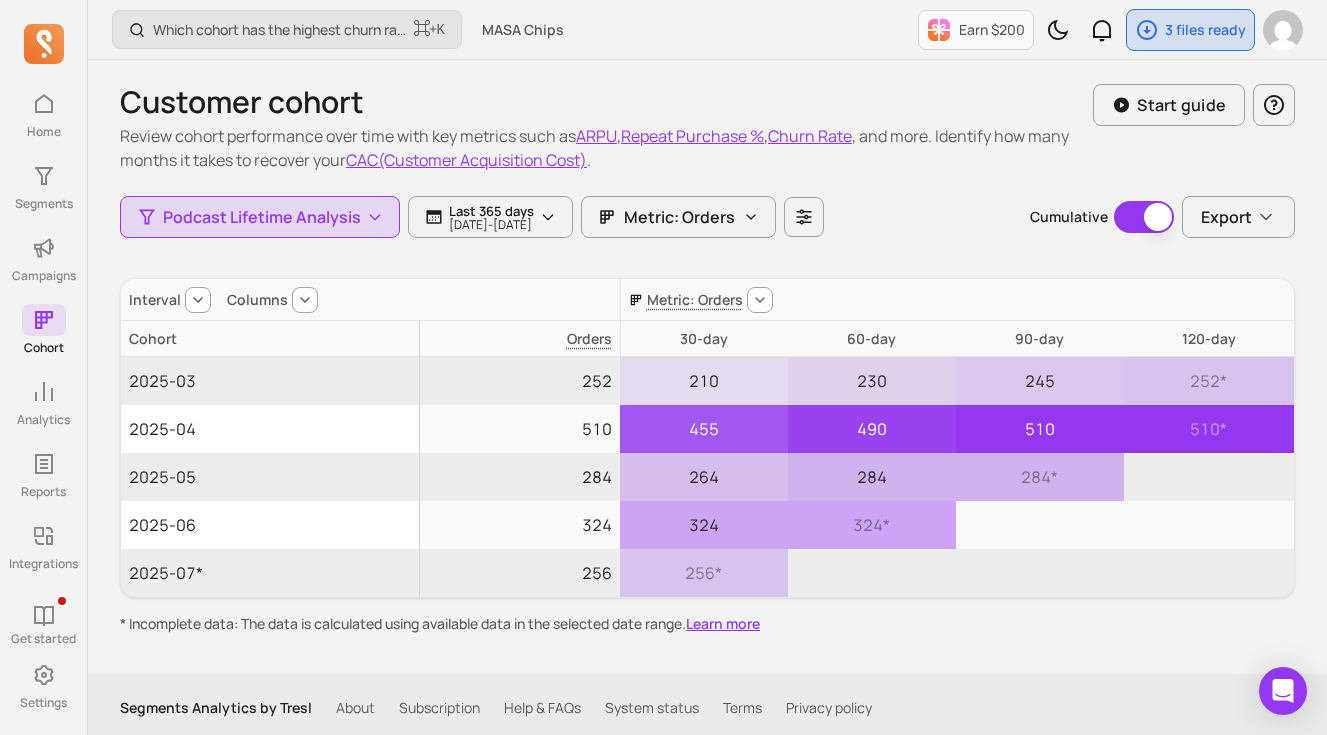click at bounding box center (760, 300) 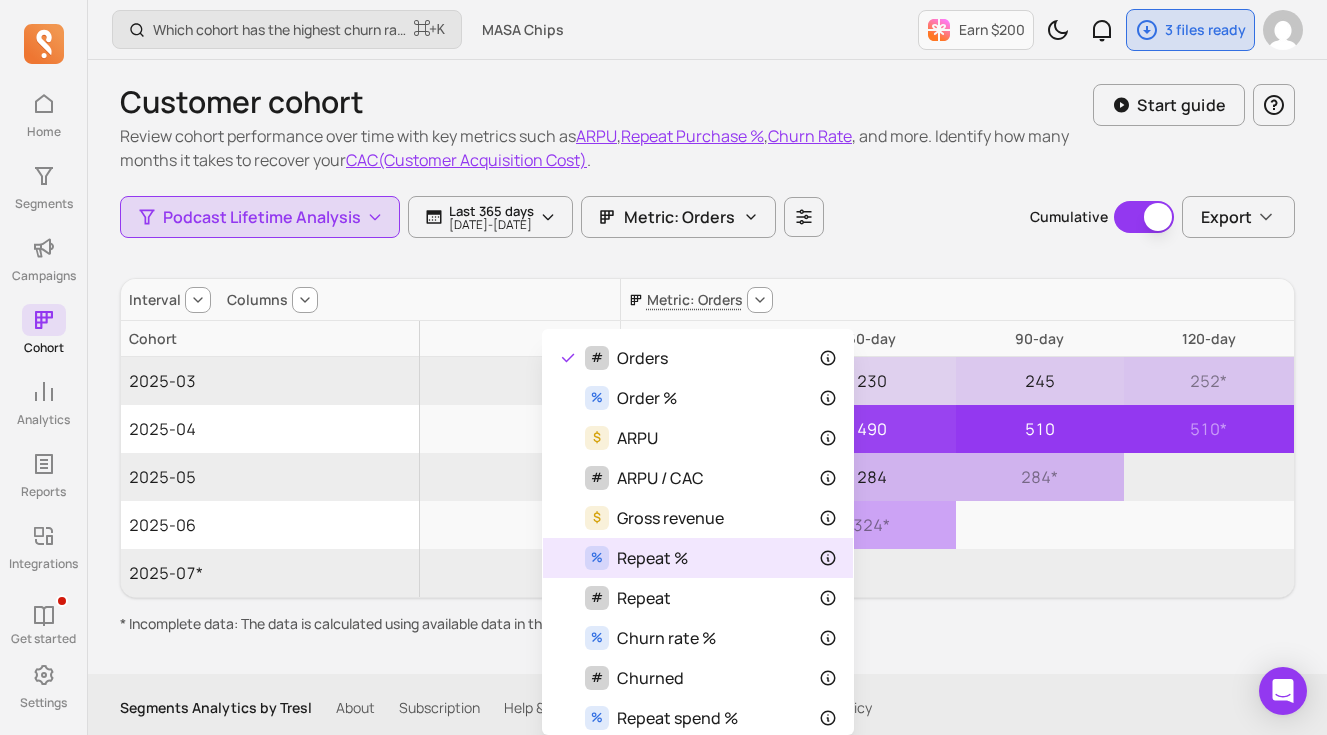 click on "Repeat %" at bounding box center [652, 558] 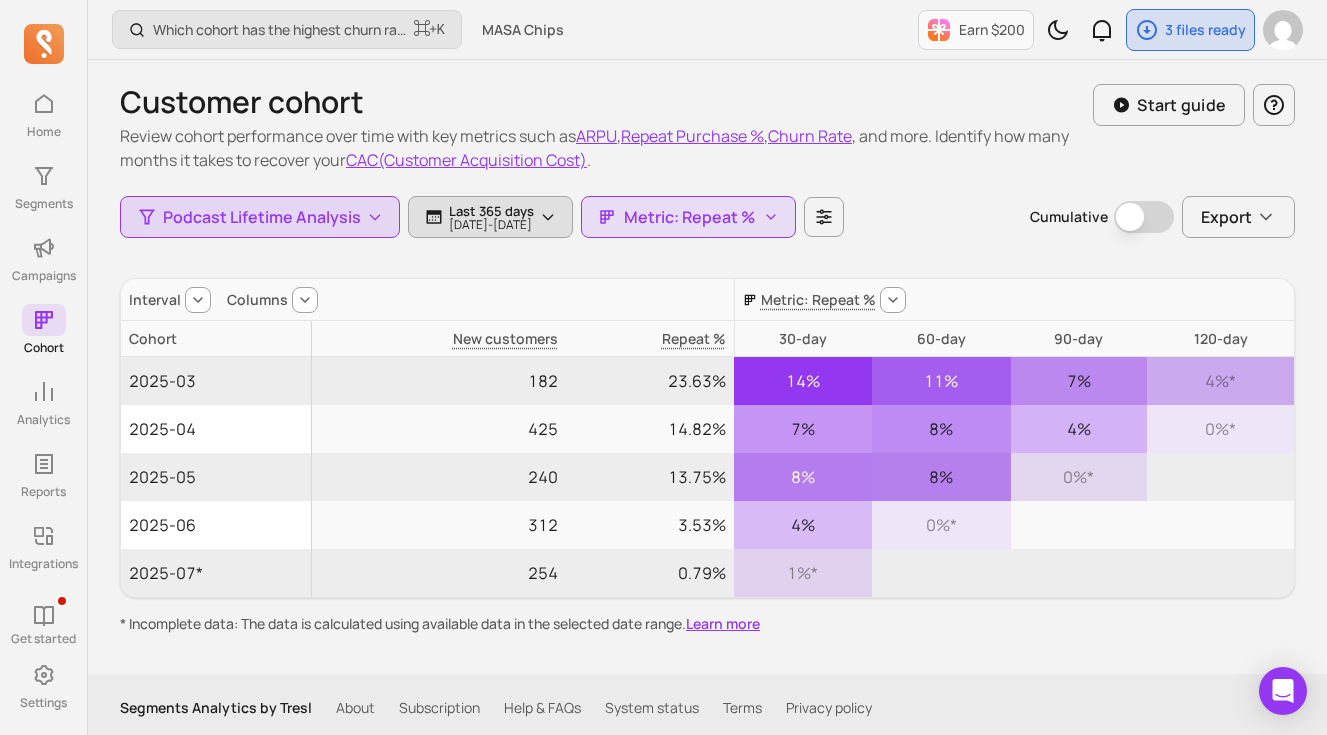 click on "[DATE]  -  [DATE]" at bounding box center (491, 225) 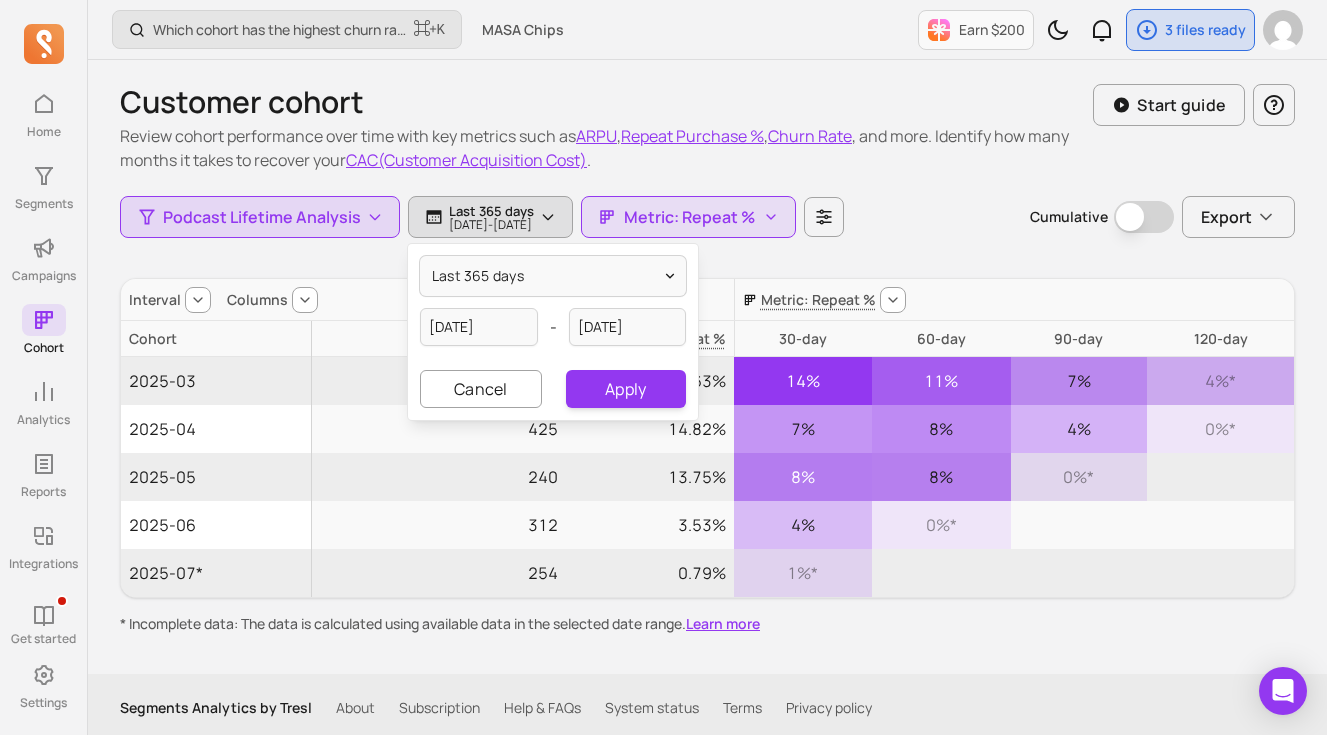 click on "Customer cohort Review cohort performance over time with key metrics such as  ARPU ,  Repeat Purchase % ,  Churn Rate , and more. Identify how many months it takes to recover your  CAC(Customer Acquisition Cost) . Start guide Podcast Lifetime Analysis Last 365 days [DATE]  -  [DATE] last 365 days [DATE] - [DATE] Cancel Apply Metric:   Repeat % Cumulative Cumulative Export Interval Columns Metric: Repeat % Cohort New customers Repeat % 30-day 60-day 90-day 120-day 2025-03 182 23.63% 14% 11% 7% 4% * 2025-04 425 14.82% 7% 8% 4% 0% * 2025-05 240 13.75% 8% 8% 0% *   2025-06 312 3.53% 4% 0% *     2025-07* 254 0.79% 1% *       *   Incomplete data: The data is calculated using available data in the selected date range.  Learn more" at bounding box center [707, 347] 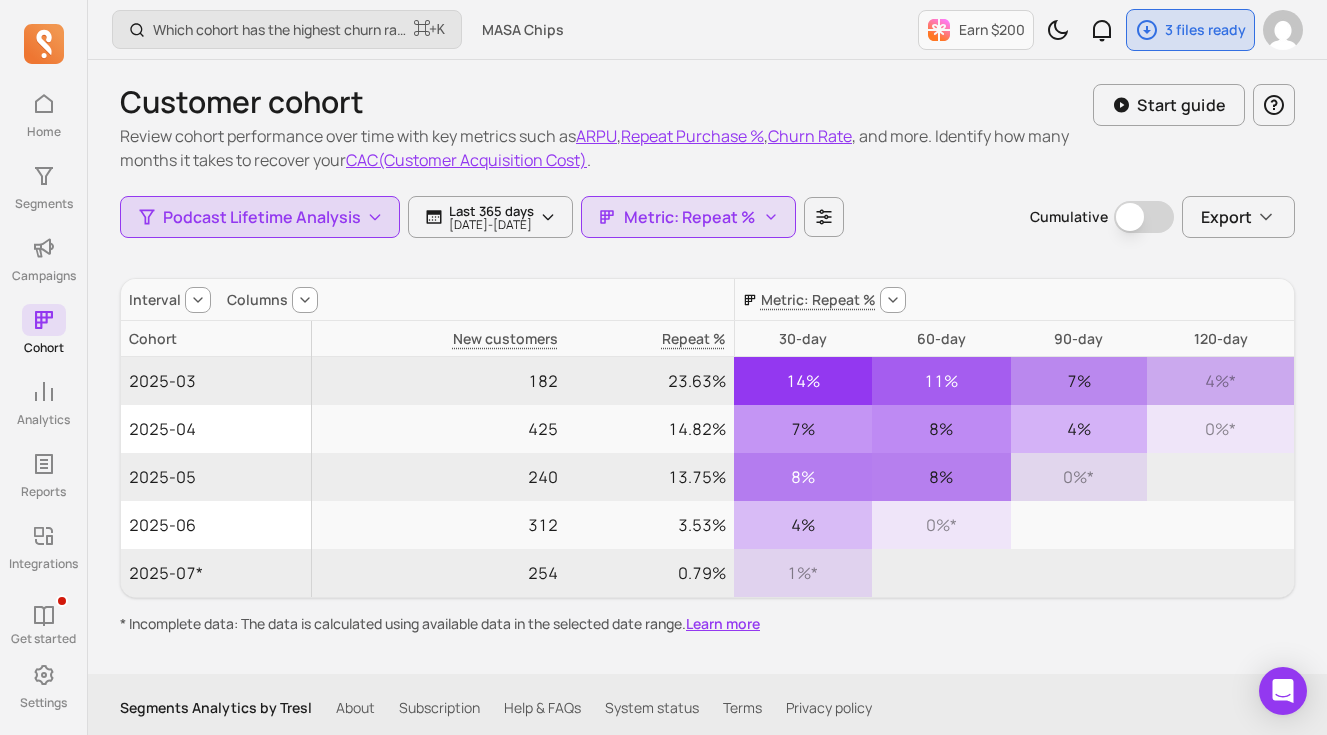 click on "Segments Analytics by Tresl About Subscription Help & FAQs System status Terms Privacy policy" at bounding box center (707, 708) 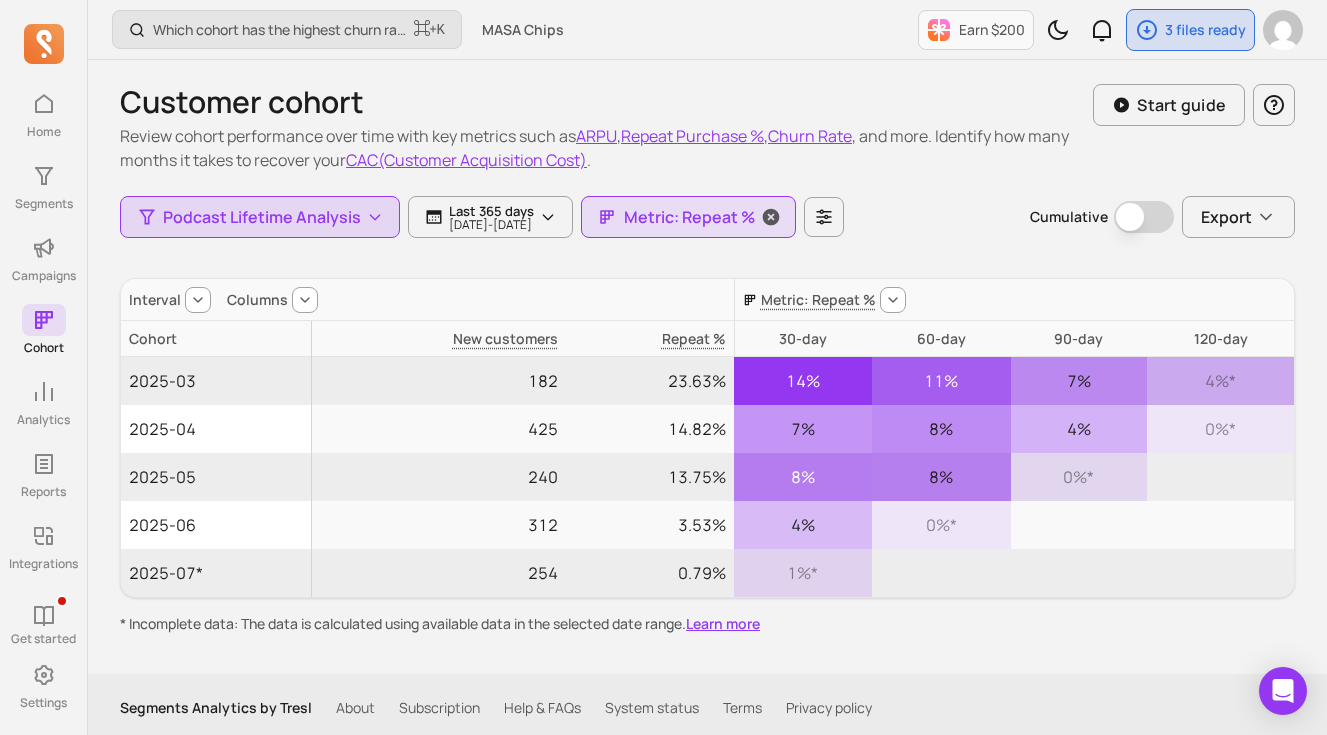 click on "Metric:   Repeat %" at bounding box center [689, 217] 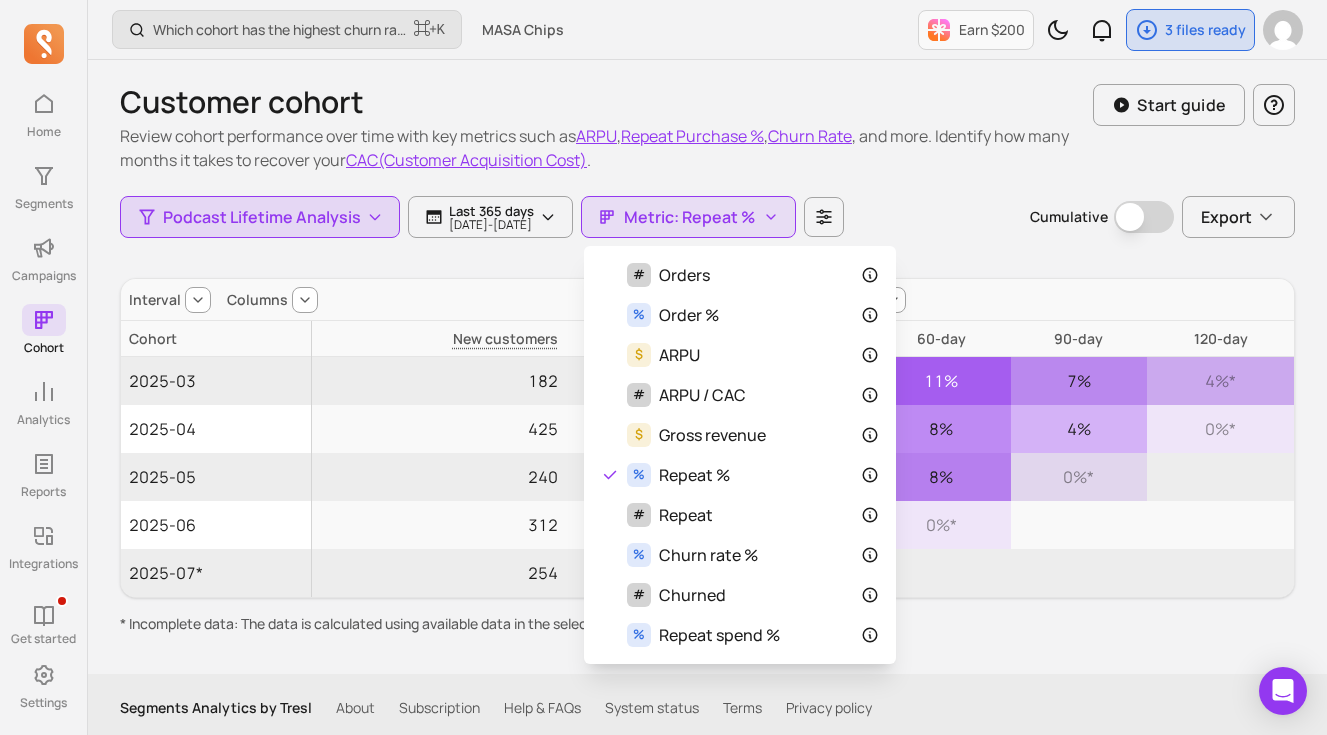click on "Customer cohort Review cohort performance over time with key metrics such as  ARPU ,  Repeat Purchase % ,  Churn Rate , and more. Identify how many months it takes to recover your  CAC(Customer Acquisition Cost) . Start guide Podcast Lifetime Analysis Last 365 days [DATE]  -  [DATE] Metric:   Repeat % Cumulative Cumulative Export Interval Columns Metric: Repeat % Cohort New customers Repeat % 30-day 60-day 90-day 120-day 2025-03 182 23.63% 14% 11% 7% 4% * 2025-04 425 14.82% 7% 8% 4% 0% * 2025-05 240 13.75% 8% 8% 0% *   2025-06 312 3.53% 4% 0% *     2025-07* 254 0.79% 1% *       *   Incomplete data: The data is calculated using available data in the selected date range.  Learn more" at bounding box center [707, 347] 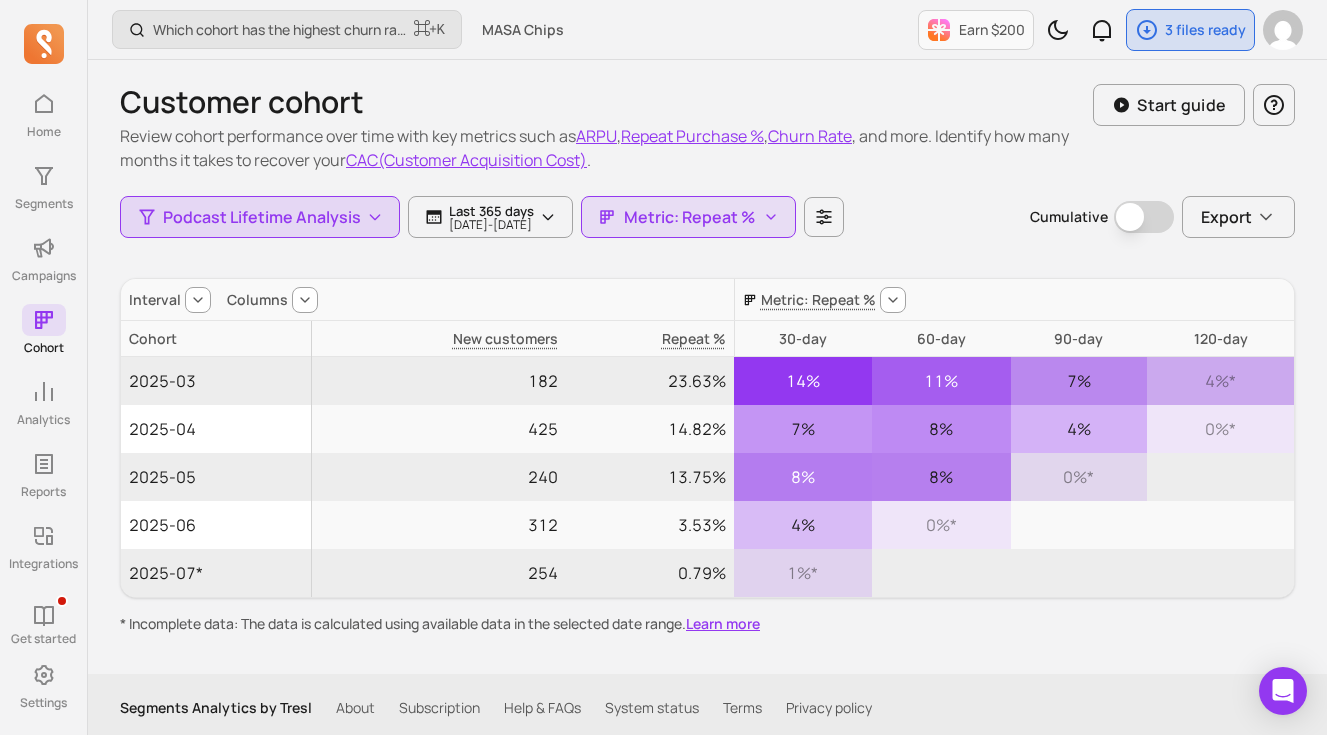 click on "Which cohort has the highest churn rate? ⌘  +  K MASA Chips   Earn $200 3   files ready" at bounding box center (707, 30) 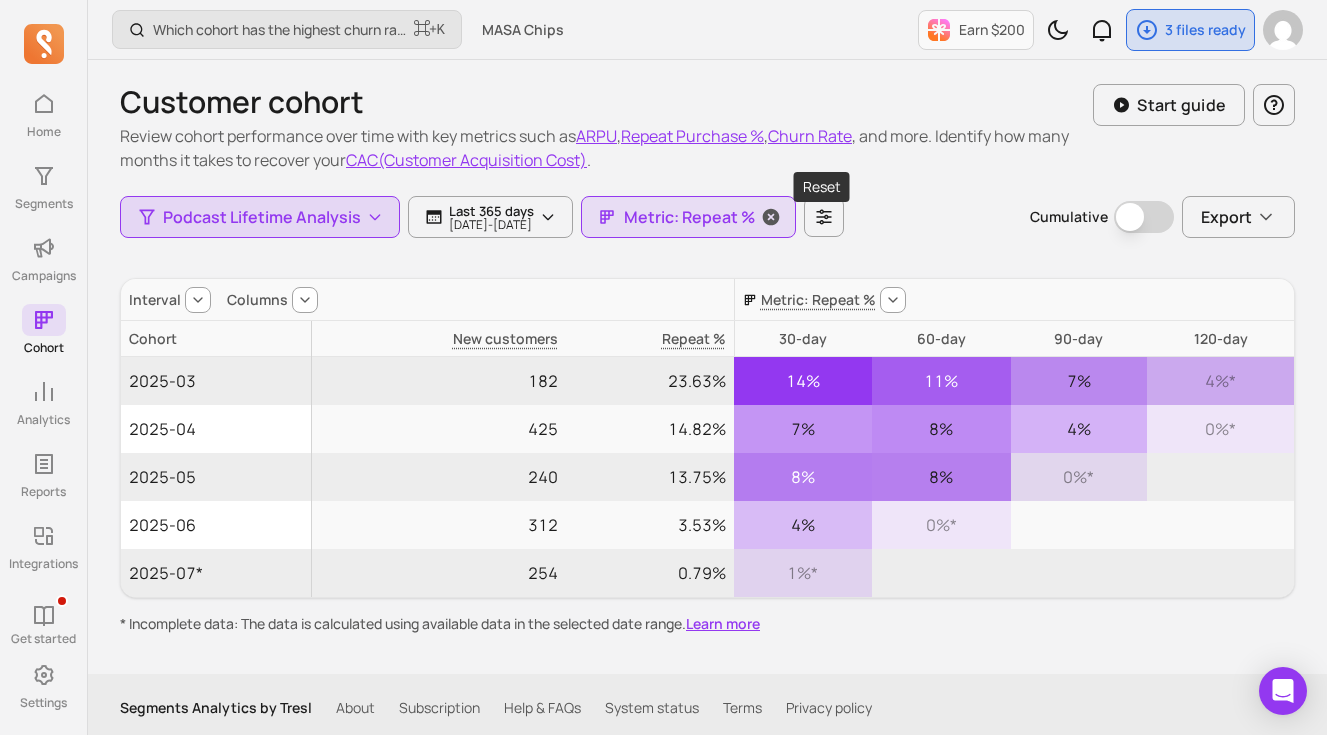 click at bounding box center (771, 217) 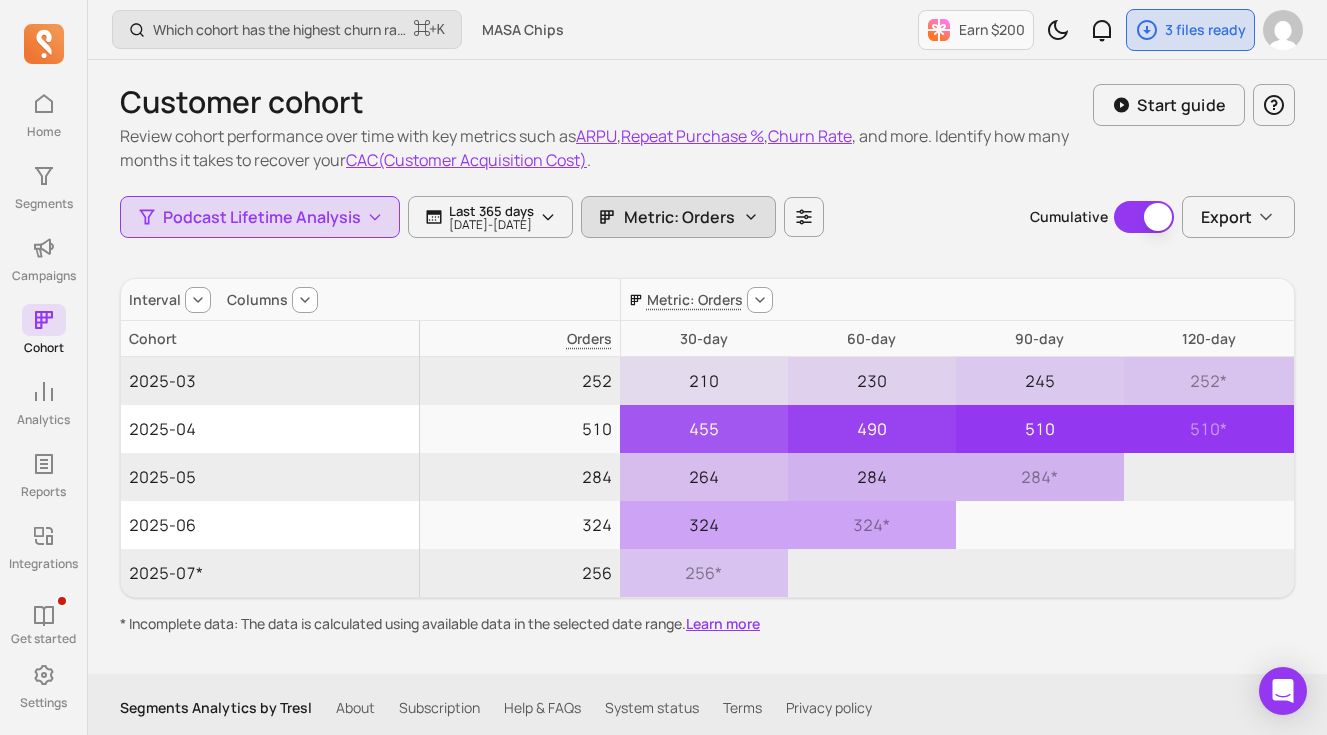 click on "Metric:   Orders" at bounding box center [678, 217] 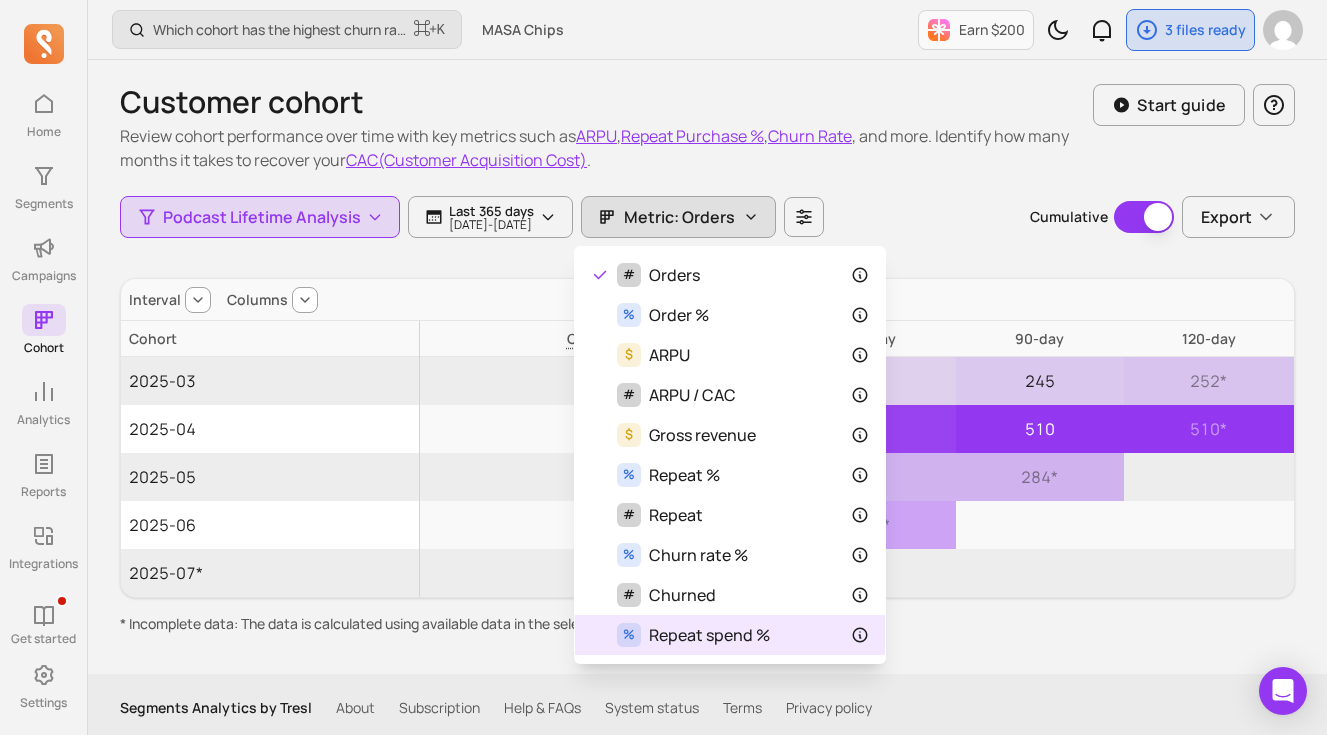 click on "Repeat spend %" at bounding box center [709, 635] 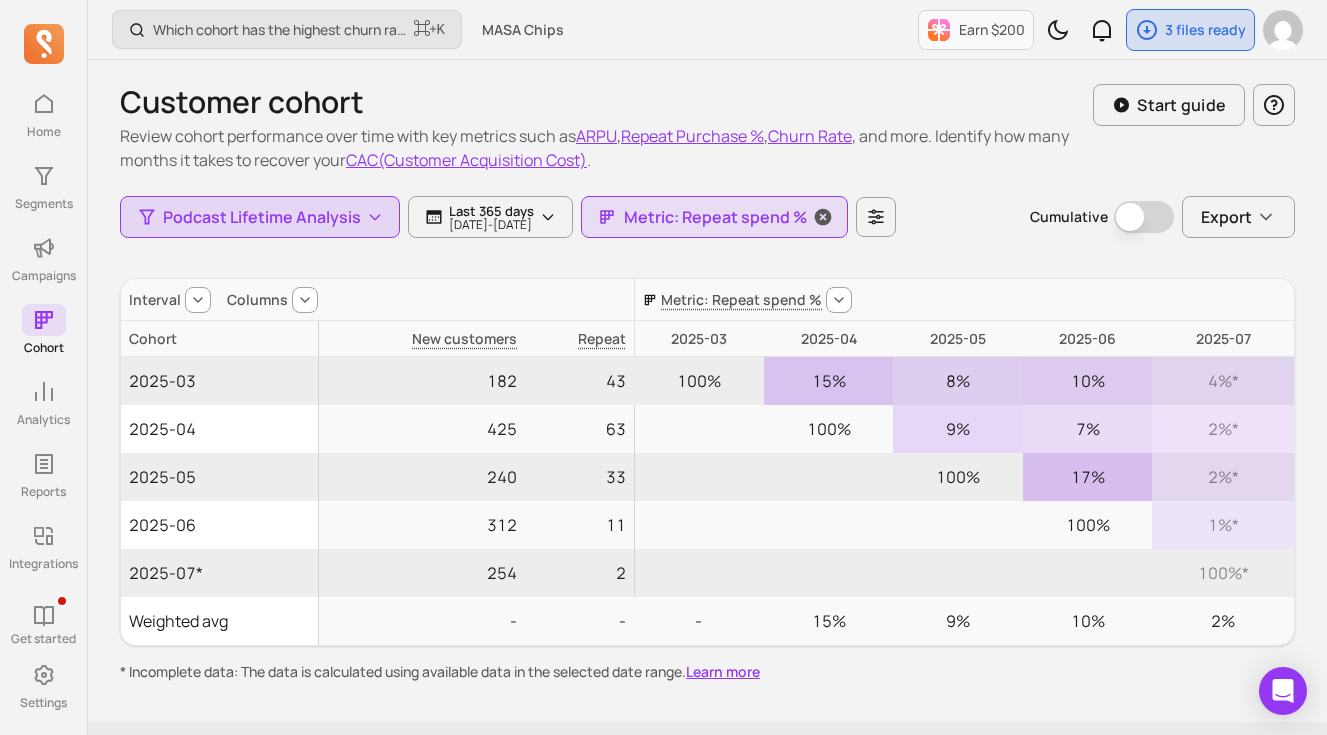 click on "Metric:   Repeat spend %" at bounding box center (715, 217) 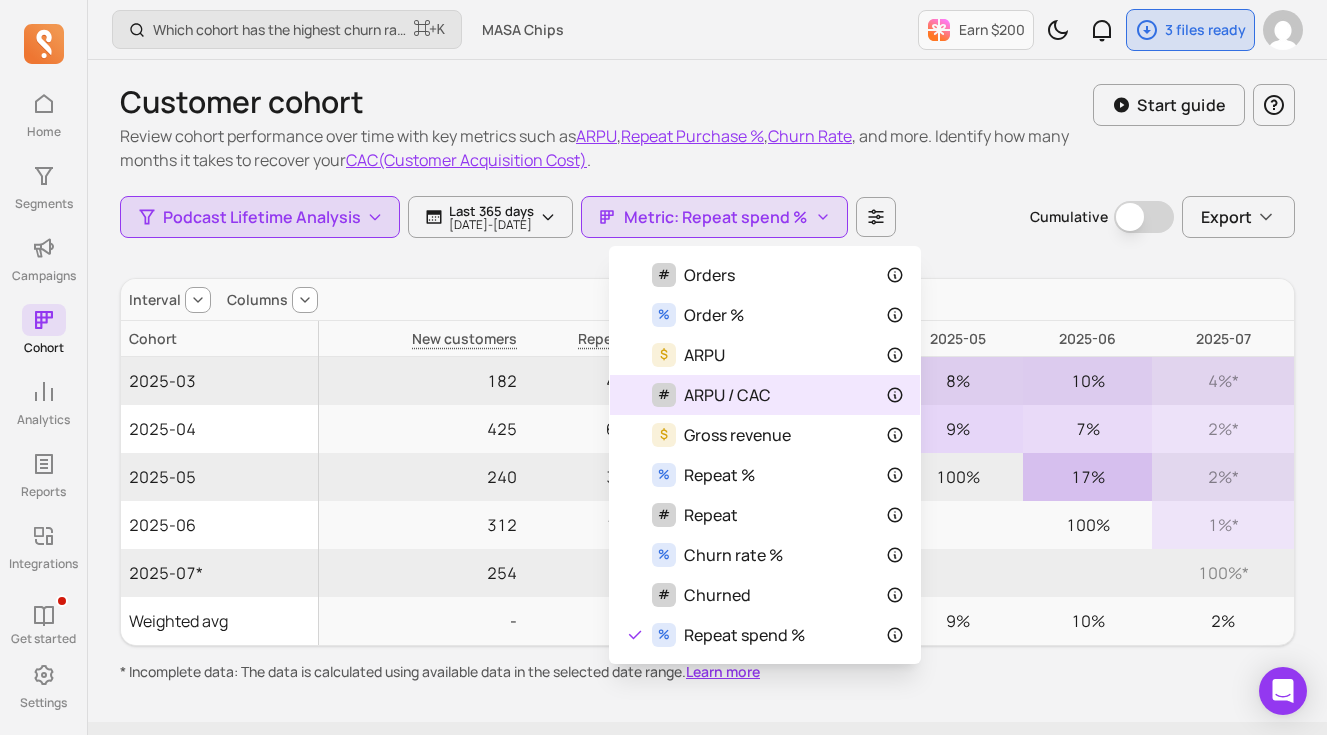 click on "ARPU / CAC" at bounding box center (727, 395) 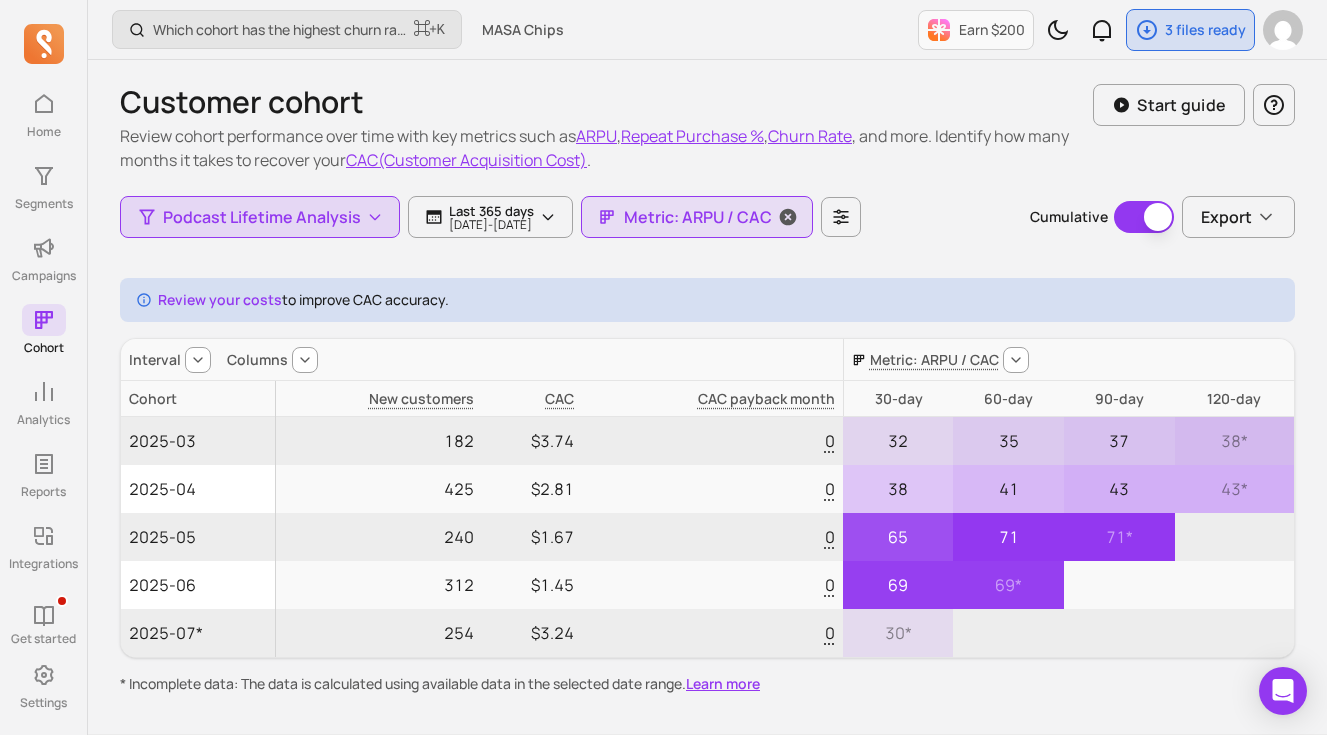 click on "Metric:   ARPU / CAC" at bounding box center (698, 217) 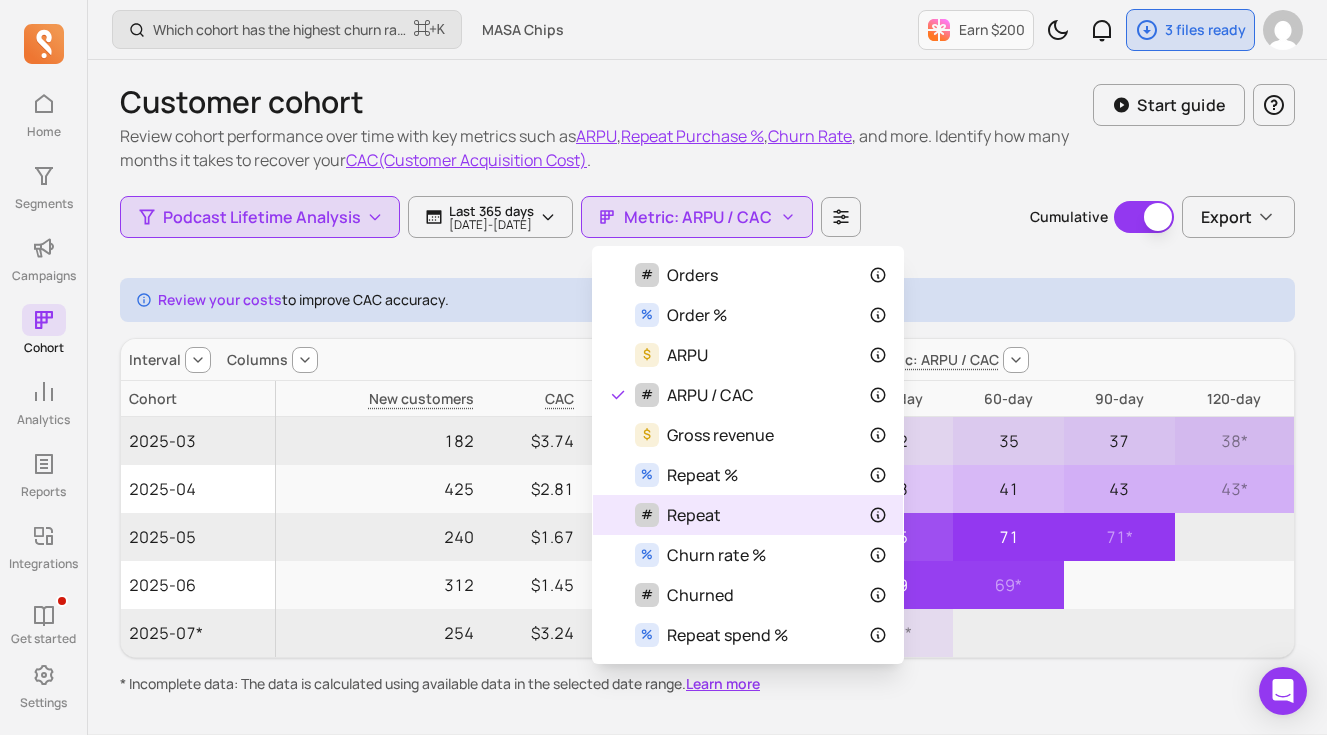 click on "# Repeat" at bounding box center (748, 515) 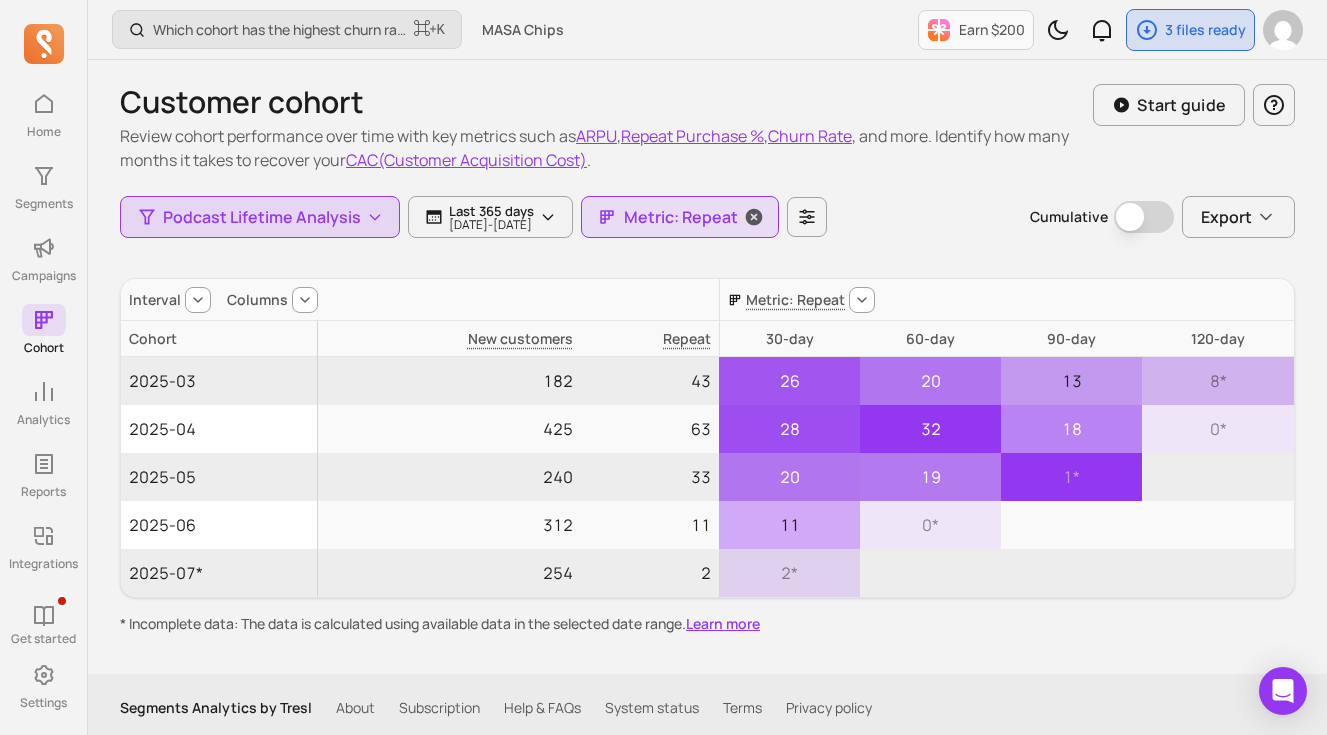 click on "Metric:   Repeat" at bounding box center [681, 217] 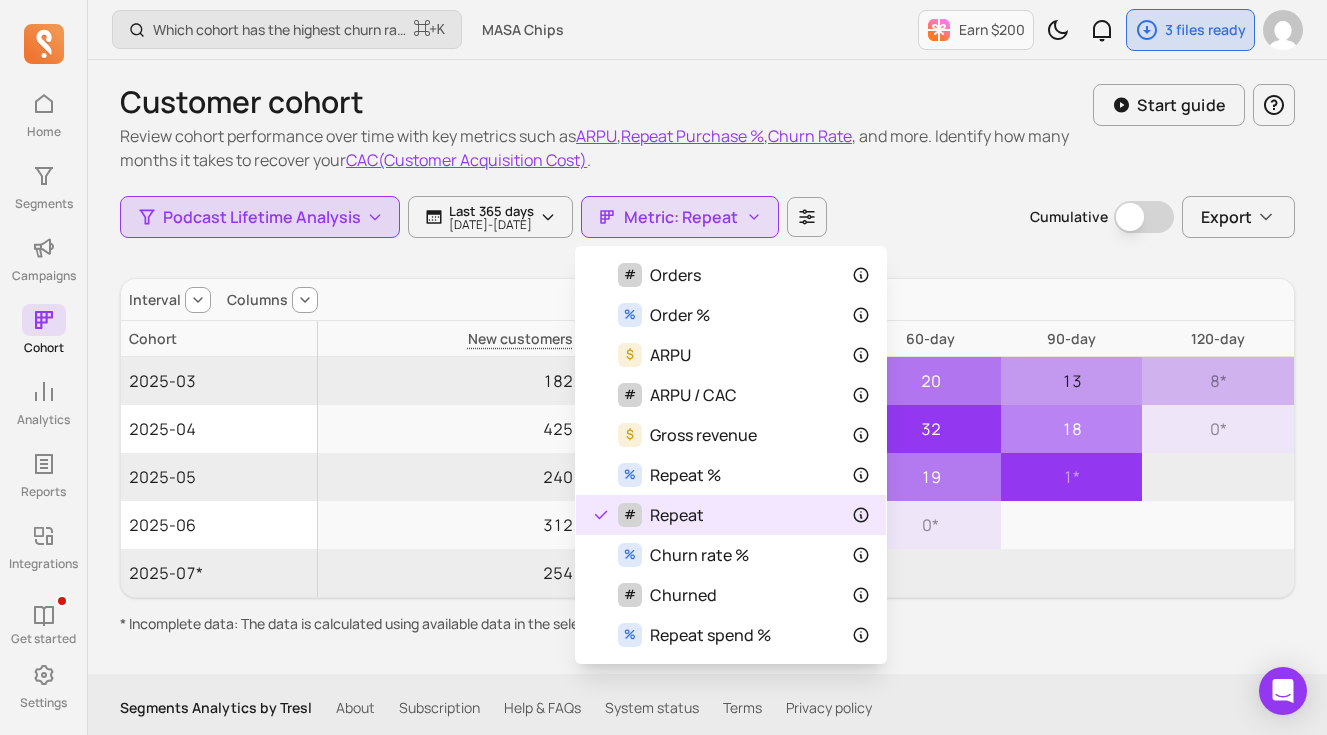 click on "Podcast Lifetime Analysis Last 365 days [DATE]  -  [DATE] Metric:   Repeat Cumulative Cumulative Export" at bounding box center (707, 217) 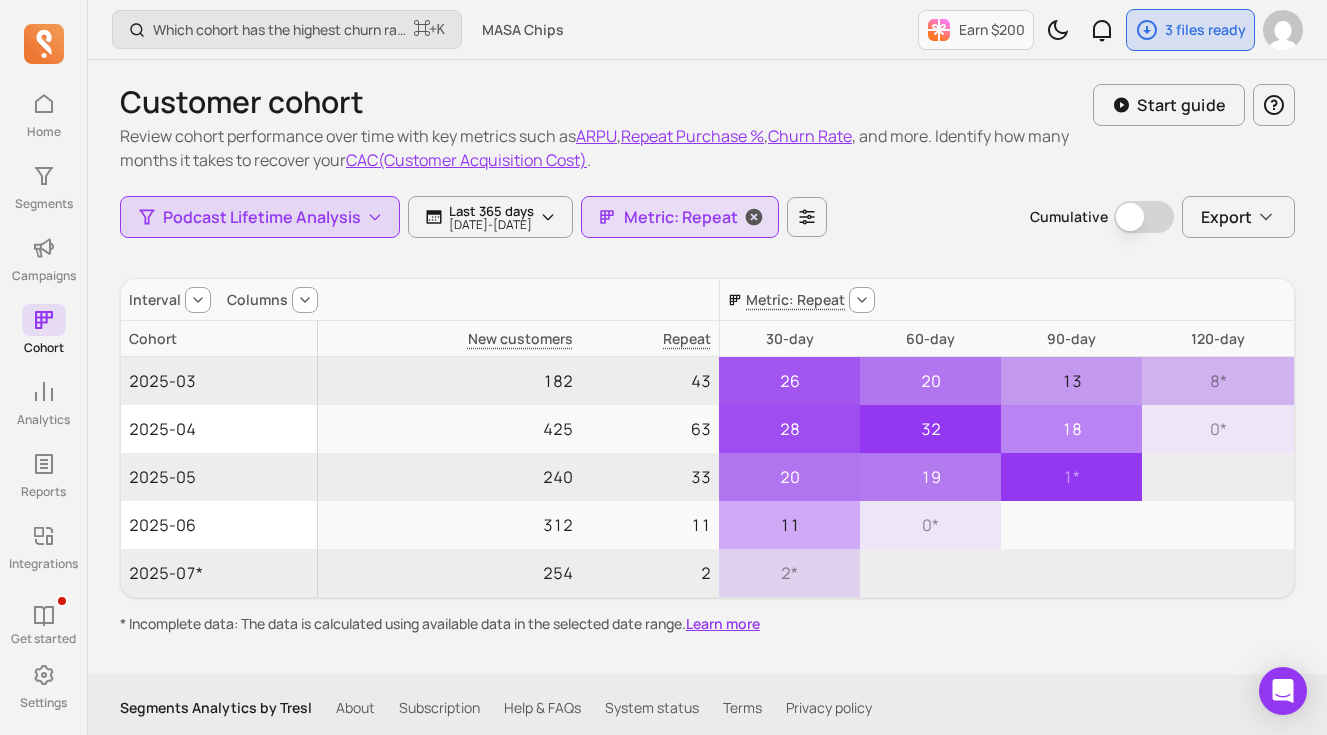 click at bounding box center (754, 217) 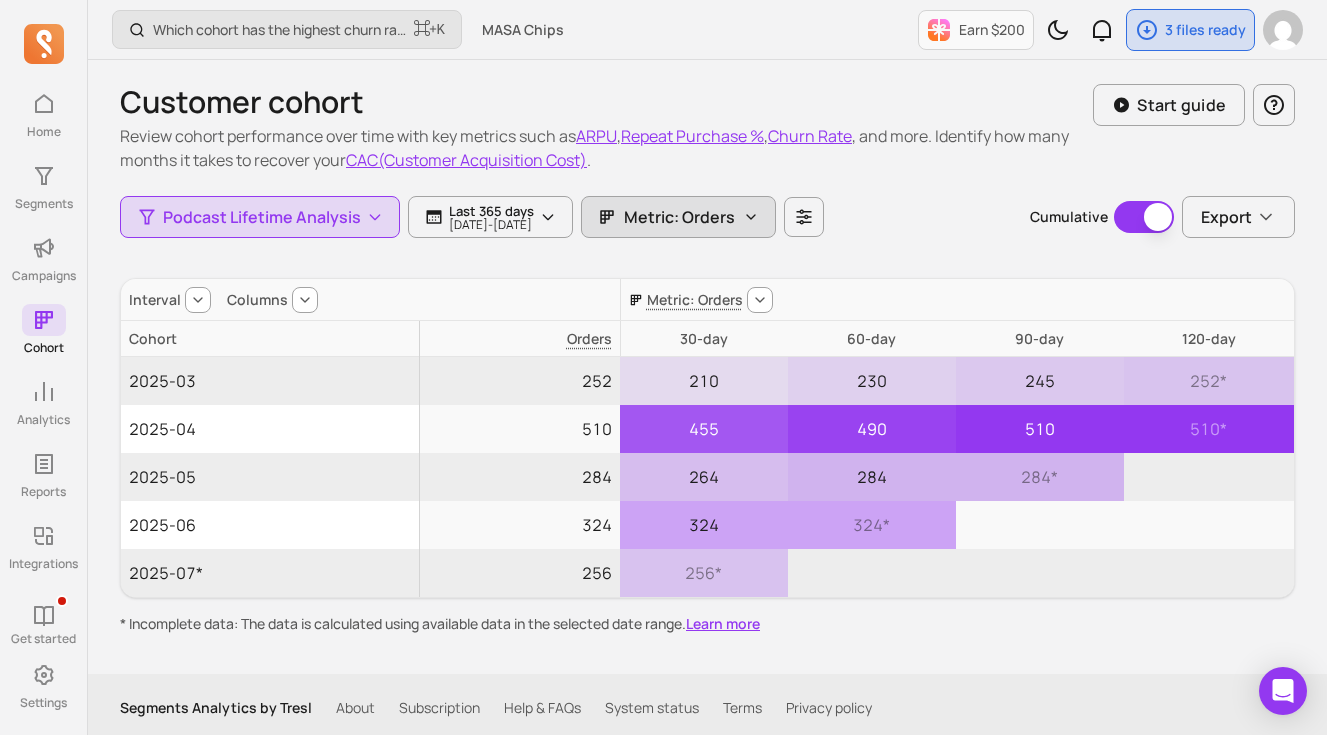 click 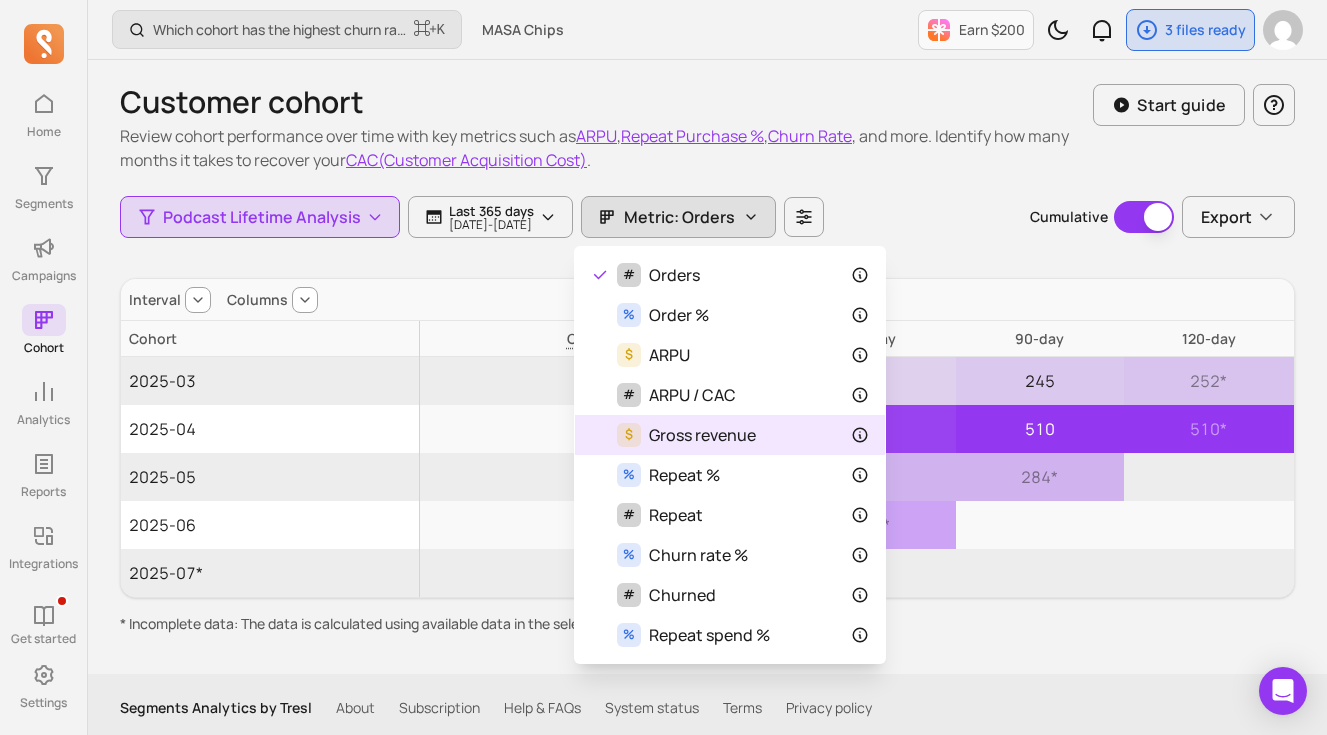 click on "Gross revenue" at bounding box center [702, 435] 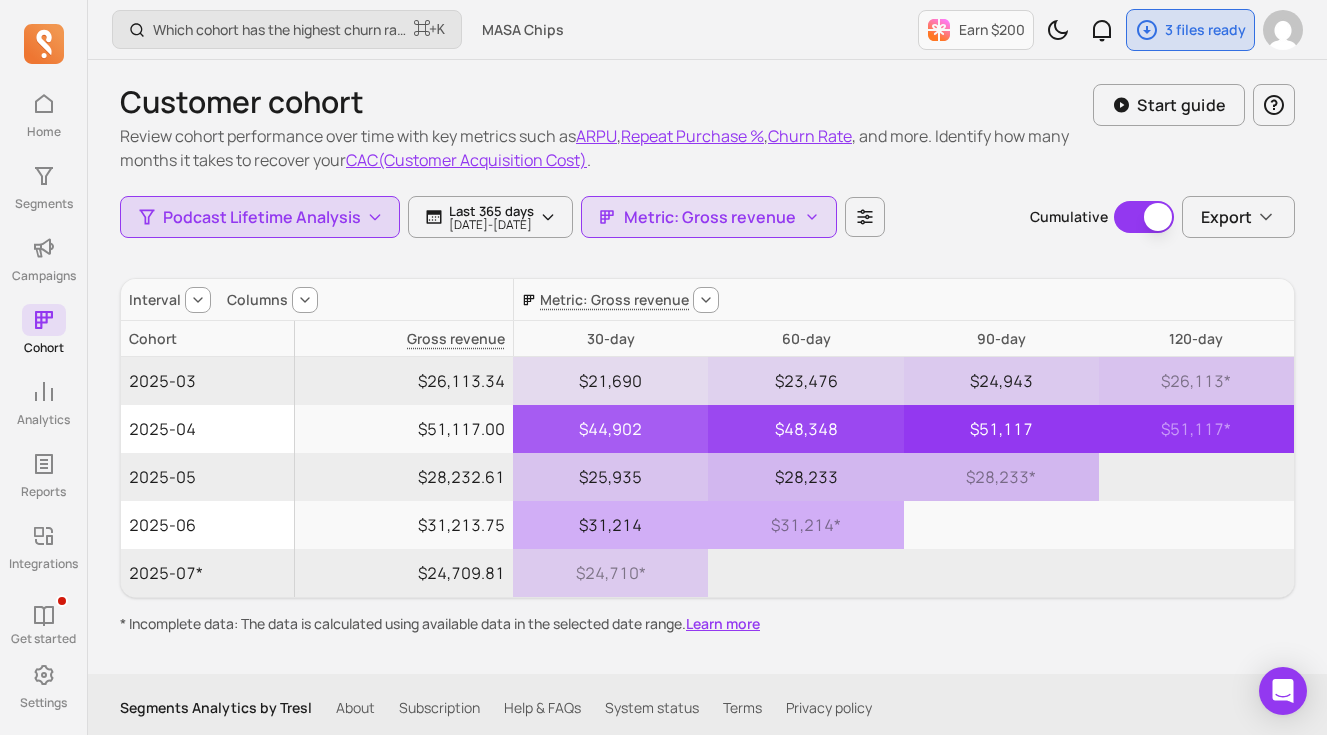 click on "Metric: Gross revenue" at bounding box center [903, 300] 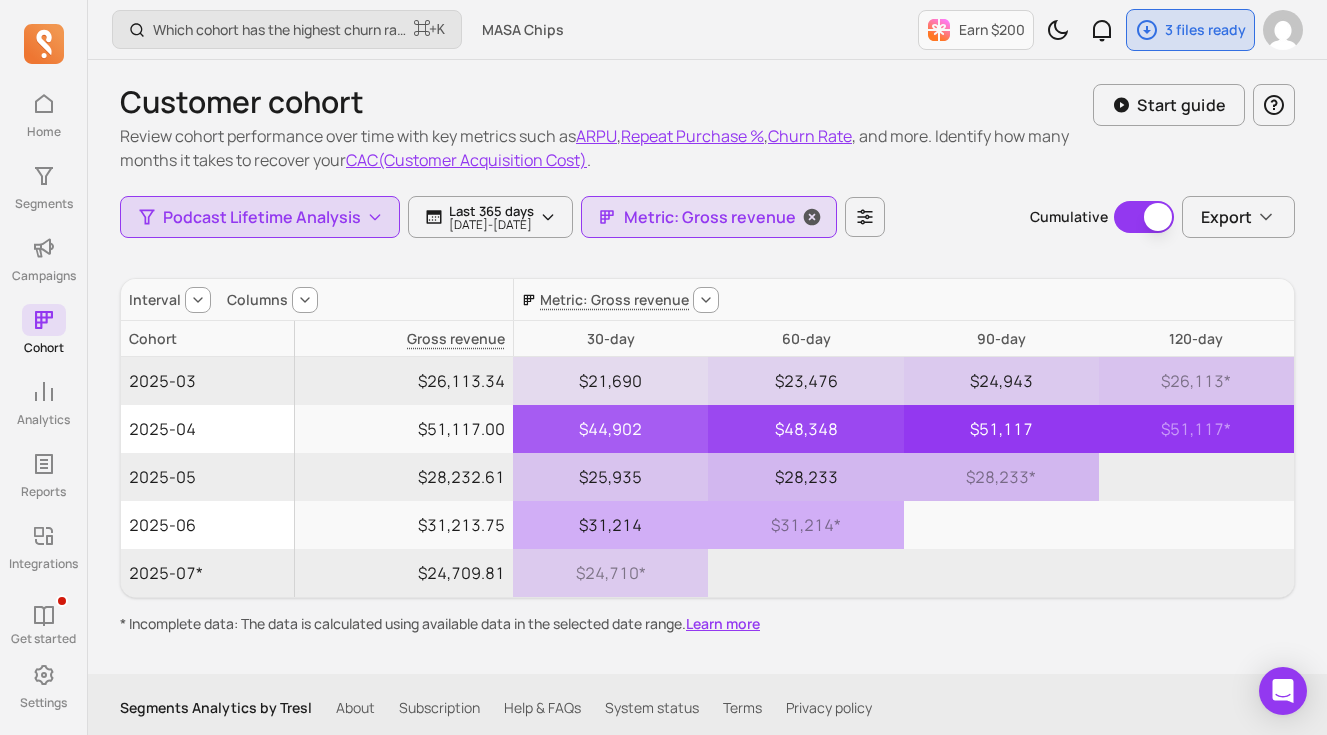 click on "Metric:   Gross revenue" at bounding box center (709, 217) 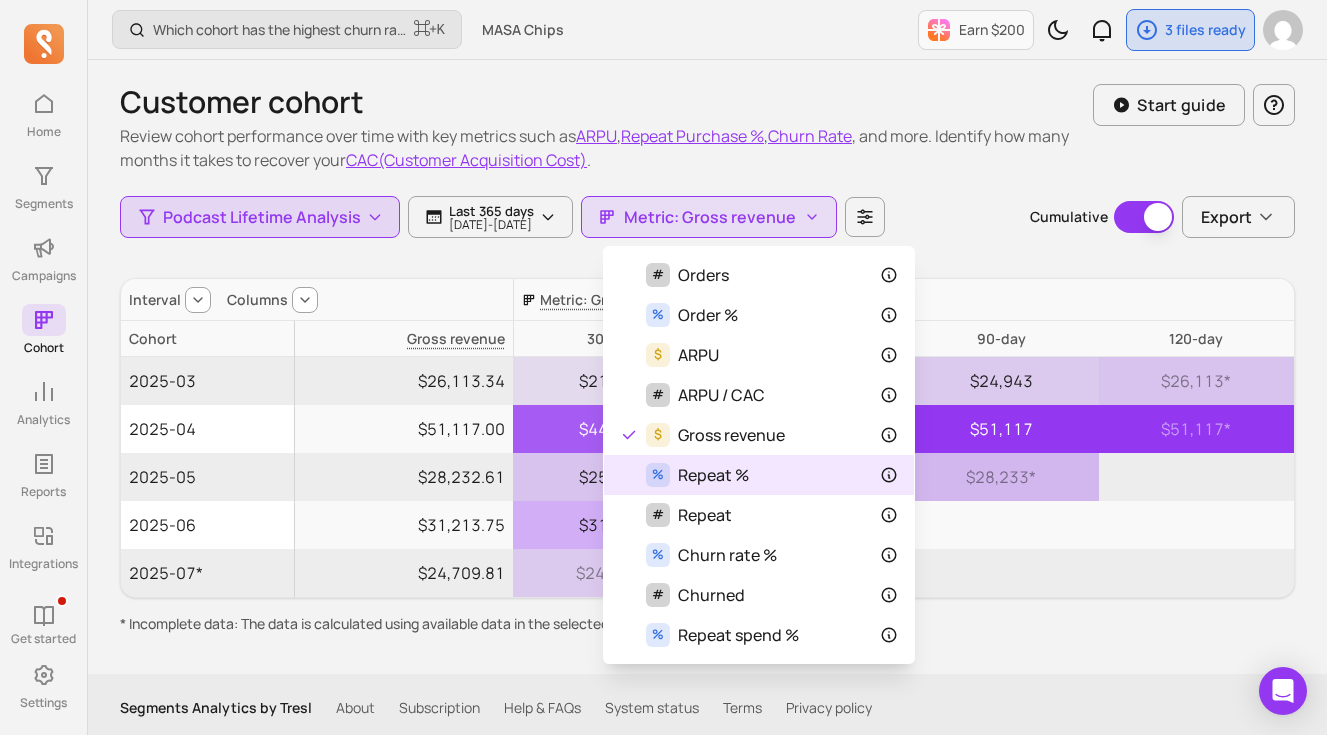 click on "Repeat %" at bounding box center (713, 475) 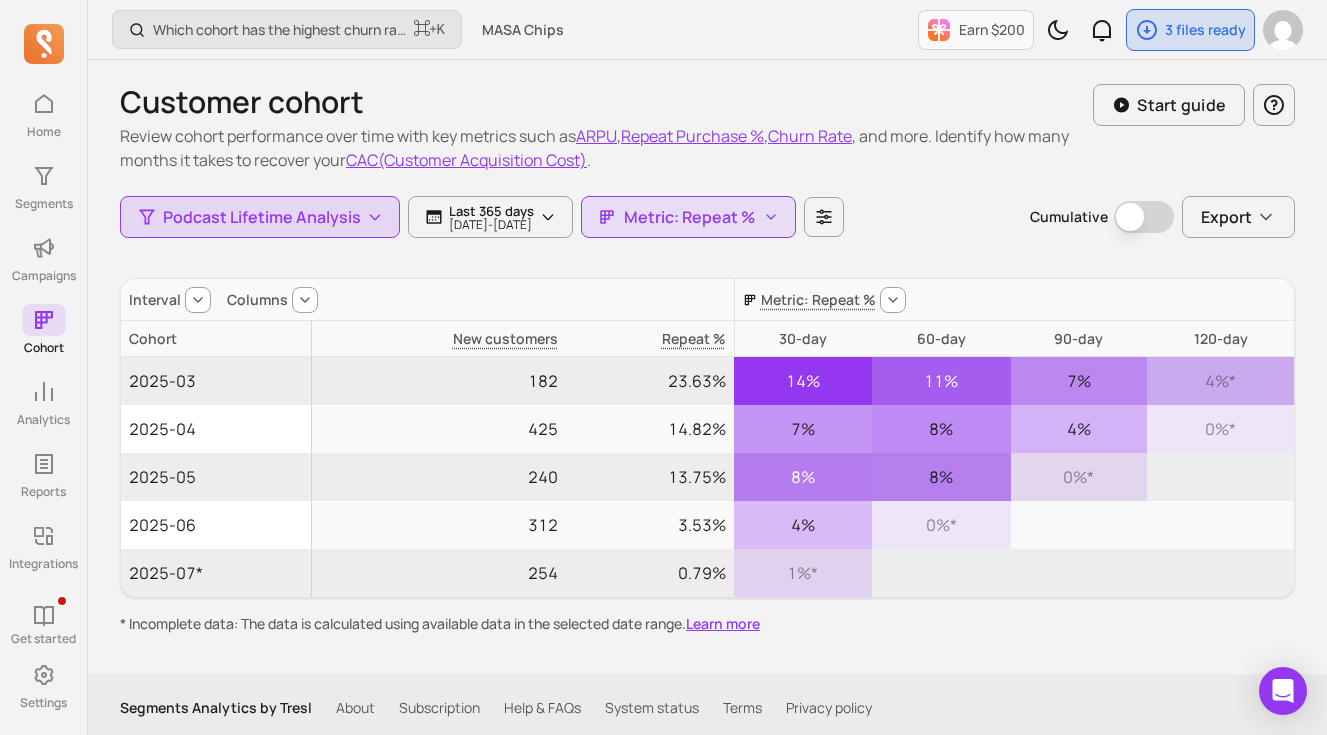 click on "Customer cohort Review cohort performance over time with key metrics such as  ARPU ,  Repeat Purchase % ,  Churn Rate , and more. Identify how many months it takes to recover your  CAC(Customer Acquisition Cost) . Start guide" at bounding box center [707, 128] 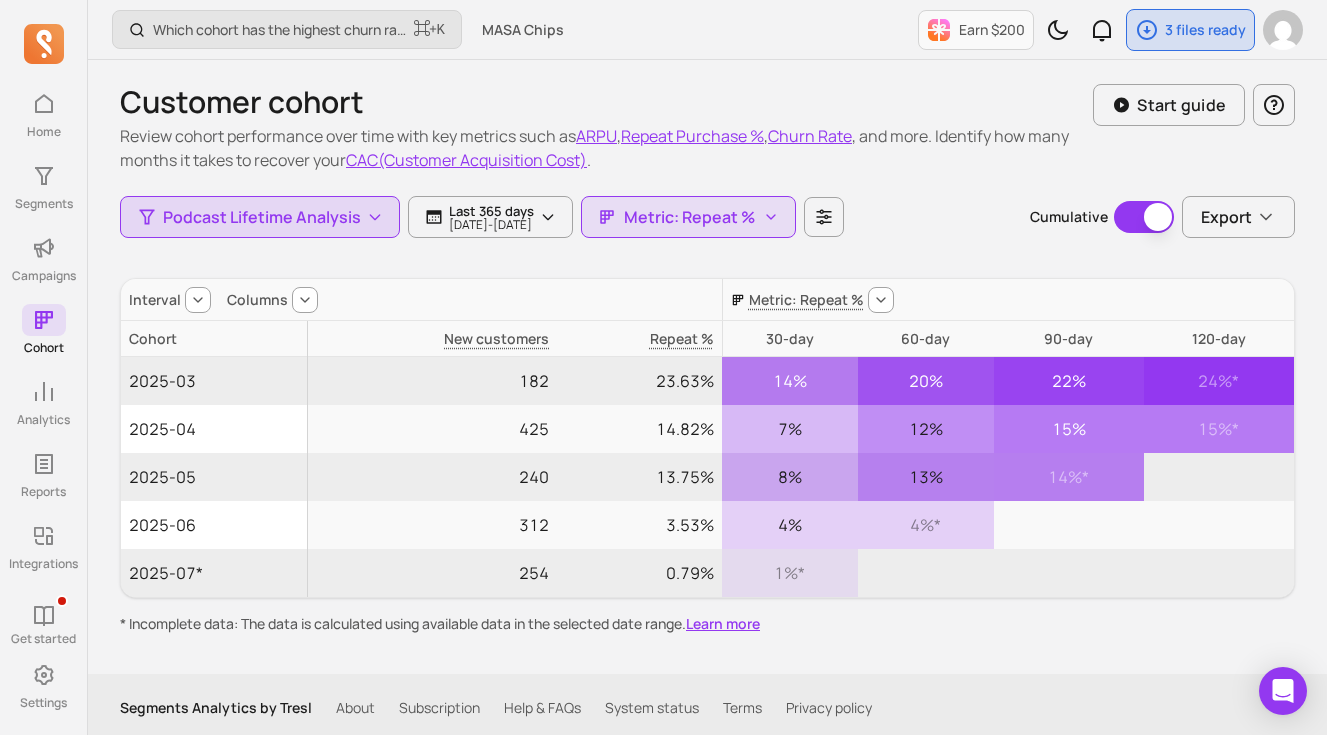 click on "Cumulative" at bounding box center (1144, 217) 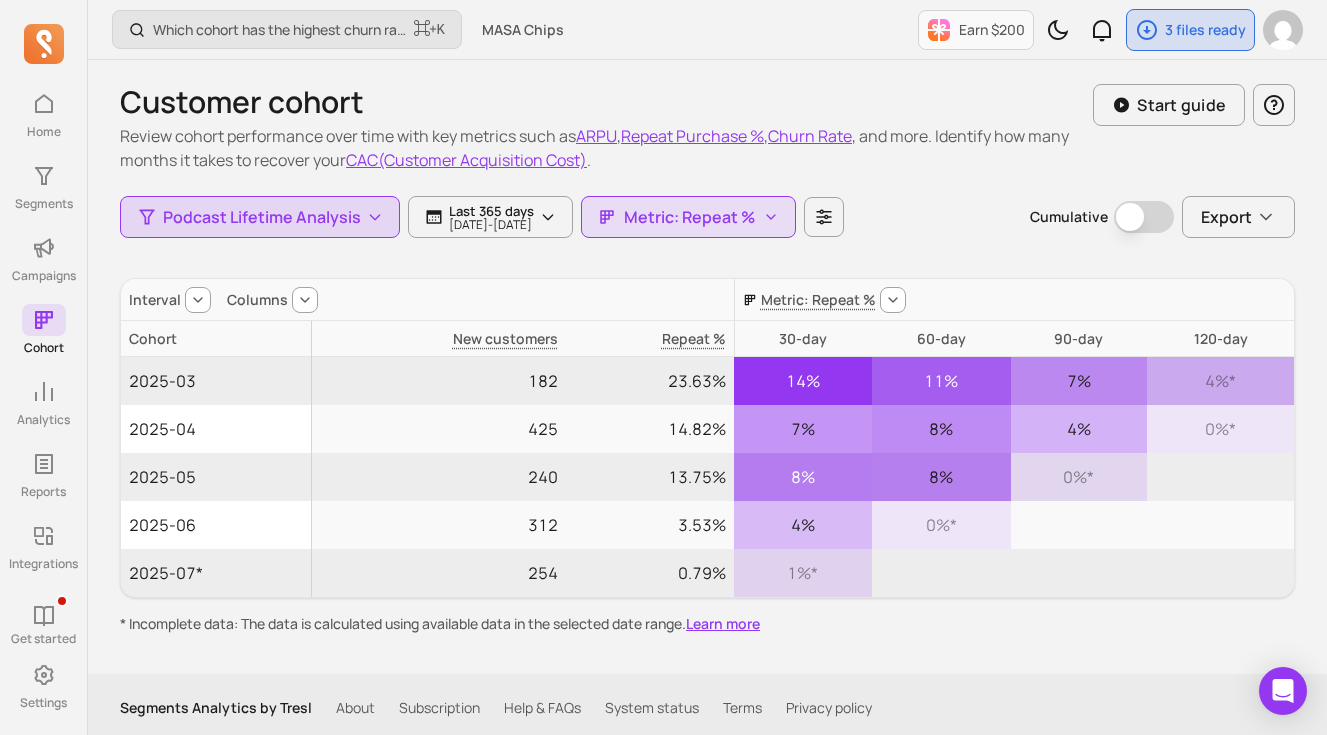 click 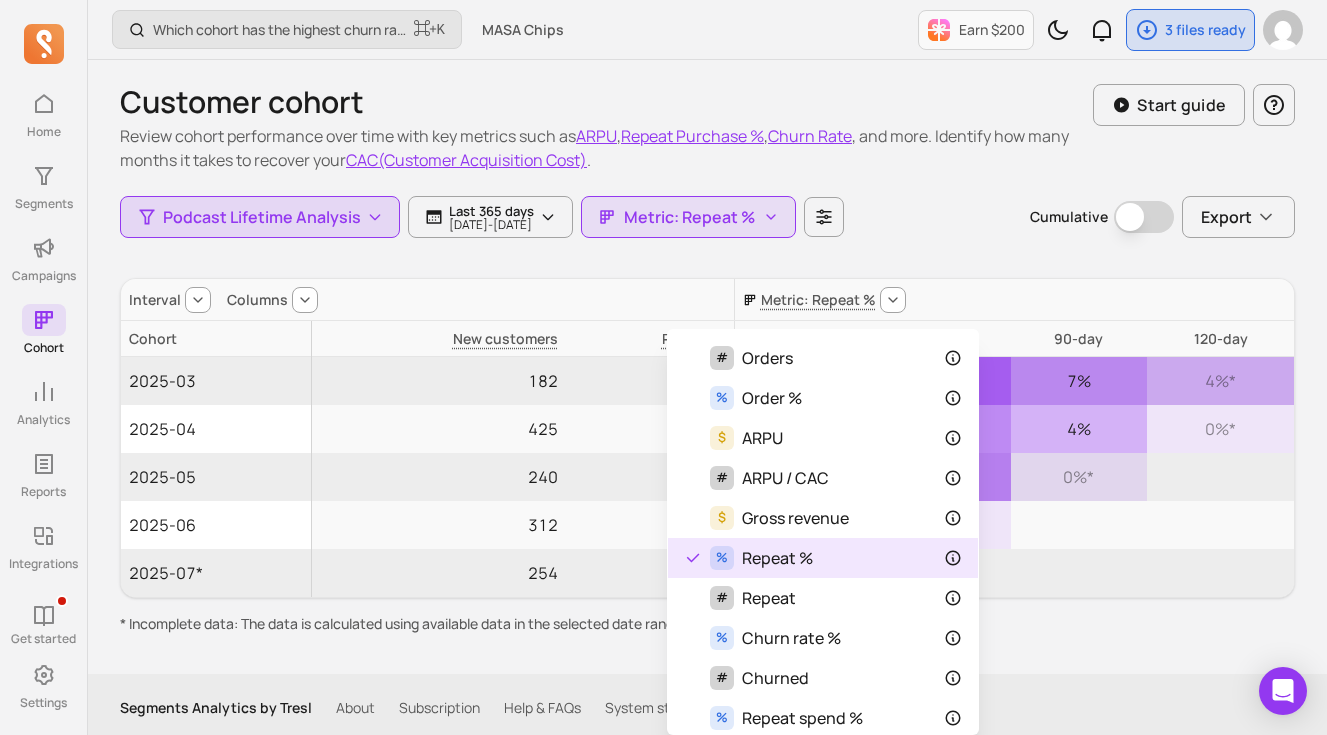 click on "Customer cohort Review cohort performance over time with key metrics such as  ARPU ,  Repeat Purchase % ,  Churn Rate , and more. Identify how many months it takes to recover your  CAC(Customer Acquisition Cost) . Start guide Podcast Lifetime Analysis Last 365 days [DATE]  -  [DATE] Metric:   Repeat % Cumulative Cumulative Export Interval Columns Metric: Repeat % Cohort New customers Repeat % 30-day 60-day 90-day 120-day 2025-03 182 23.63% 14% 11% 7% 4% * 2025-04 425 14.82% 7% 8% 4% 0% * 2025-05 240 13.75% 8% 8% 0% *   2025-06 312 3.53% 4% 0% *     2025-07* 254 0.79% 1% *       *   Incomplete data: The data is calculated using available data in the selected date range.  Learn more" at bounding box center (707, 347) 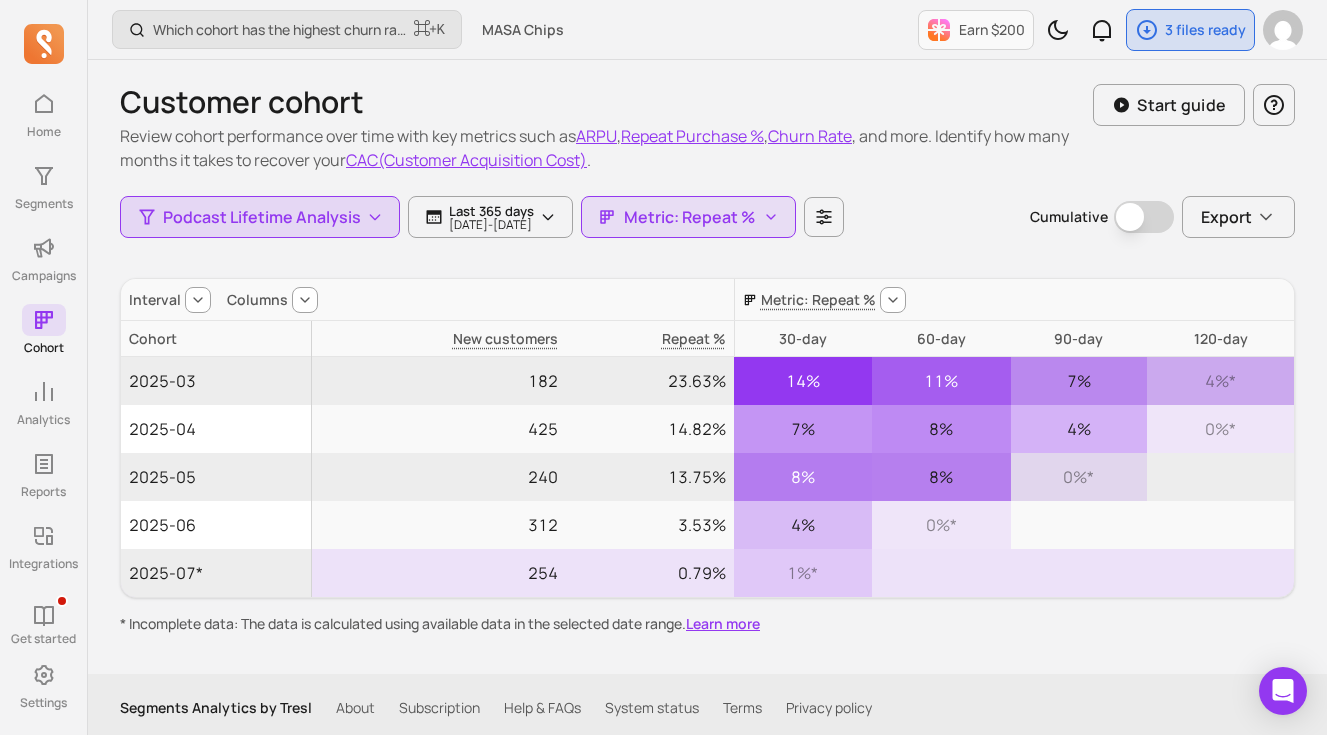 click on "2025-07*" at bounding box center [216, 573] 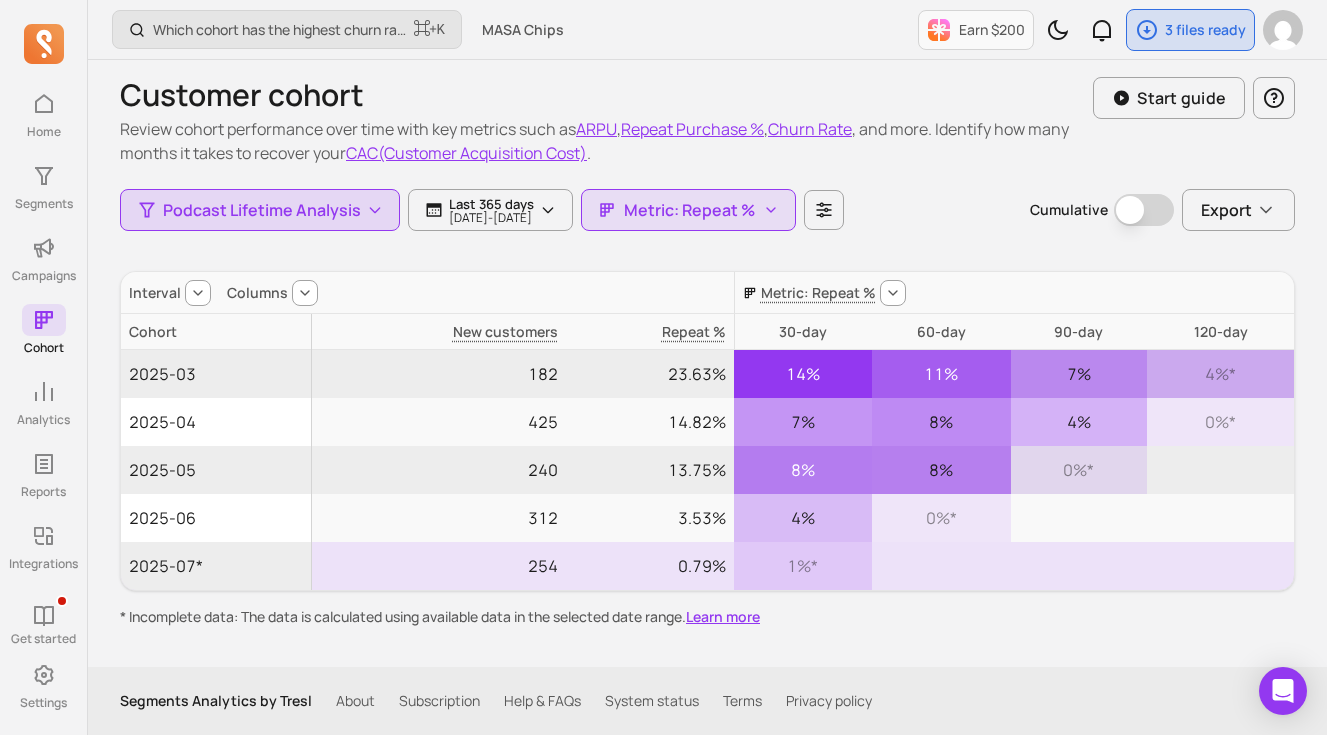 scroll, scrollTop: 0, scrollLeft: 0, axis: both 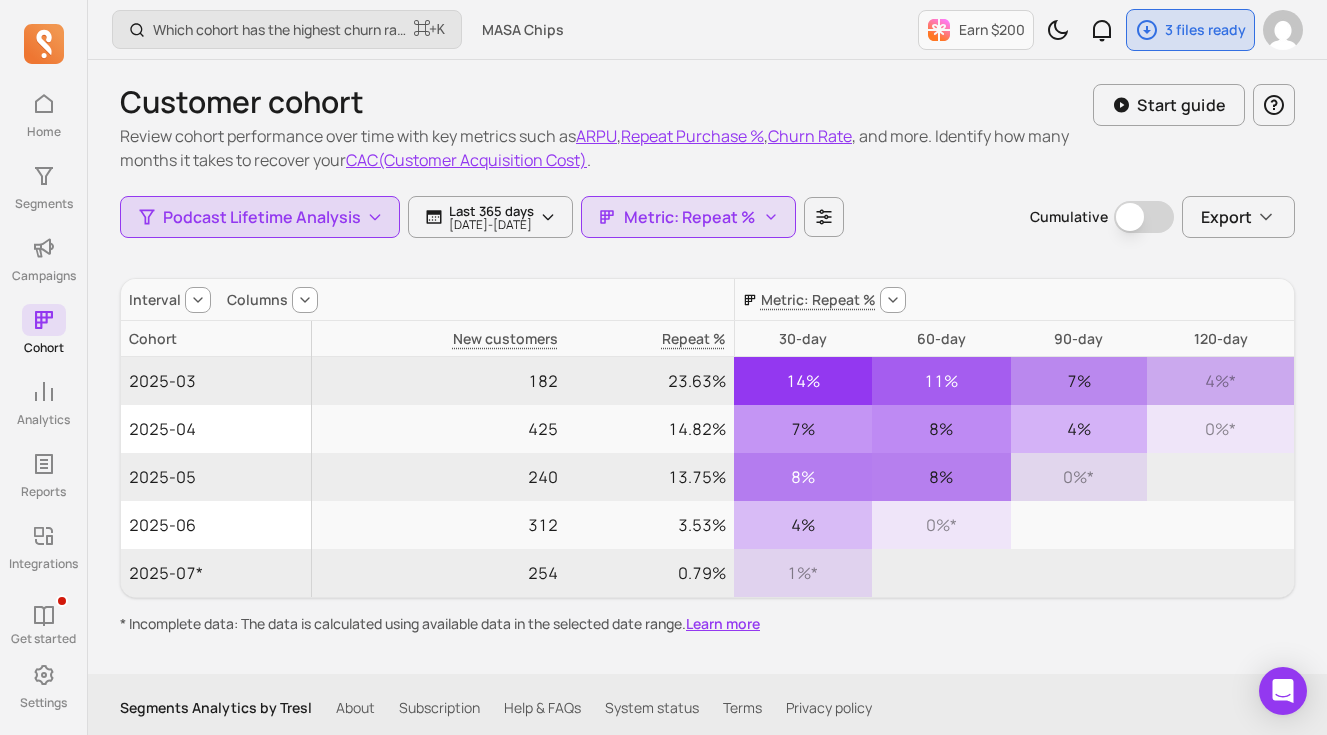 click on "Podcast Lifetime Analysis Last 365 days [DATE]  -  [DATE] Metric:   Repeat % Cumulative Cumulative Export" at bounding box center (707, 217) 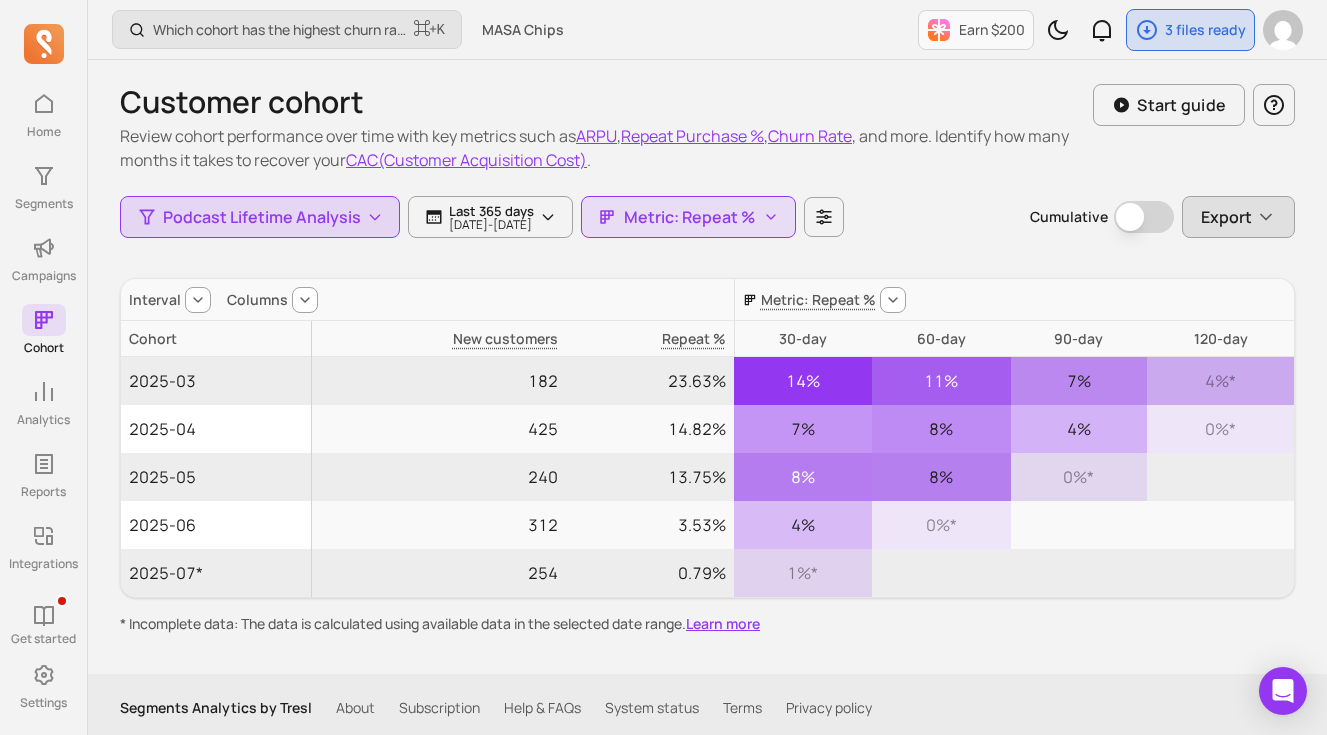 click 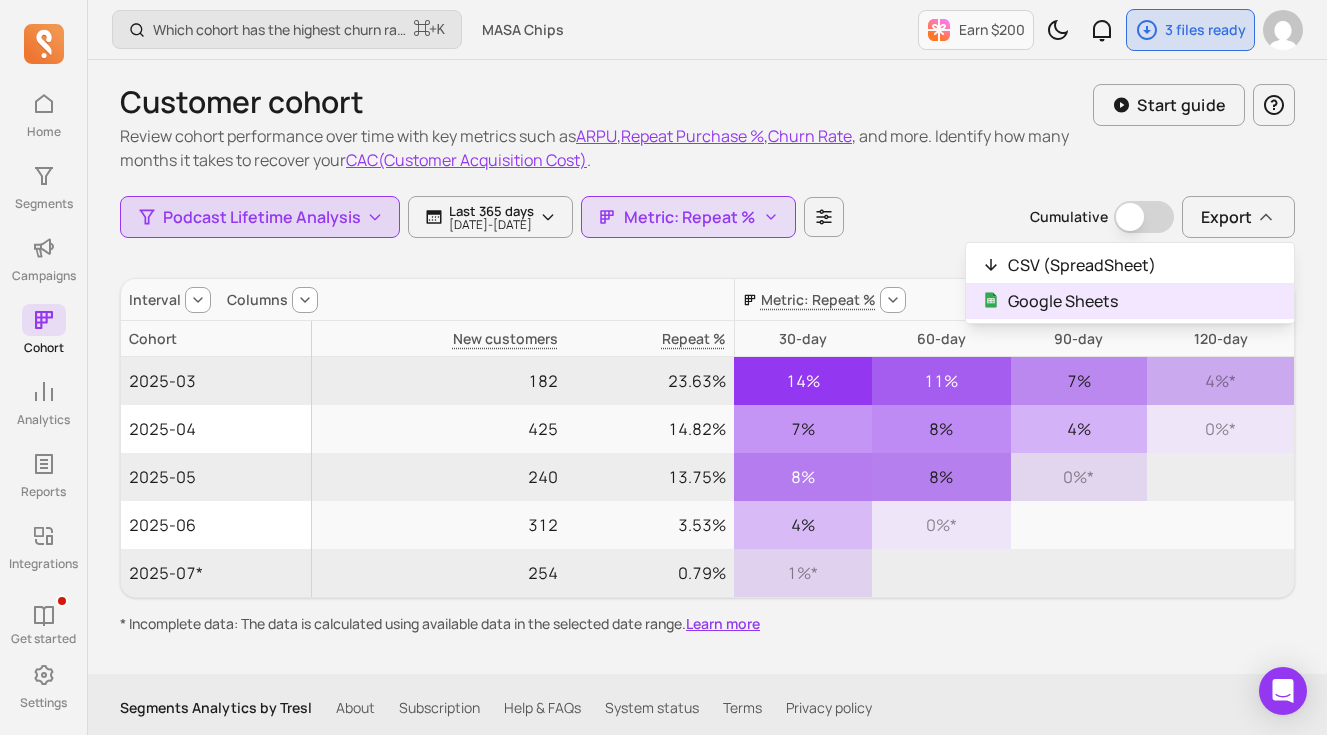 click on "Google Sheets" at bounding box center (1063, 301) 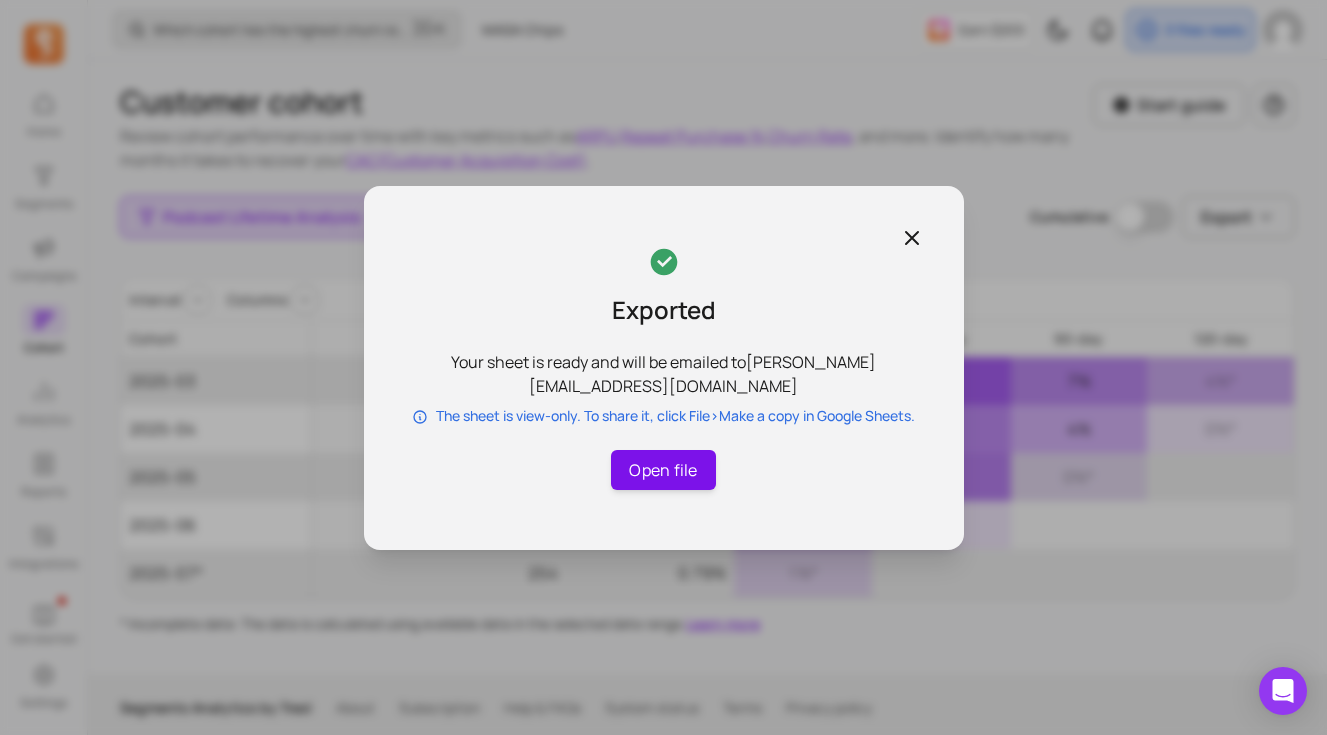 click on "Open file" at bounding box center [663, 470] 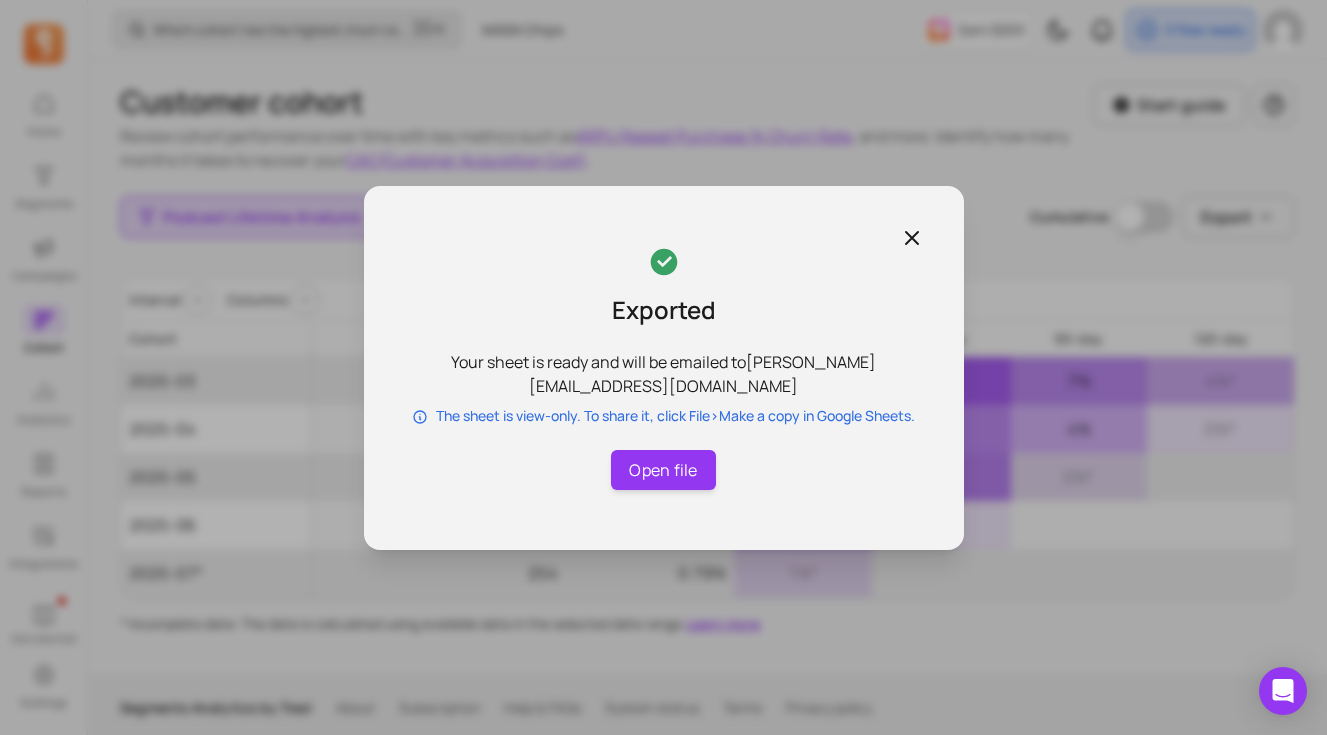 click on "Exported Your sheet is ready and will be emailed to  [PERSON_NAME][EMAIL_ADDRESS][DOMAIN_NAME] The sheet is view-only. To share it, click File  >  Make a copy in Google Sheets. Open file" at bounding box center (664, 368) 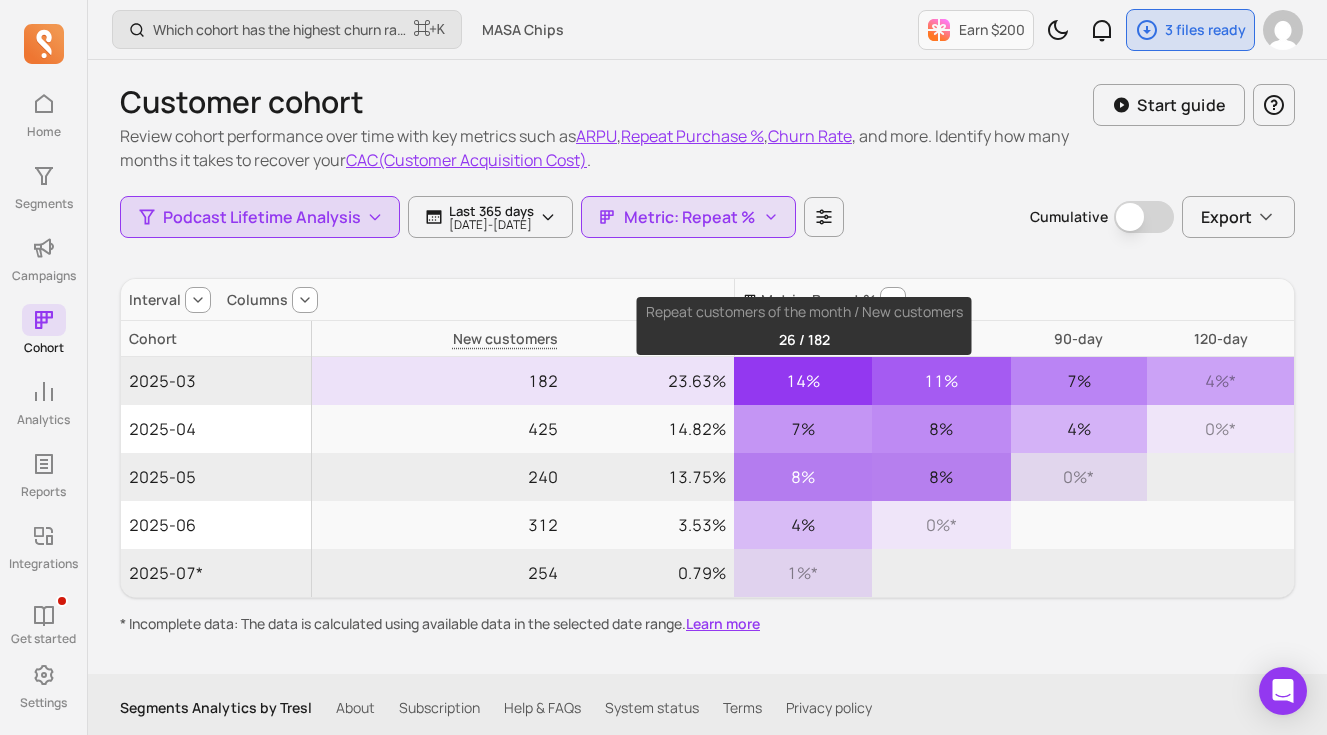 scroll, scrollTop: 1, scrollLeft: 0, axis: vertical 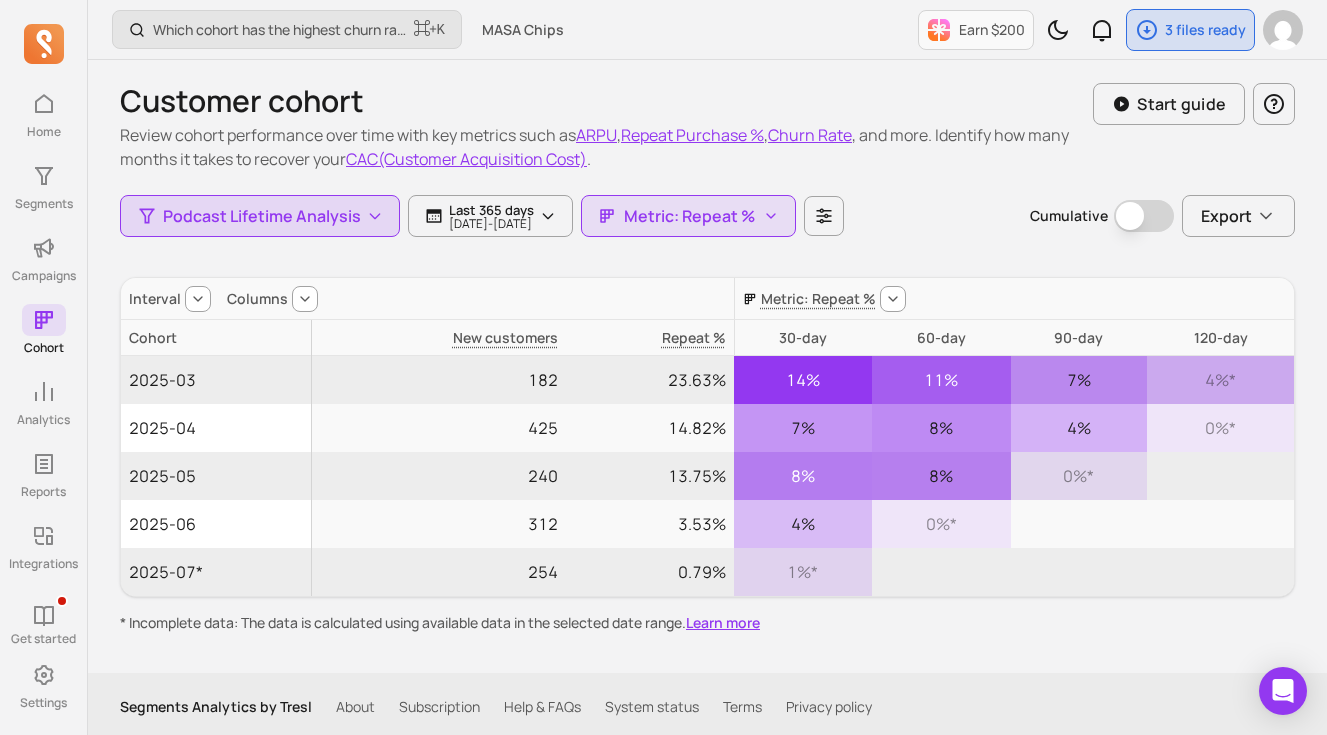click 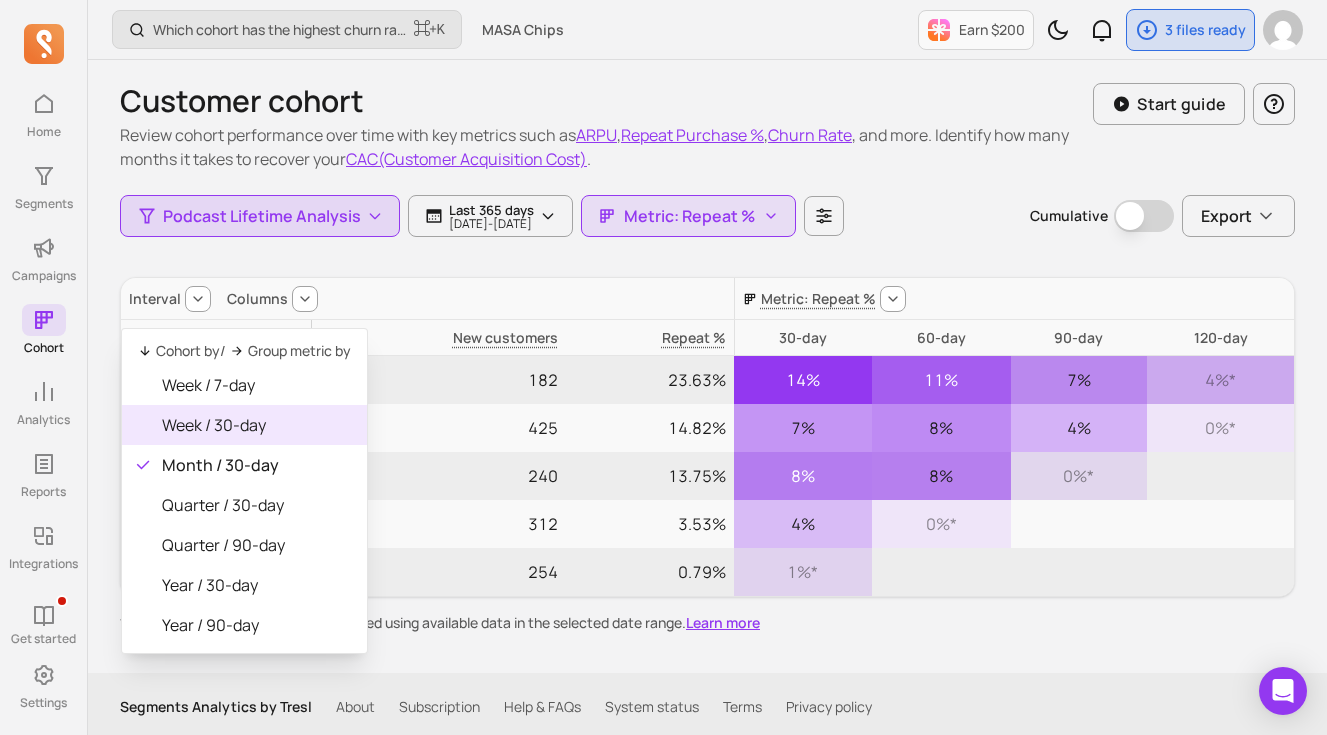 click on "Week / 30-day" at bounding box center [256, 425] 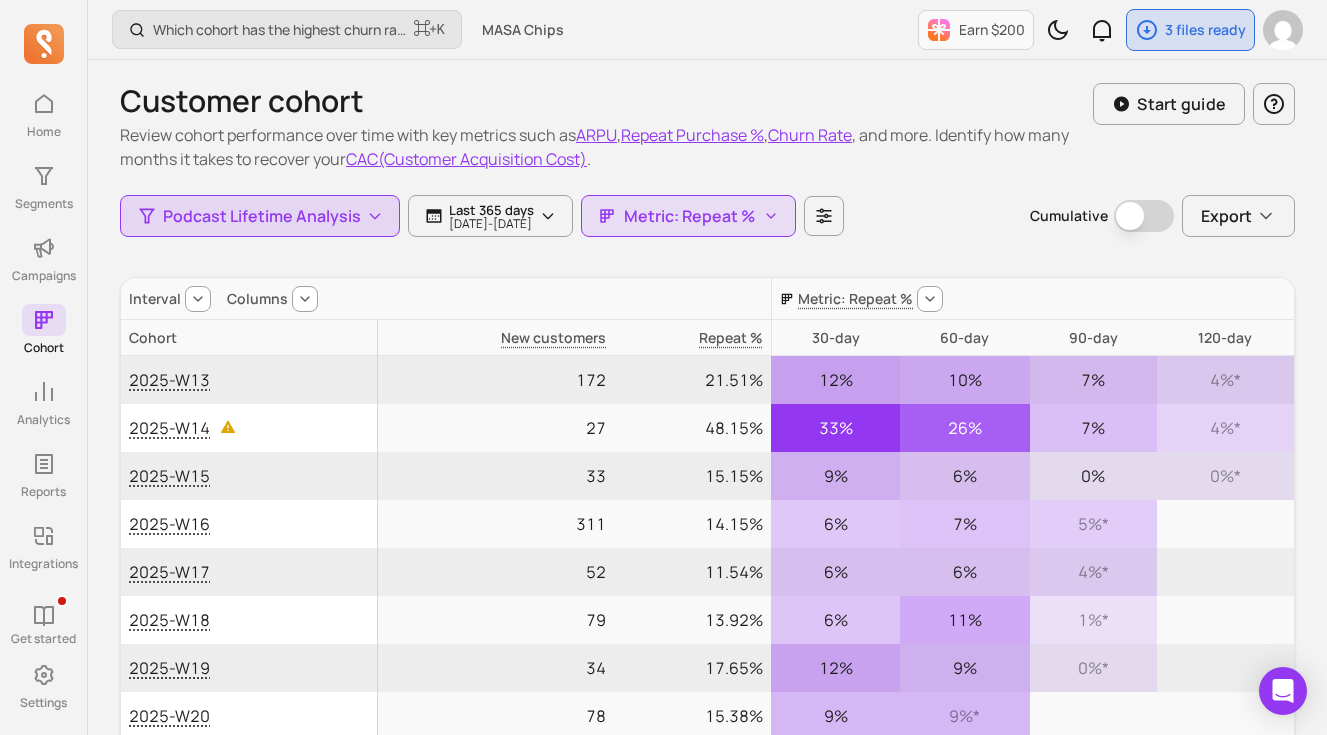 click 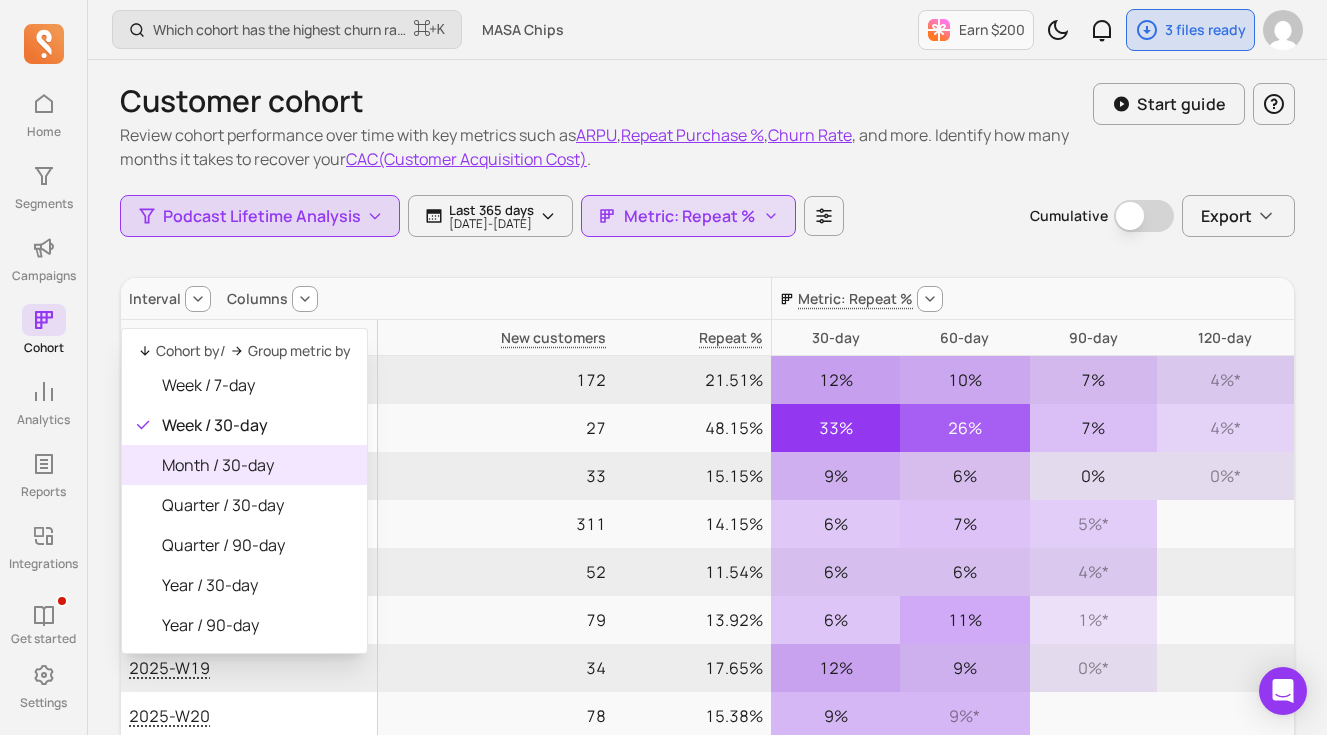 click on "Month / 30-day" at bounding box center [256, 465] 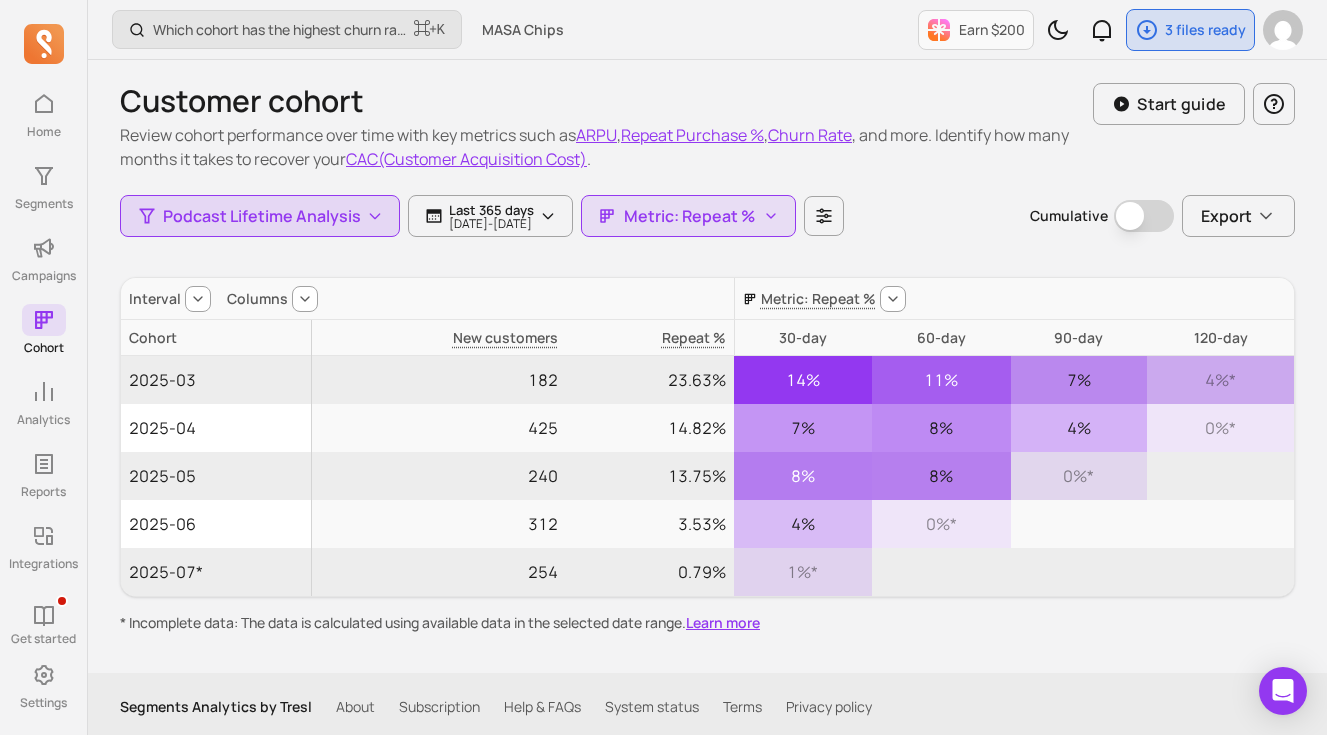 click 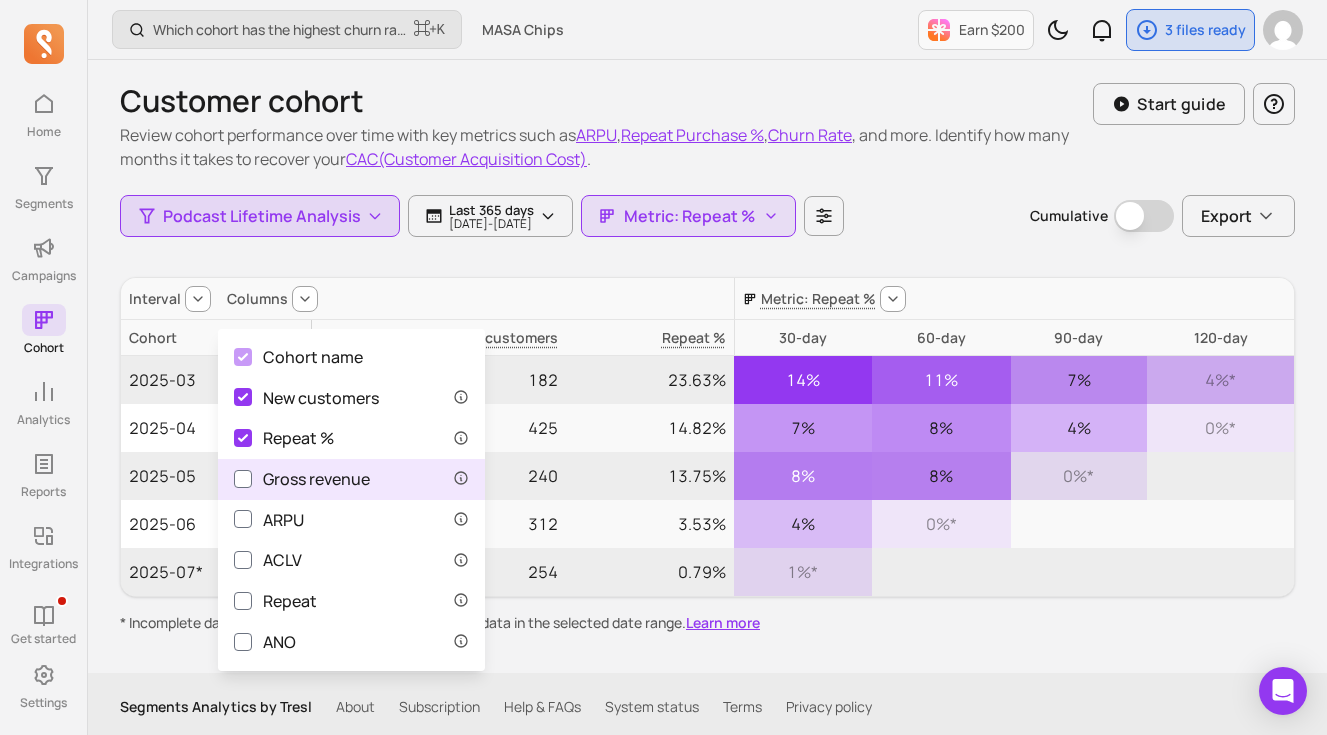 click on "Gross revenue" at bounding box center (302, 479) 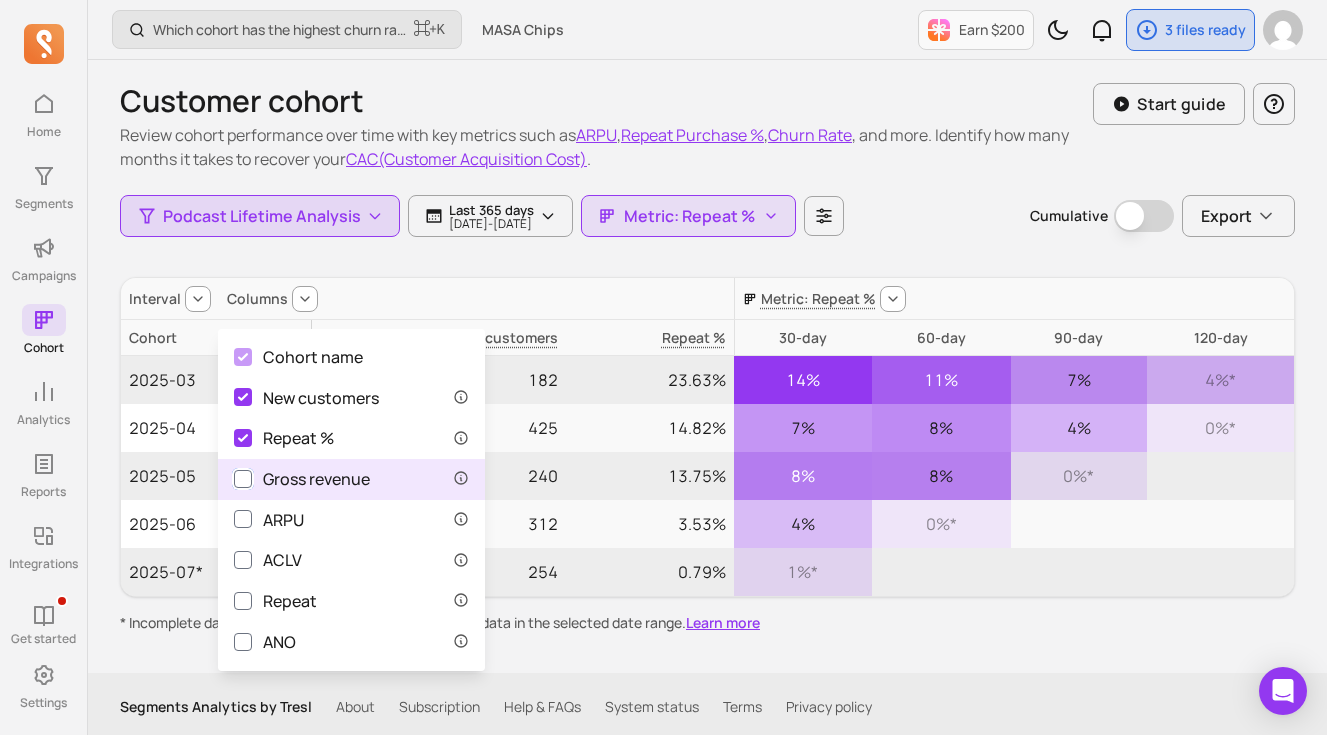 click on "Gross revenue" at bounding box center (243, 479) 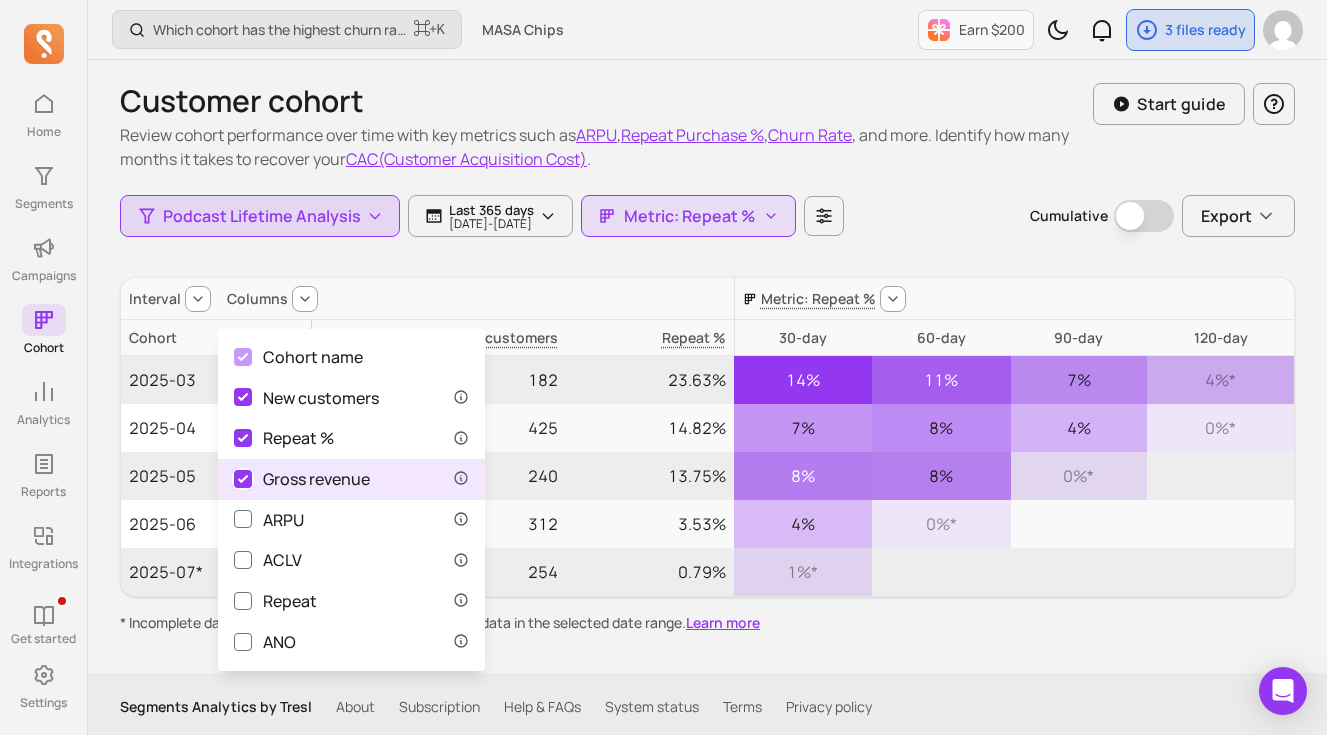 checkbox on "true" 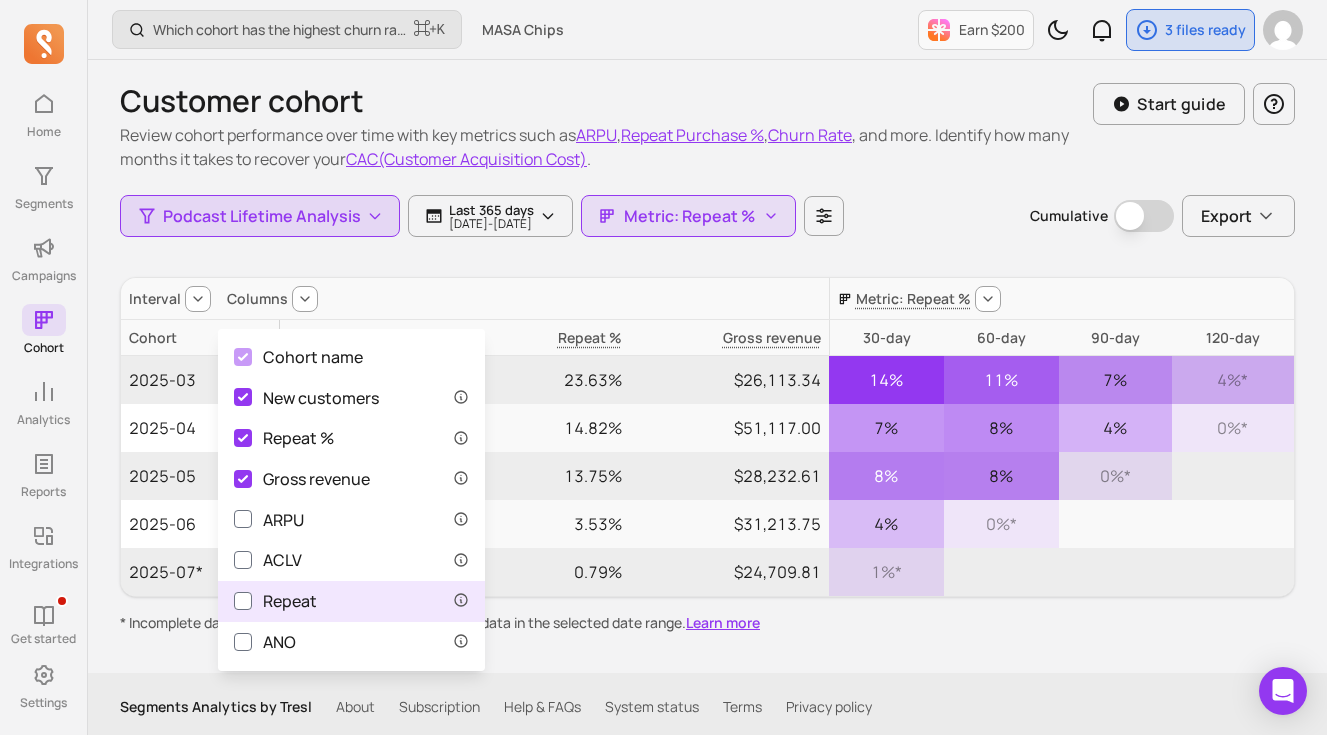 click on "Repeat" at bounding box center [275, 601] 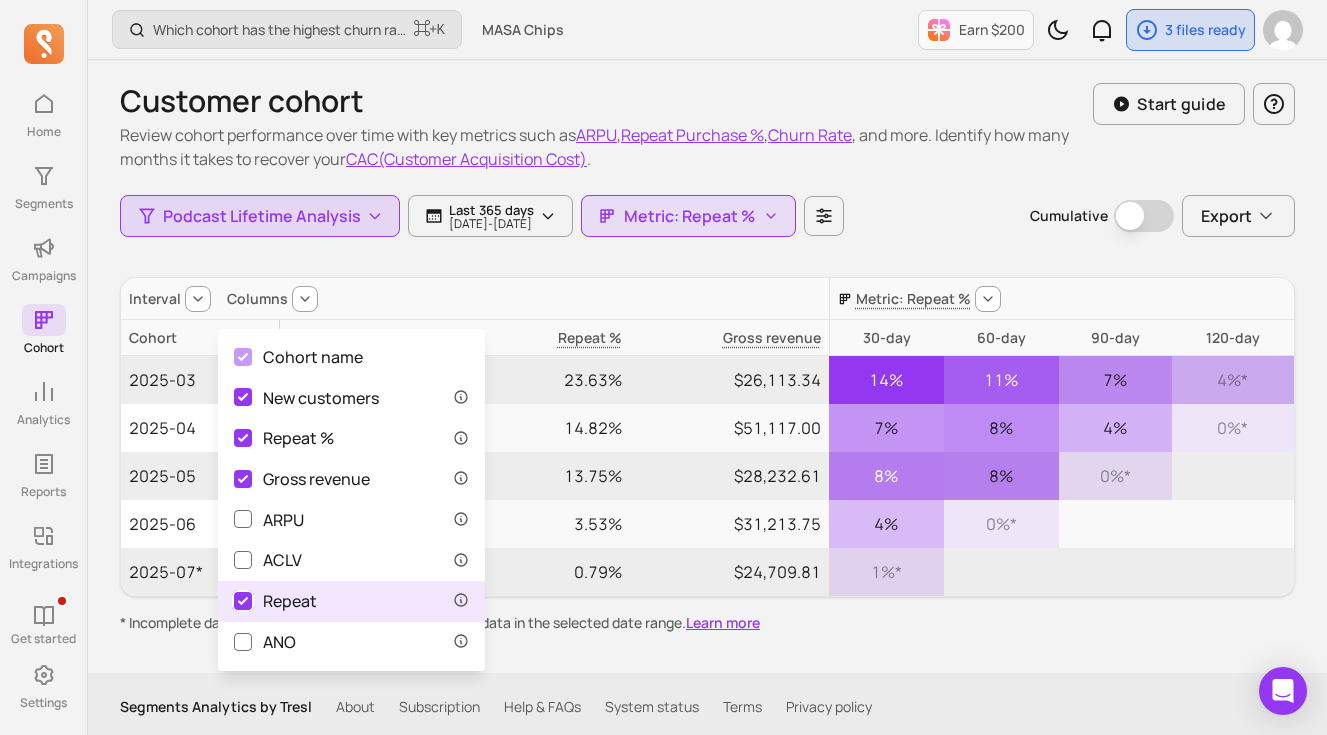checkbox on "true" 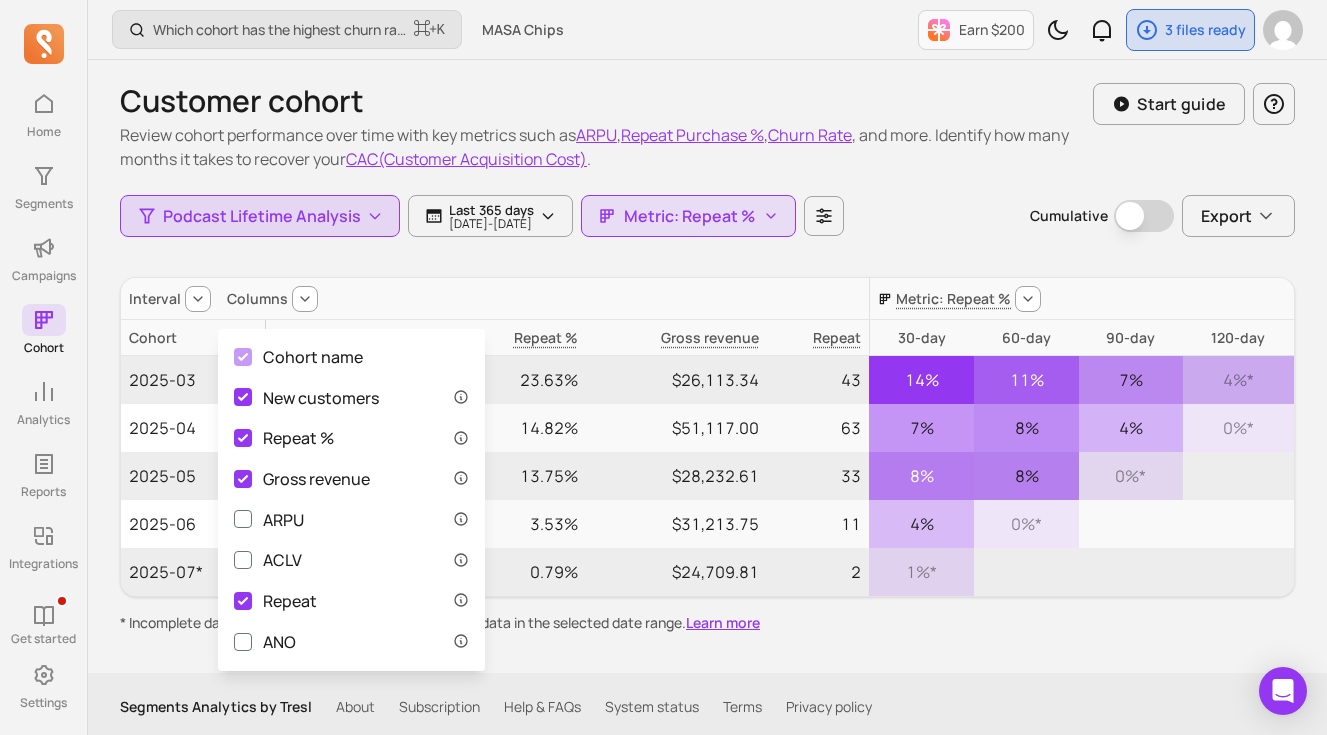 click on "Interval Columns Metric: Repeat % Cohort New customers Repeat % Gross revenue Repeat 30-day 60-day 90-day 120-day 2025-03 182 23.63% $26,113.34 43 14% 11% 7% 4% * 2025-04 425 14.82% $51,117.00 63 7% 8% 4% 0% * 2025-05 240 13.75% $28,232.61 33 8% 8% 0% *   2025-06 312 3.53% $31,213.75 11 4% 0% *     2025-07* 254 0.79% $24,709.81 2 1% *       *   Incomplete data: The data is calculated using available data in the selected date range.  Learn more" at bounding box center (707, 455) 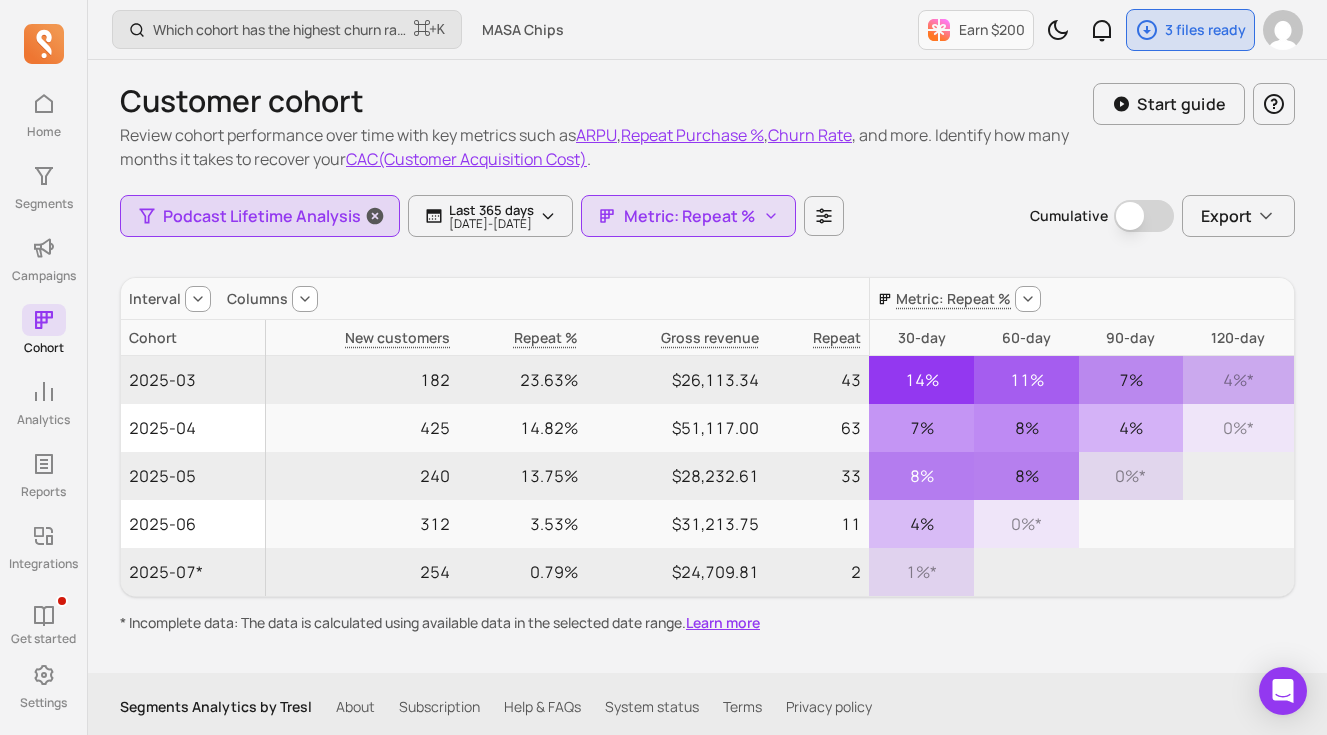 click on "Podcast Lifetime Analysis" at bounding box center [260, 216] 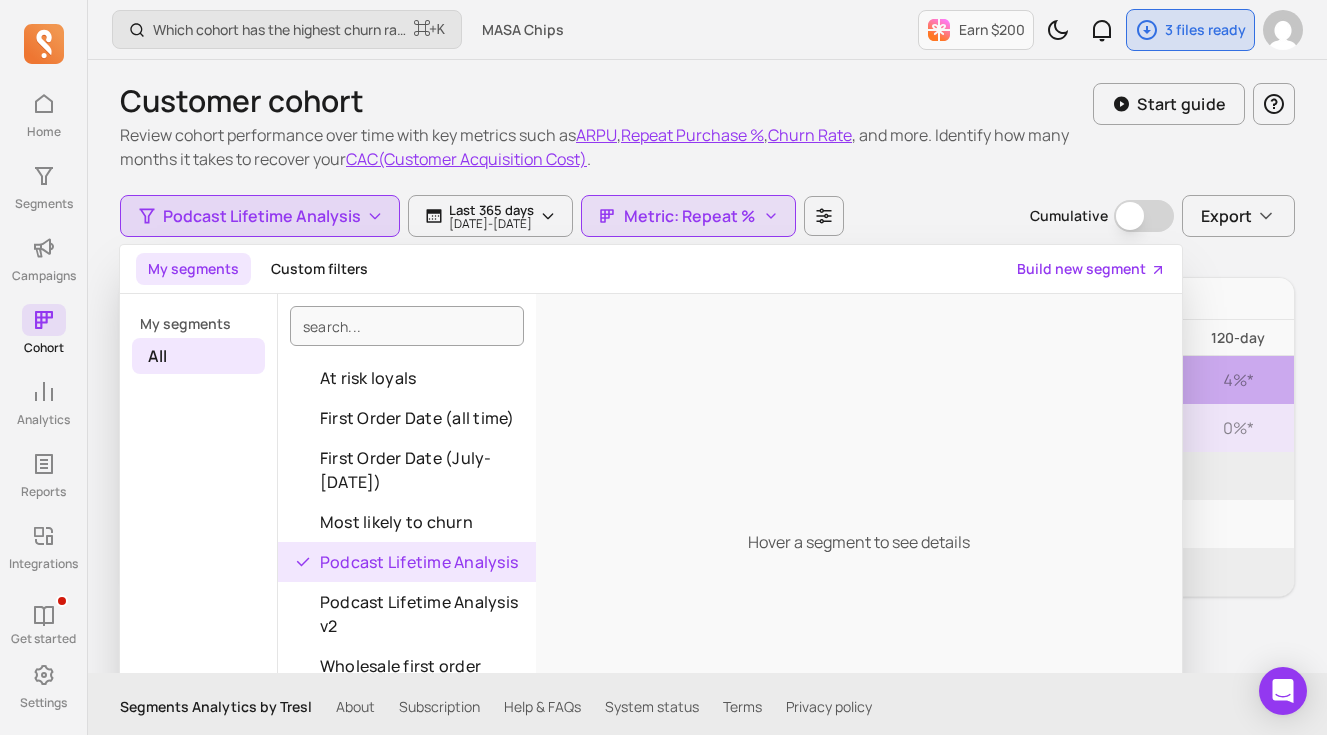 click on "Review cohort performance over time with key metrics such as  ARPU ,  Repeat Purchase % ,  Churn Rate , and more. Identify how many months it takes to recover your  CAC(Customer Acquisition Cost) ." at bounding box center (606, 147) 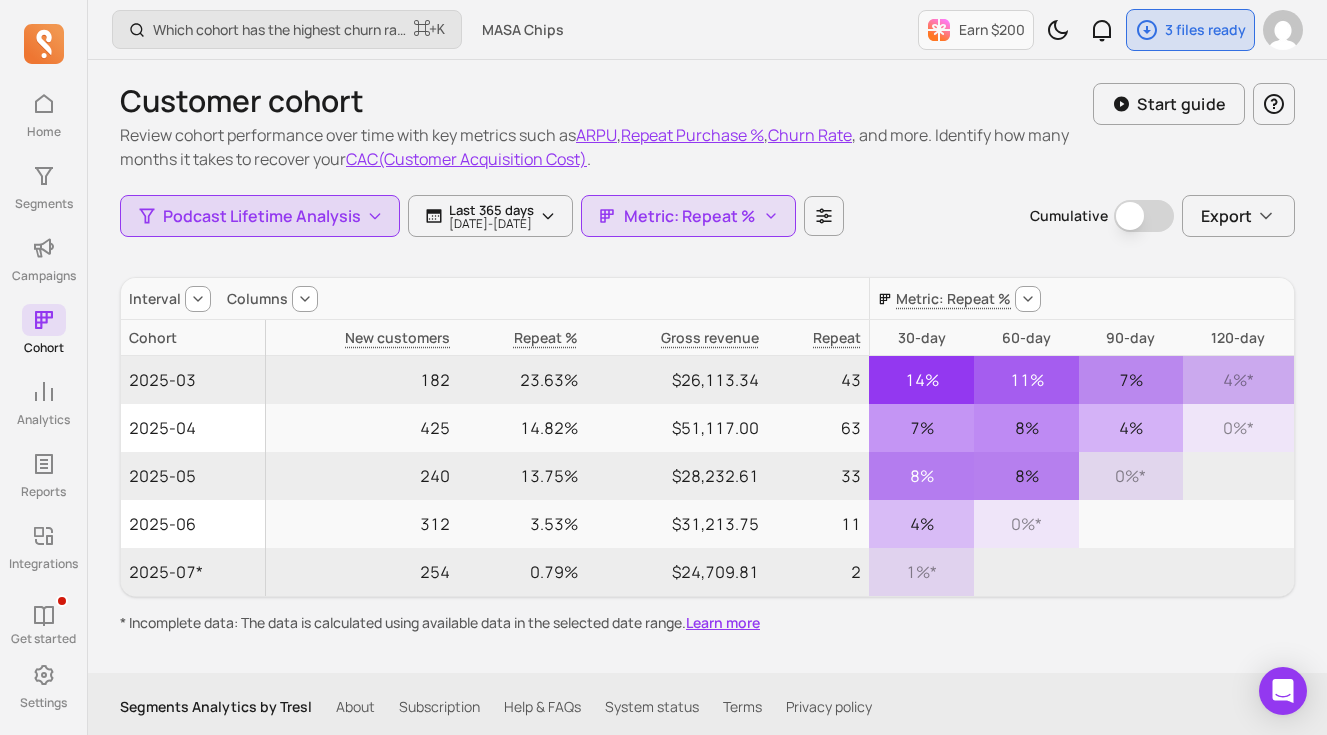 type 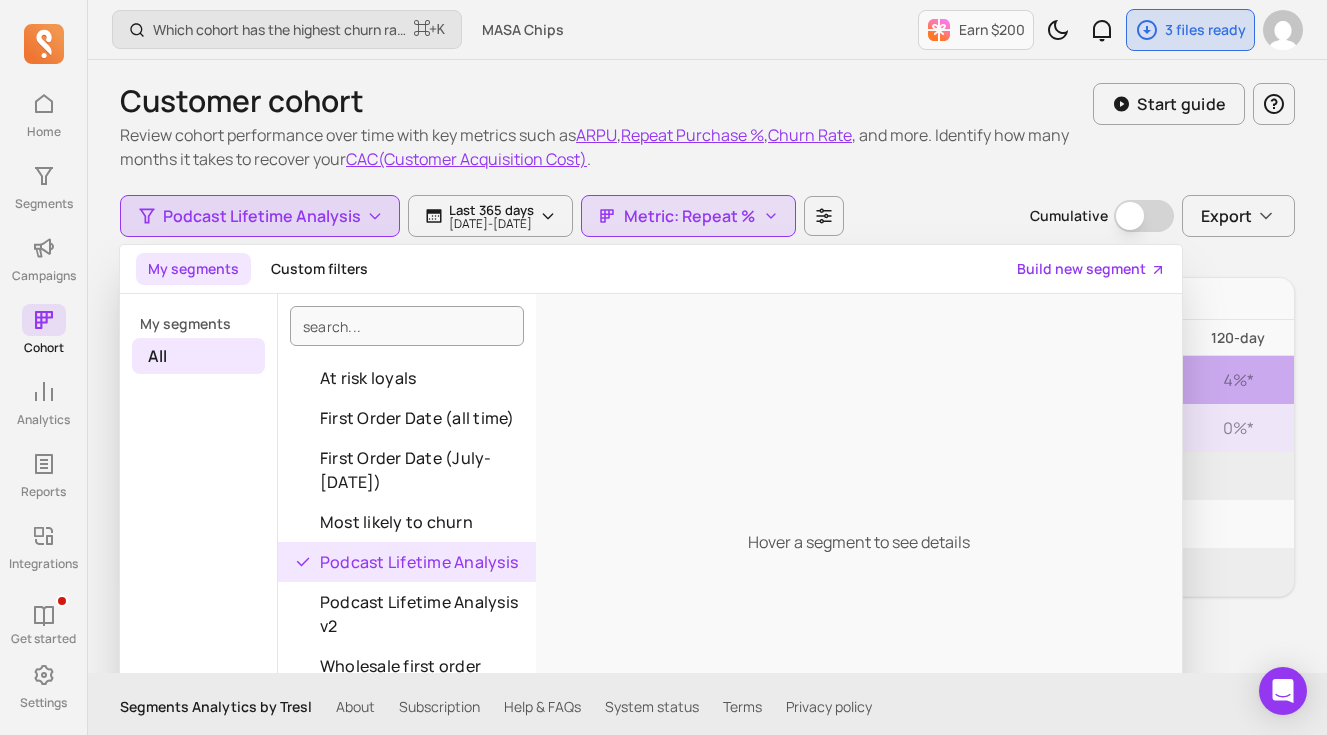 click on "Podcast Lifetime Analysis My segments Custom filters Build new segment My segments All At risk loyals First Order Date (all time) First Order Date (July-[DATE]) Most likely to churn Podcast Lifetime Analysis Podcast Lifetime Analysis v2 Wholesale first order Hover a segment to see details   Last 365 days [DATE]  -  [DATE] Metric:   Repeat %" at bounding box center [482, 216] 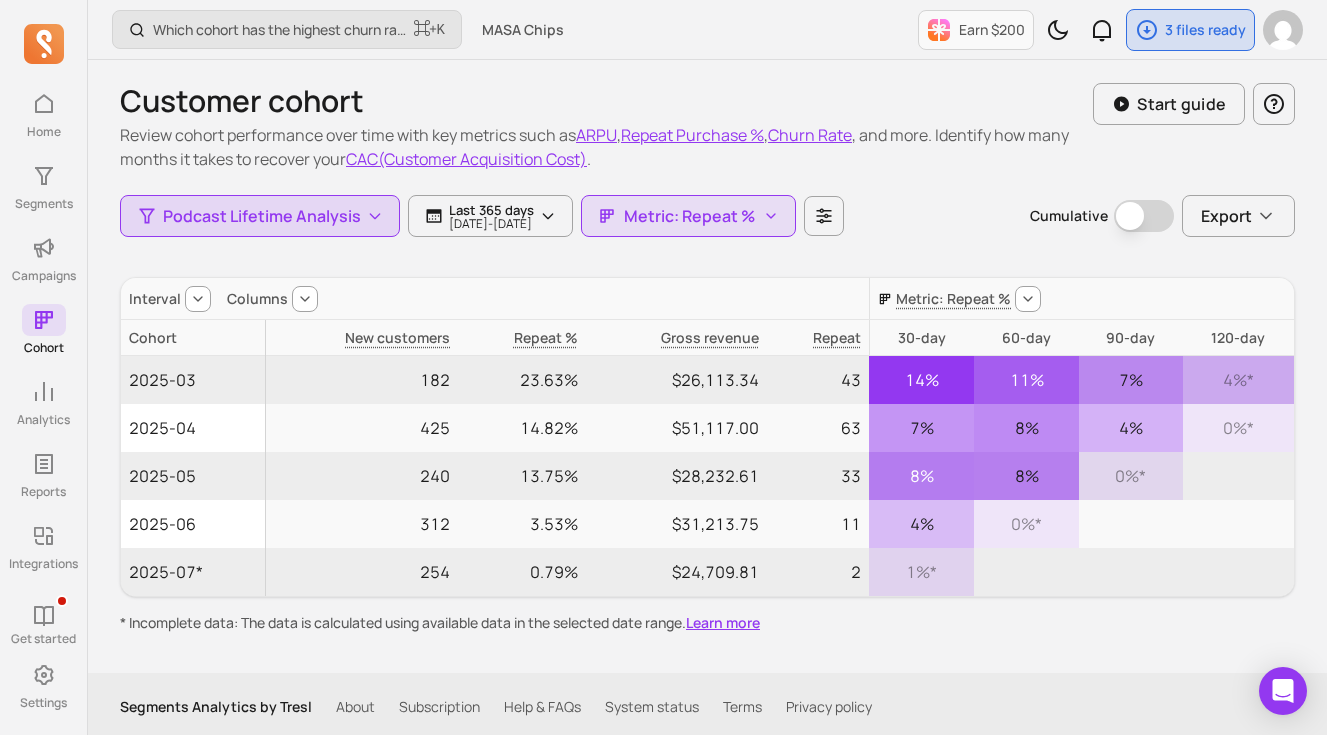 scroll, scrollTop: 0, scrollLeft: 0, axis: both 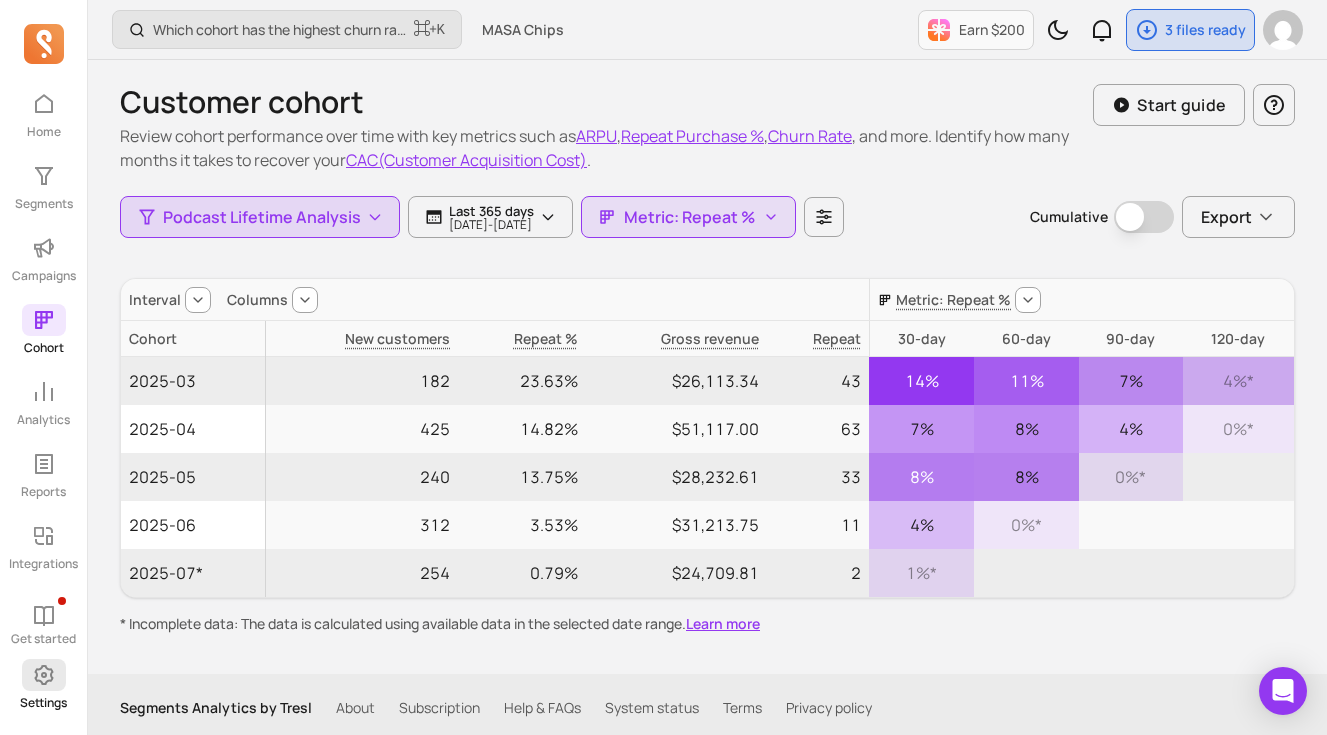 click 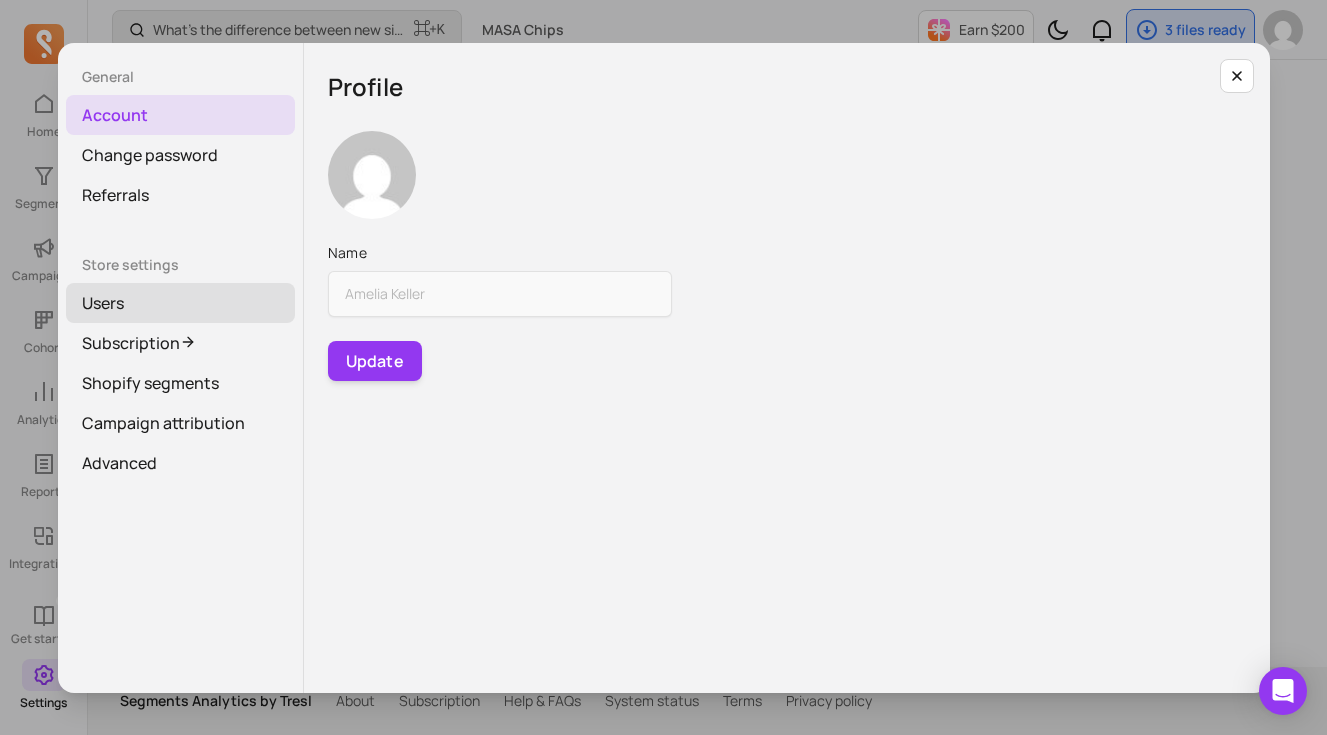 click on "Users" at bounding box center [180, 303] 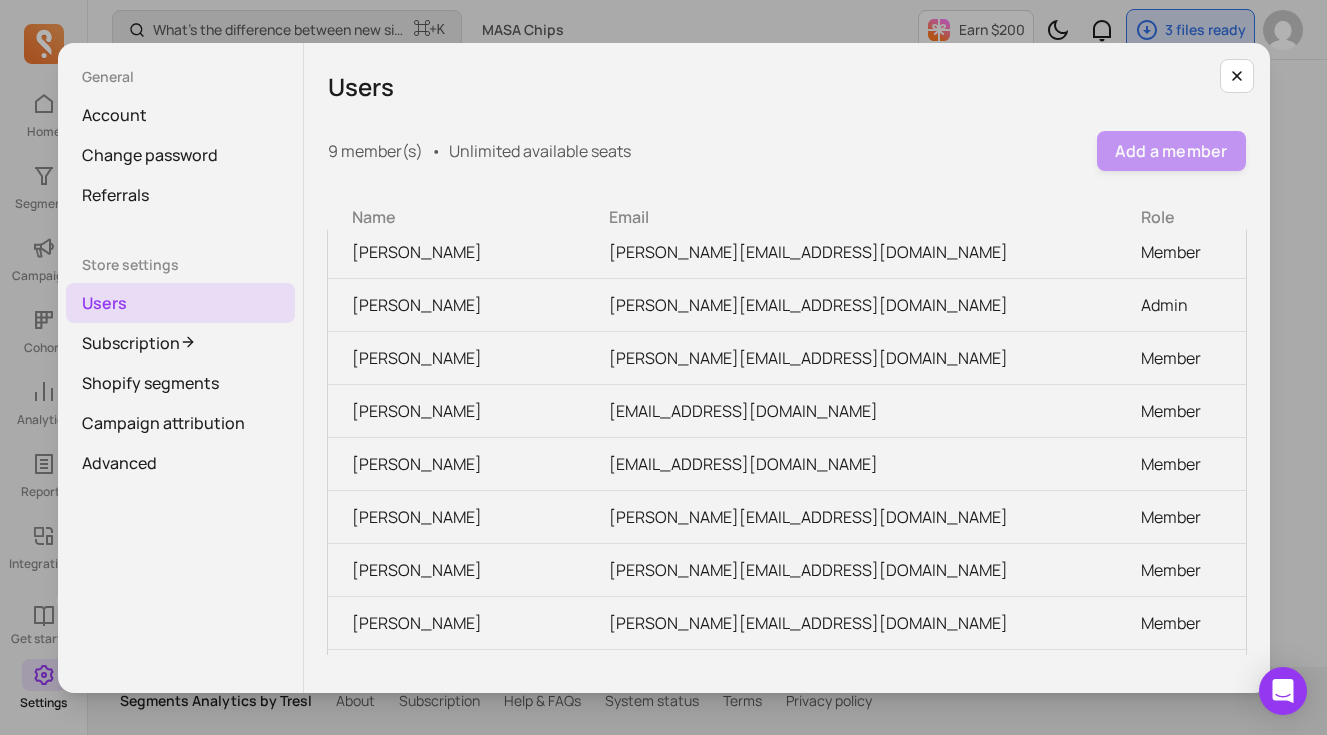 scroll, scrollTop: 0, scrollLeft: 0, axis: both 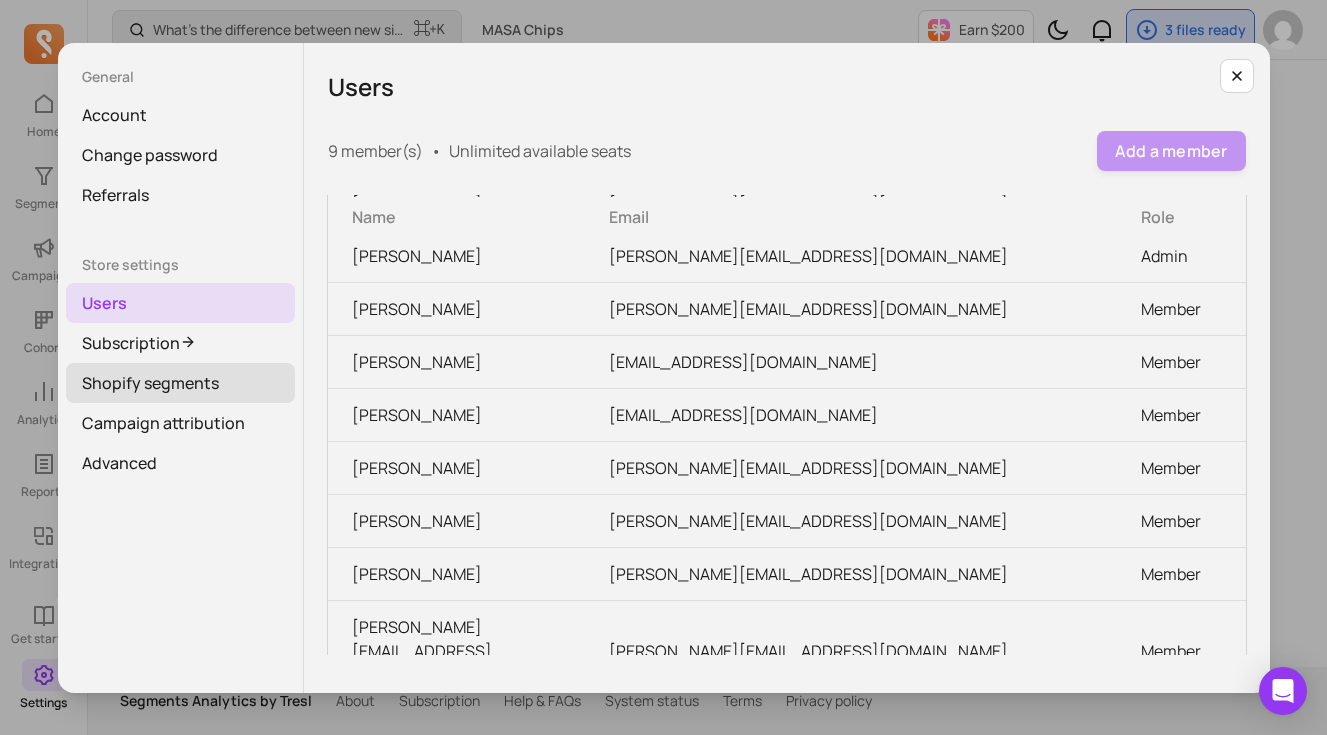 click on "Shopify segments" at bounding box center (180, 383) 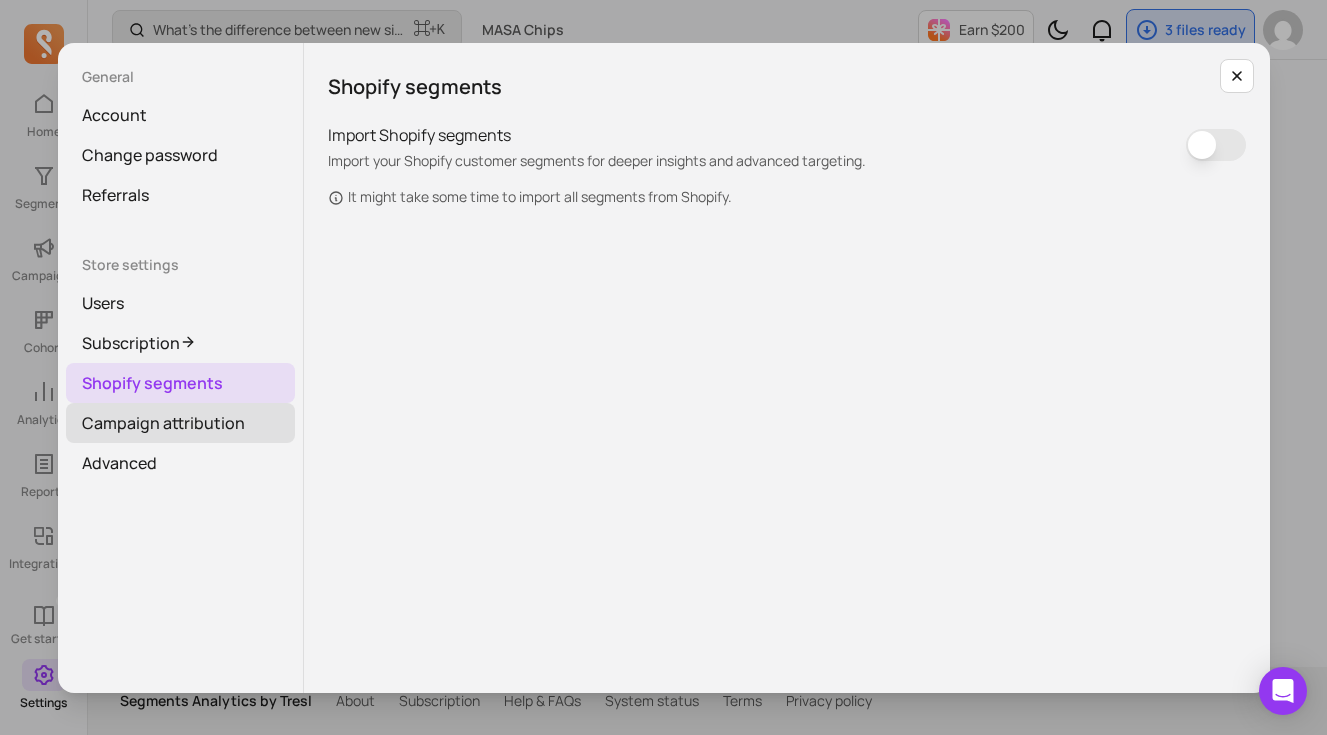 click on "Campaign attribution" at bounding box center [180, 423] 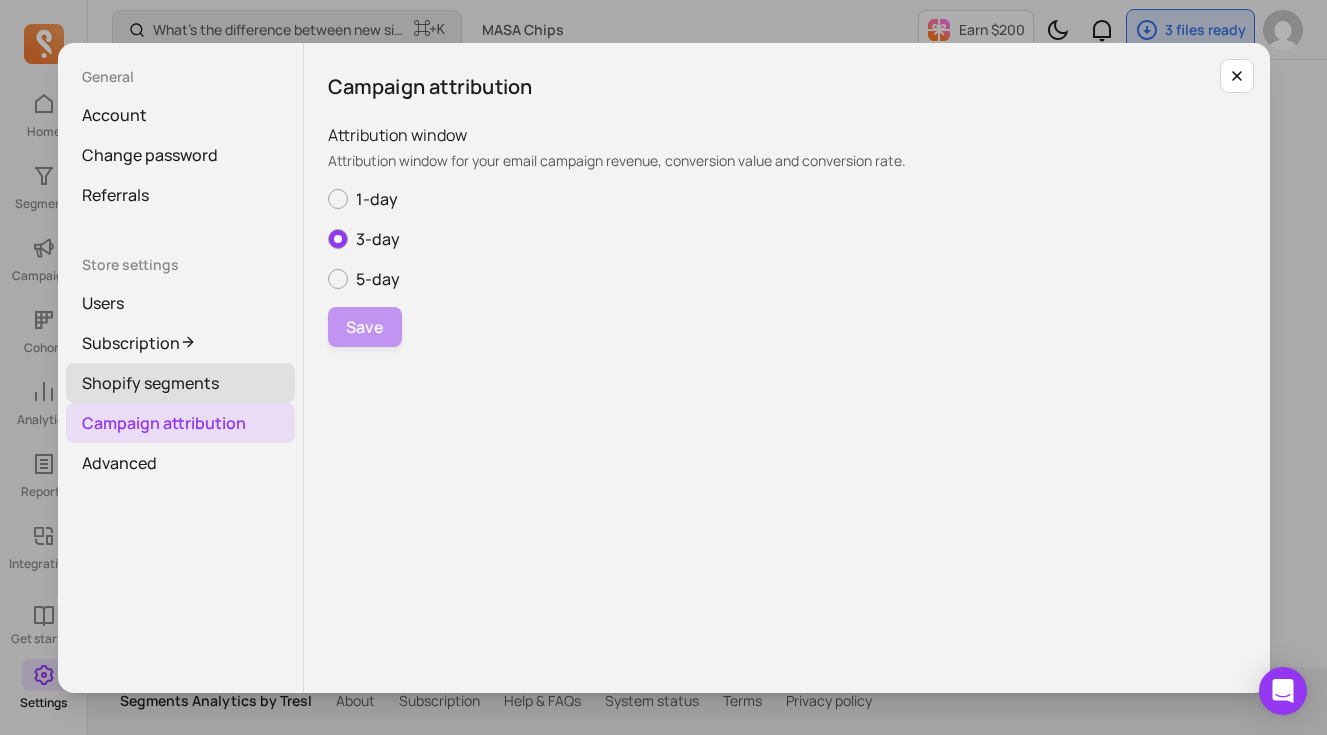 click on "Shopify segments" at bounding box center [180, 383] 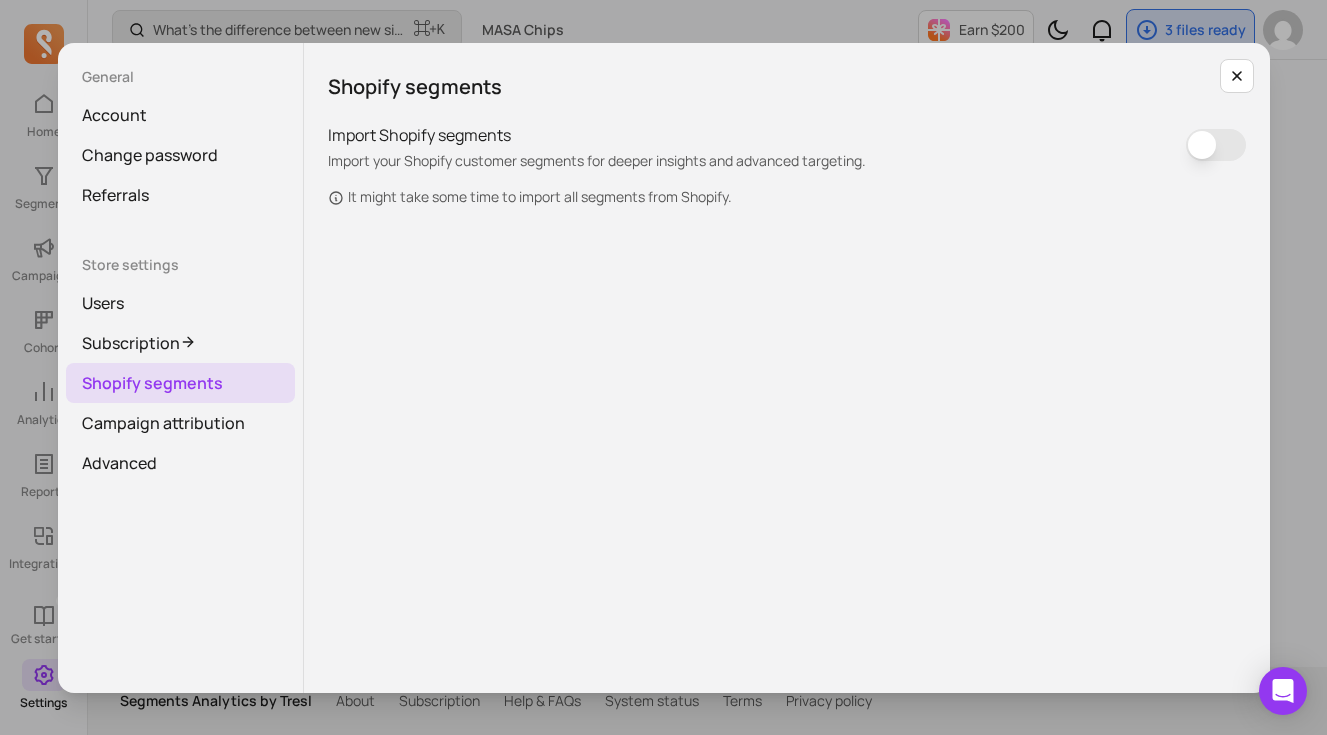 click on "Apply custom value" at bounding box center (1216, 145) 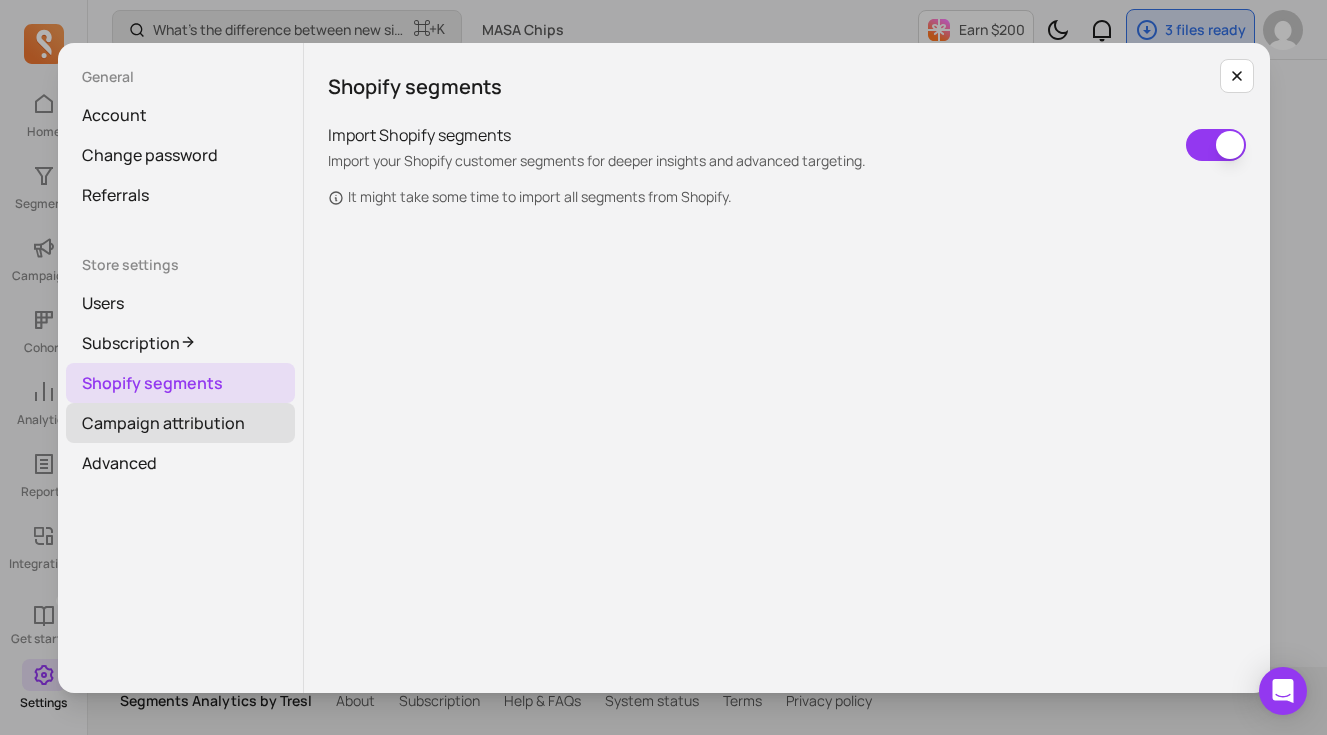 click on "Campaign attribution" at bounding box center [180, 423] 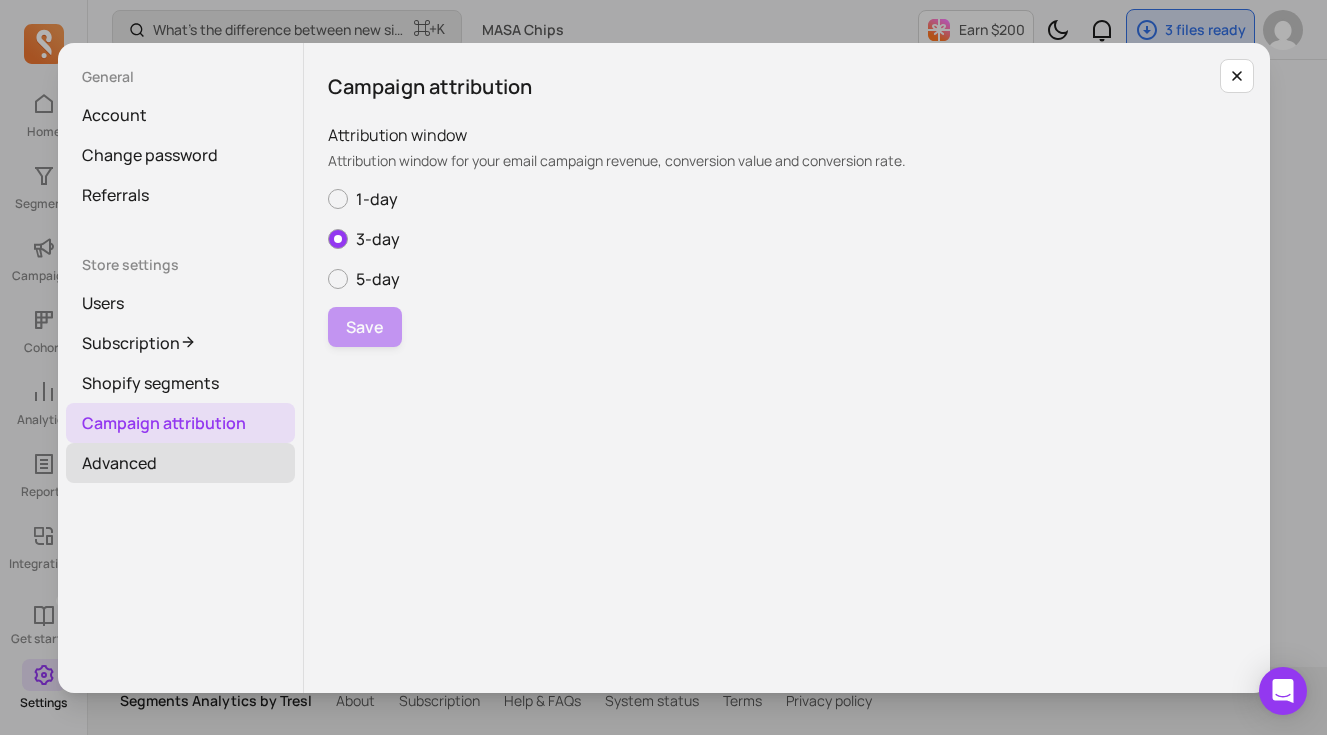 click on "Advanced" at bounding box center (180, 463) 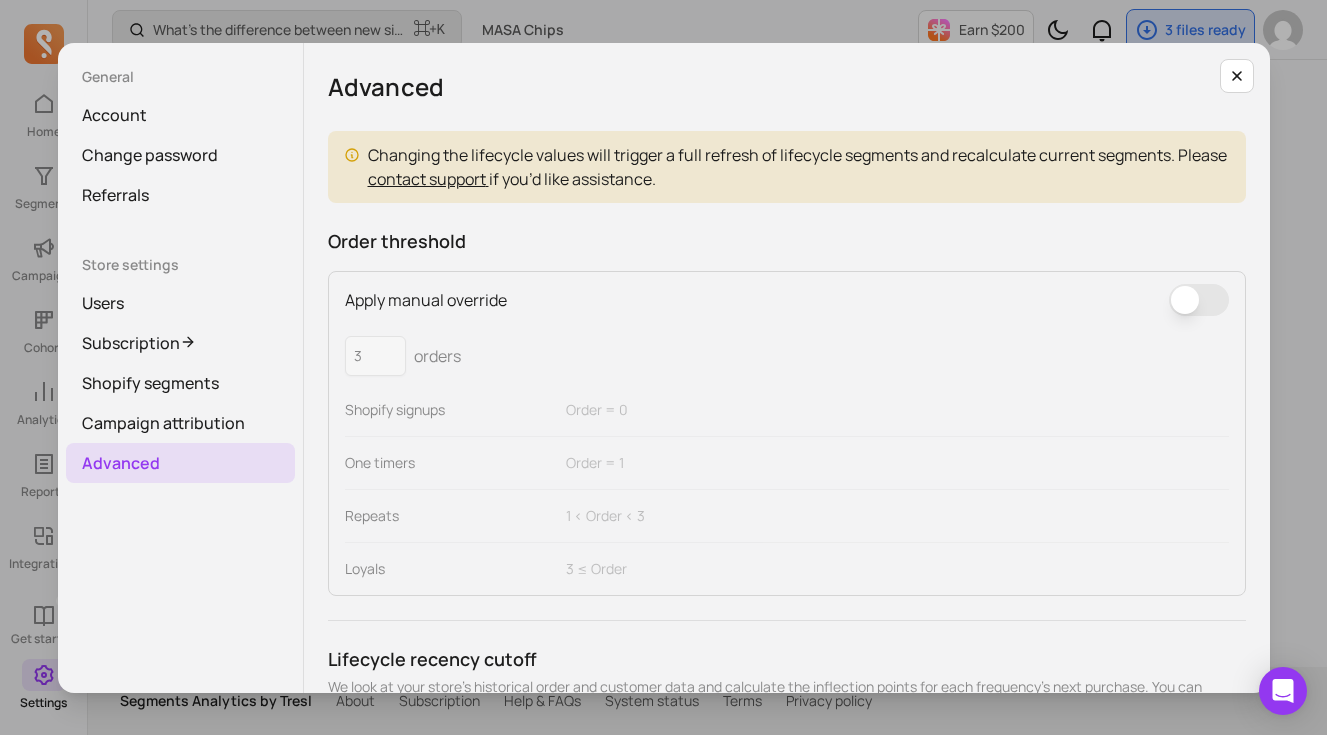 scroll, scrollTop: 530, scrollLeft: 0, axis: vertical 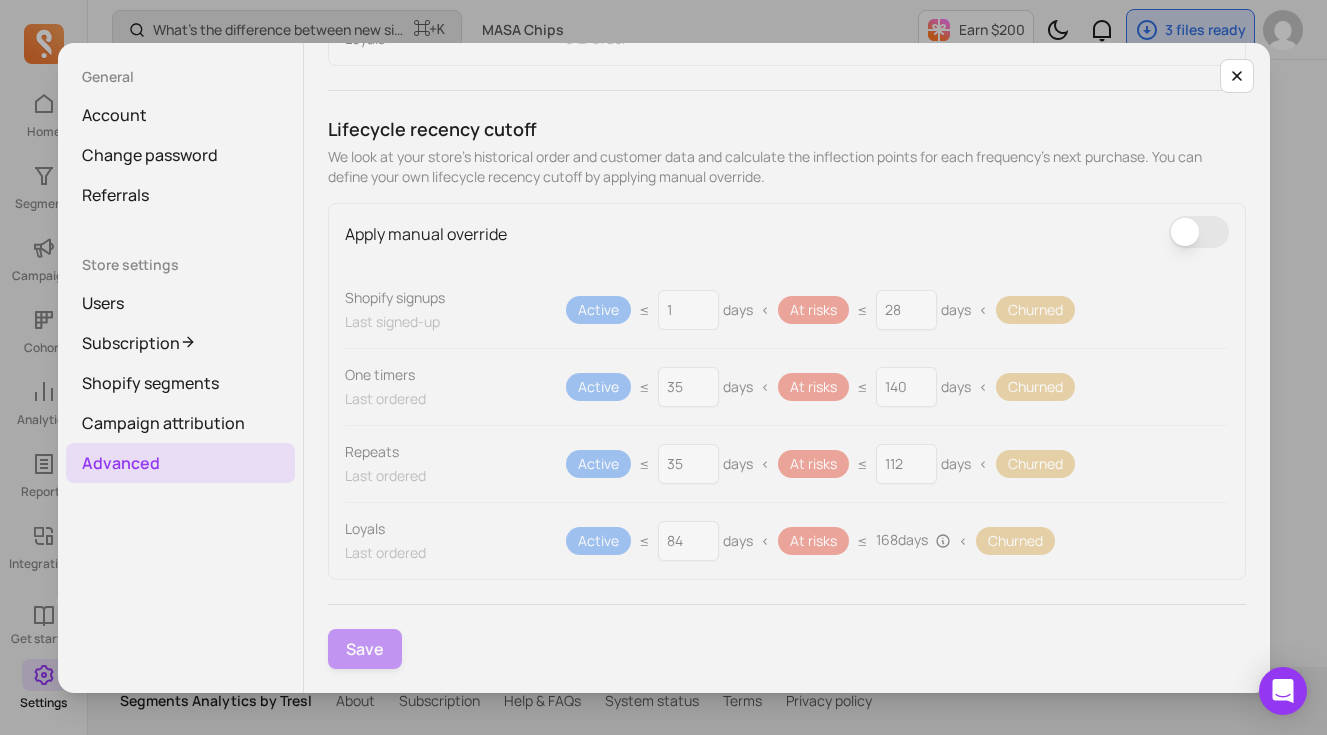 click on "General Account Change password Referrals Store settings Users Subscription Shopify segments Campaign attribution Advanced Advanced Changing the lifecycle values will trigger a full refresh of lifecycle segments and recalculate current segments. Please   contact support   if you’d like assistance. Order threshold Apply manual override Apply custom value 3 orders Shopify signups Order = 0 One timers Order = 1 Repeats 1 < Order < 3 Loyals  3 ≤ Order Lifecycle recency cutoff We look at your store's historical order and customer data and calculate the inflection points for each frequency's next purchase. You can define your own lifecycle recency cutoff by applying manual override. Apply manual override Apply custom value Shopify signups Last signed-up Active ≤ 1 days < At risks ≤ 28 days < Churned One timers Last ordered Active ≤ 35 days < At risks ≤ 140 days < Churned Repeats Last ordered Active ≤ 35 days < At risks ≤ 112 days < Churned   Loyals Last ordered Active ≤ 84 days < At risks ≤ 168" at bounding box center [663, 367] 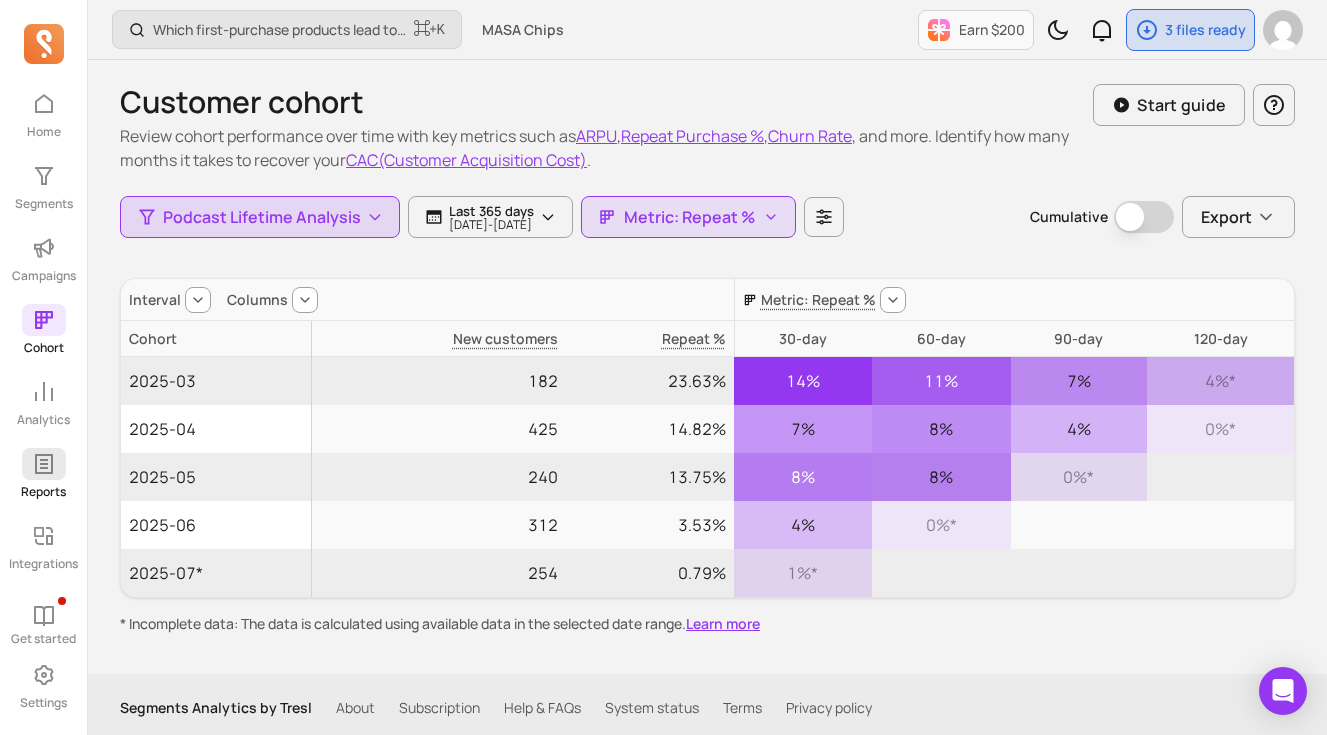 click on "Reports" at bounding box center (43, 474) 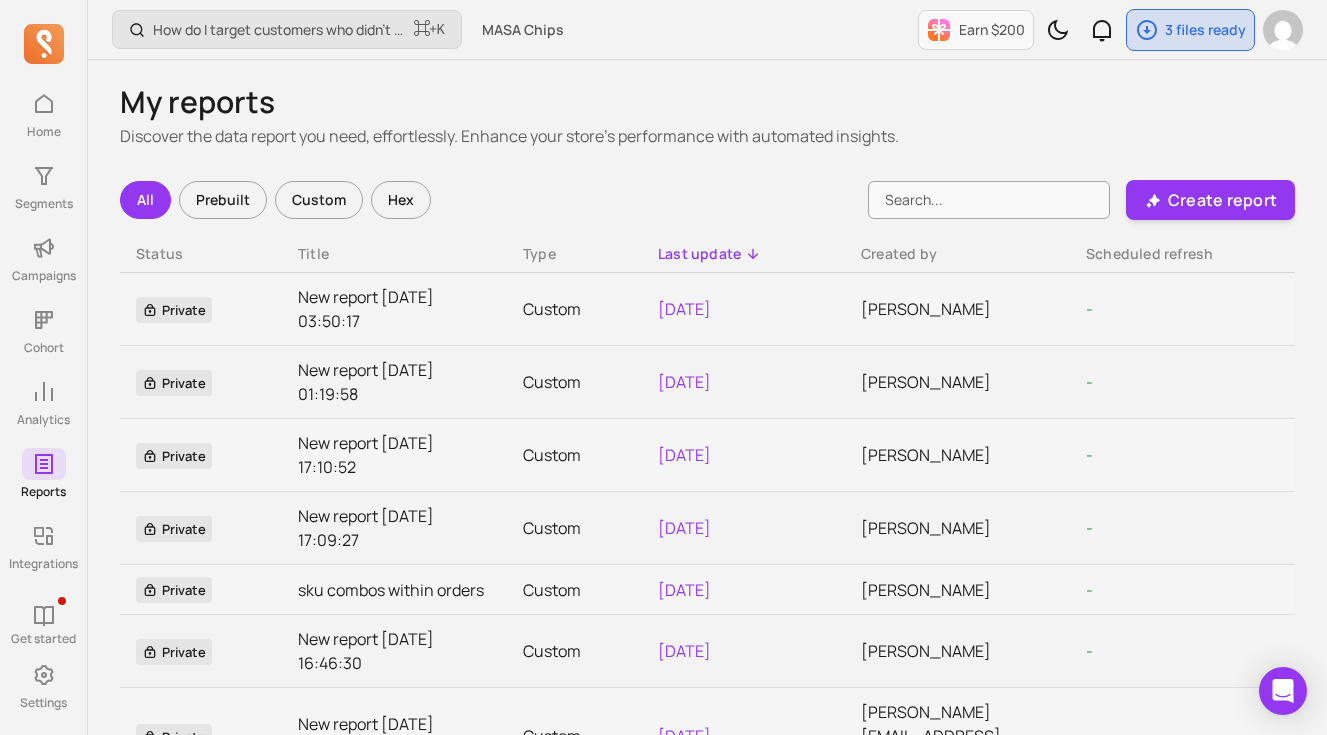 click 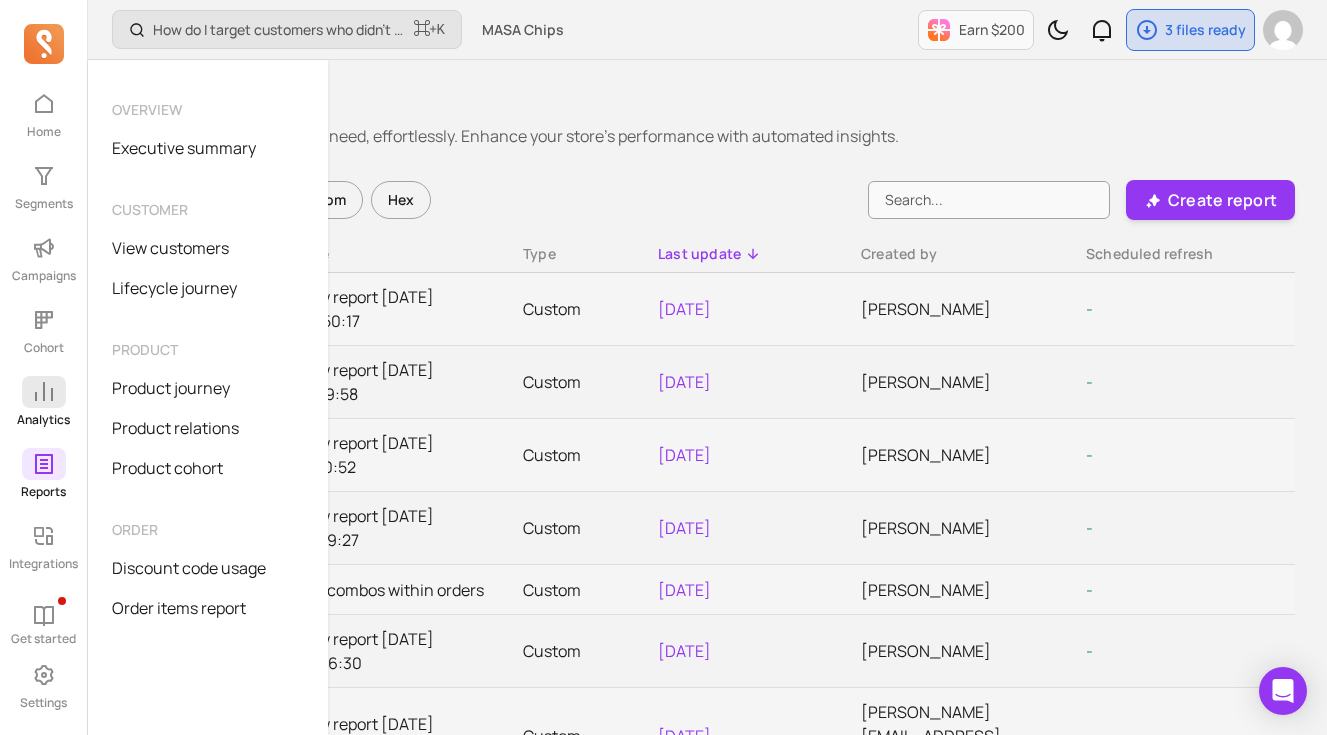 click 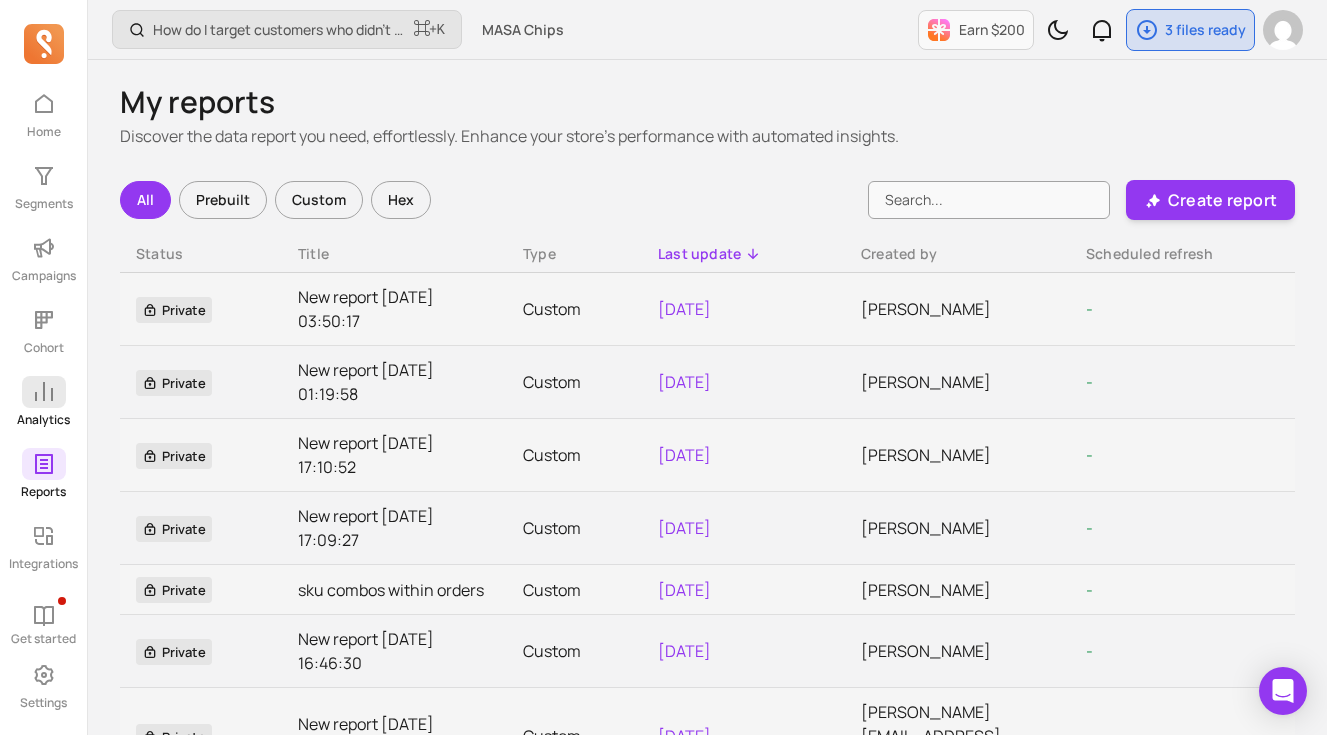 click 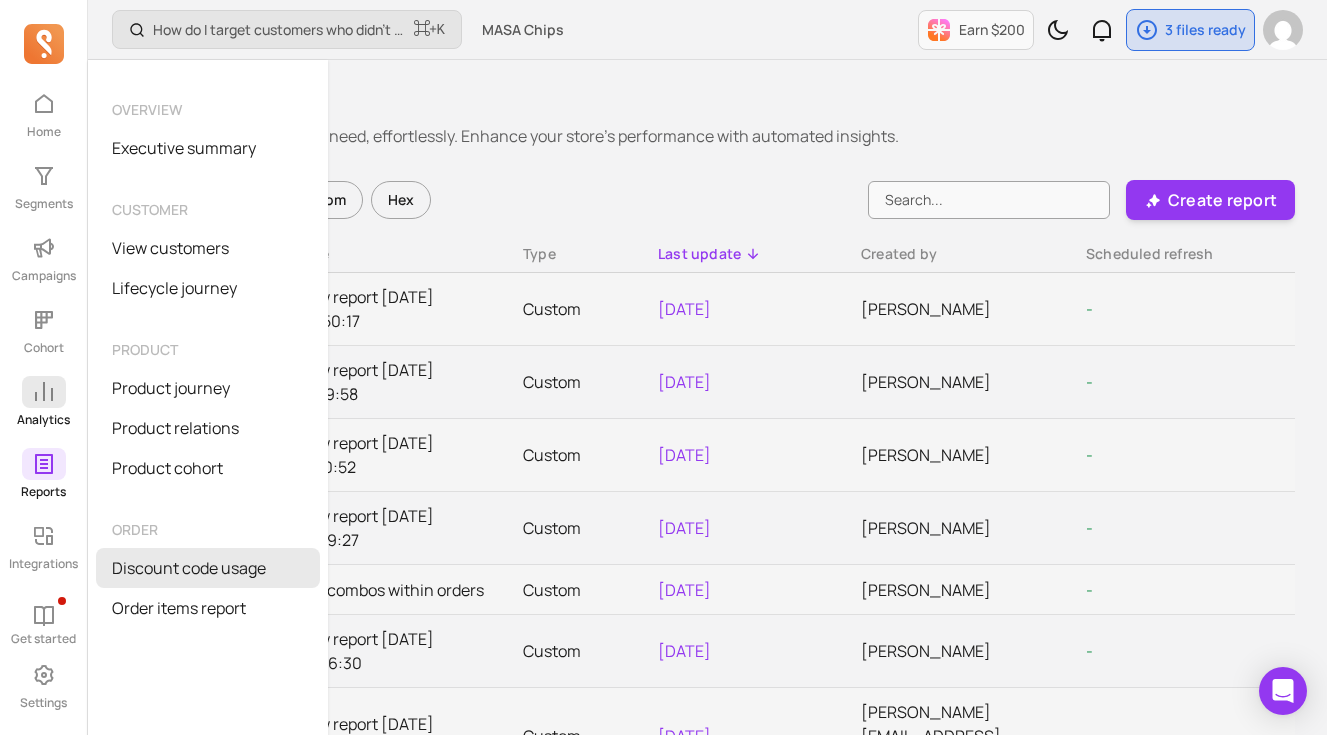 click on "Discount code usage" at bounding box center [208, 568] 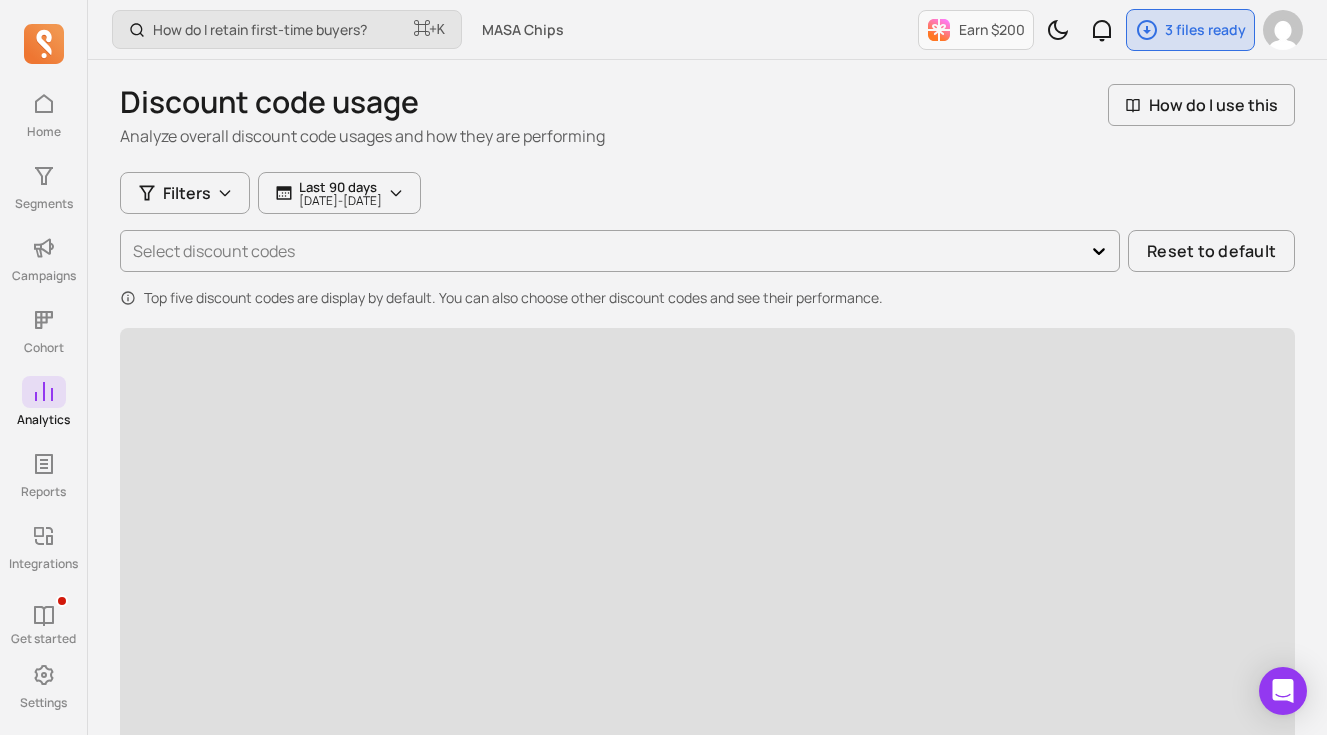 click on "Select discount codes Reset to default" at bounding box center (707, 251) 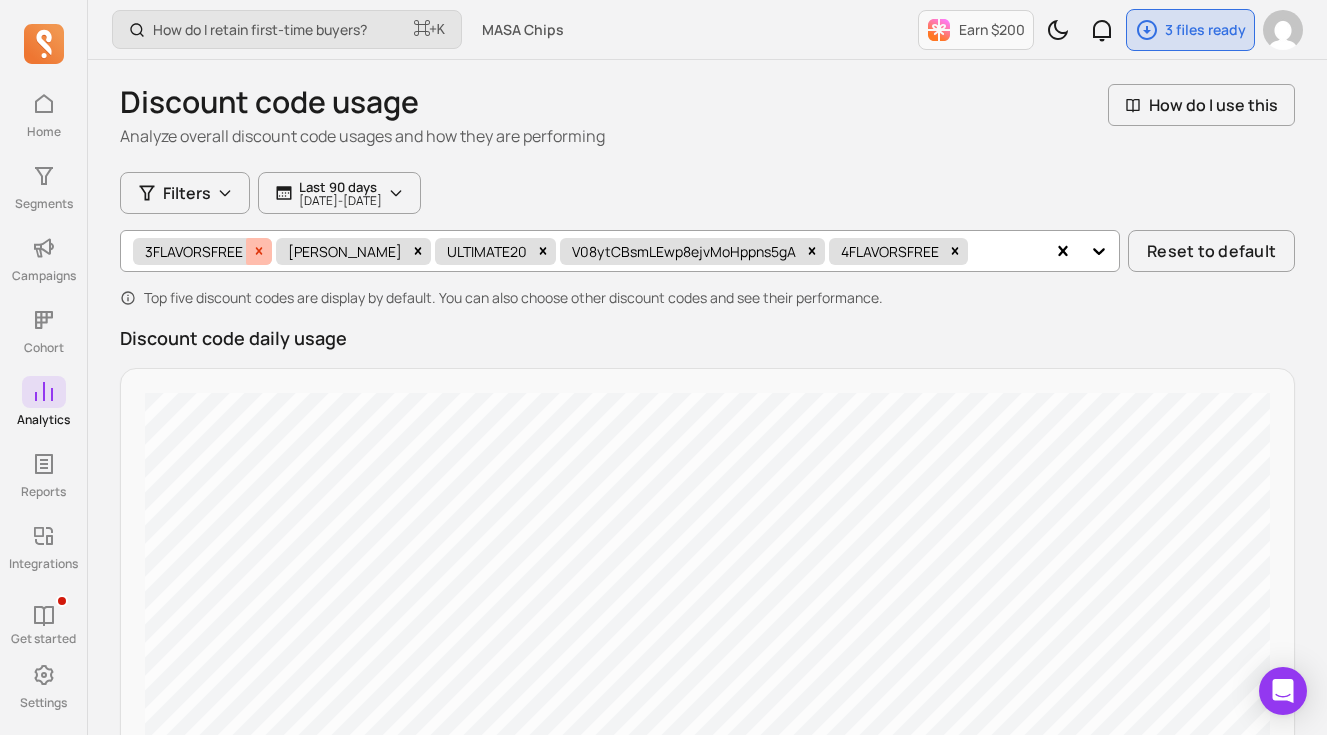 click 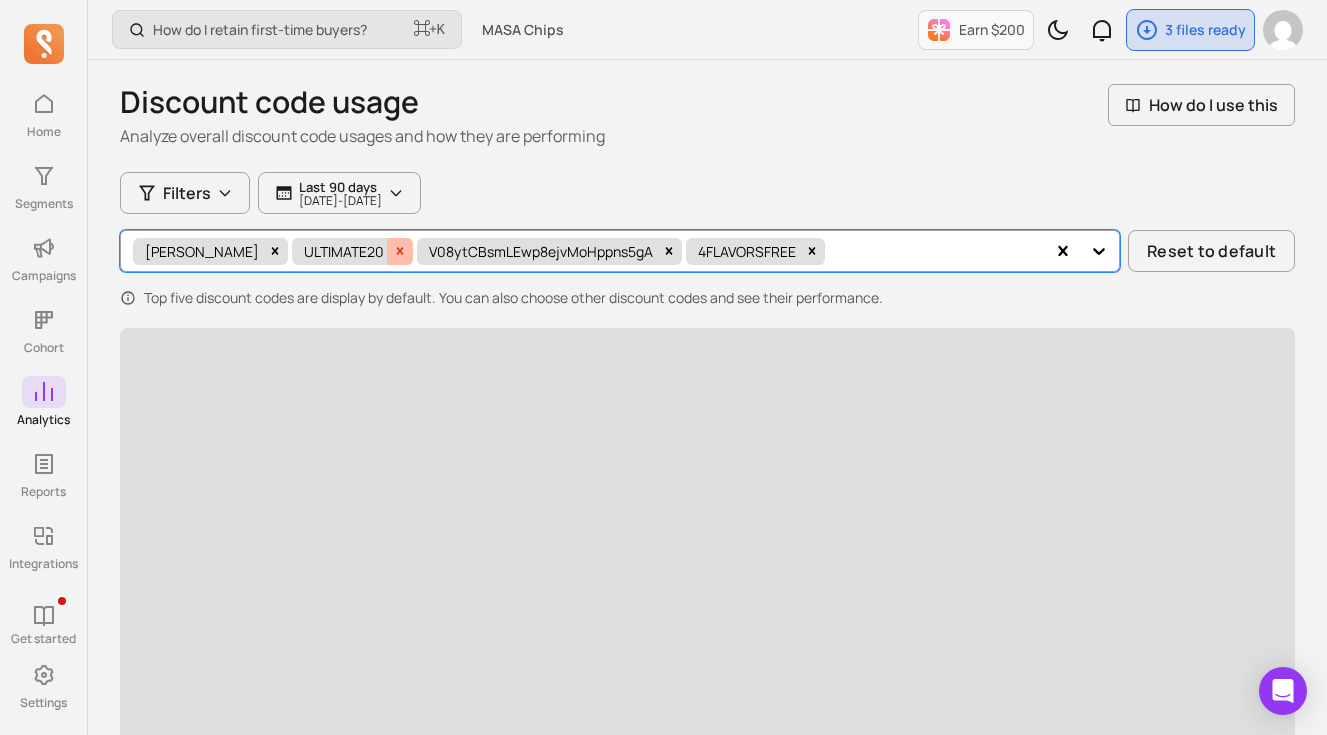 click at bounding box center [400, 251] 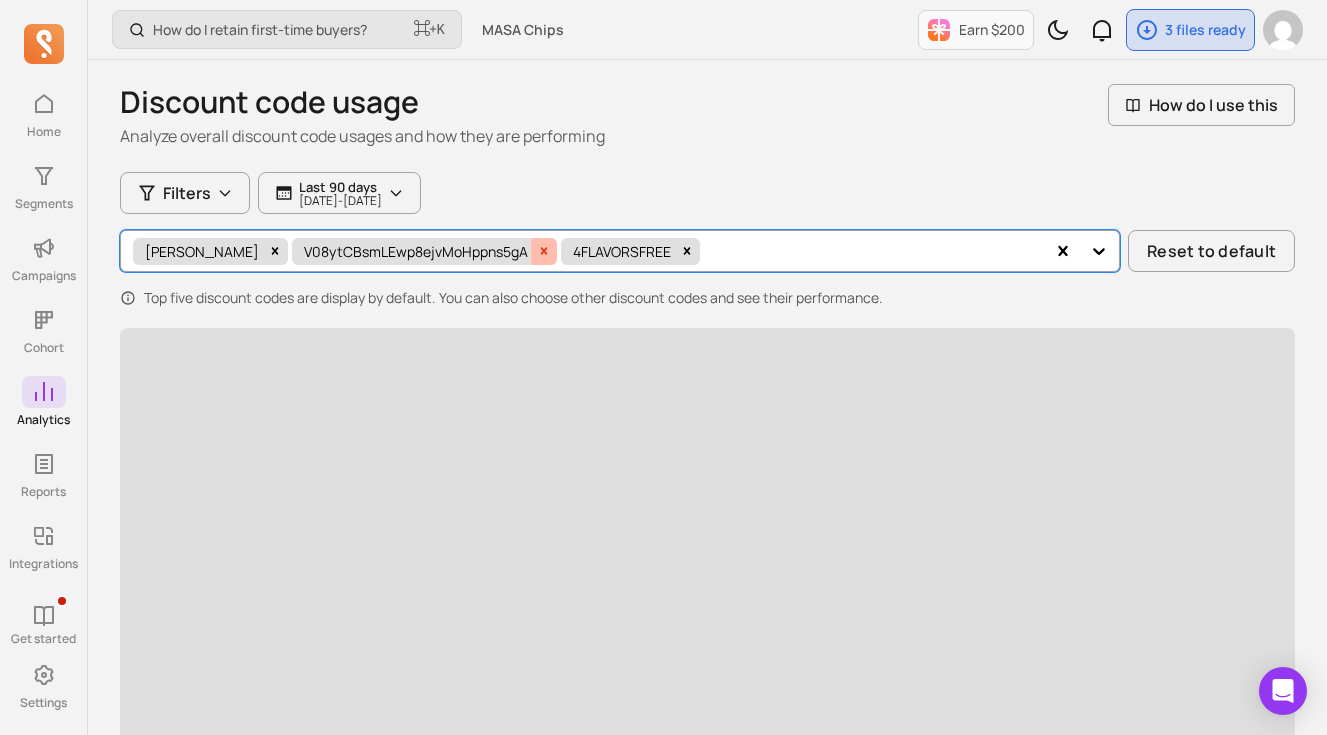 click at bounding box center (544, 251) 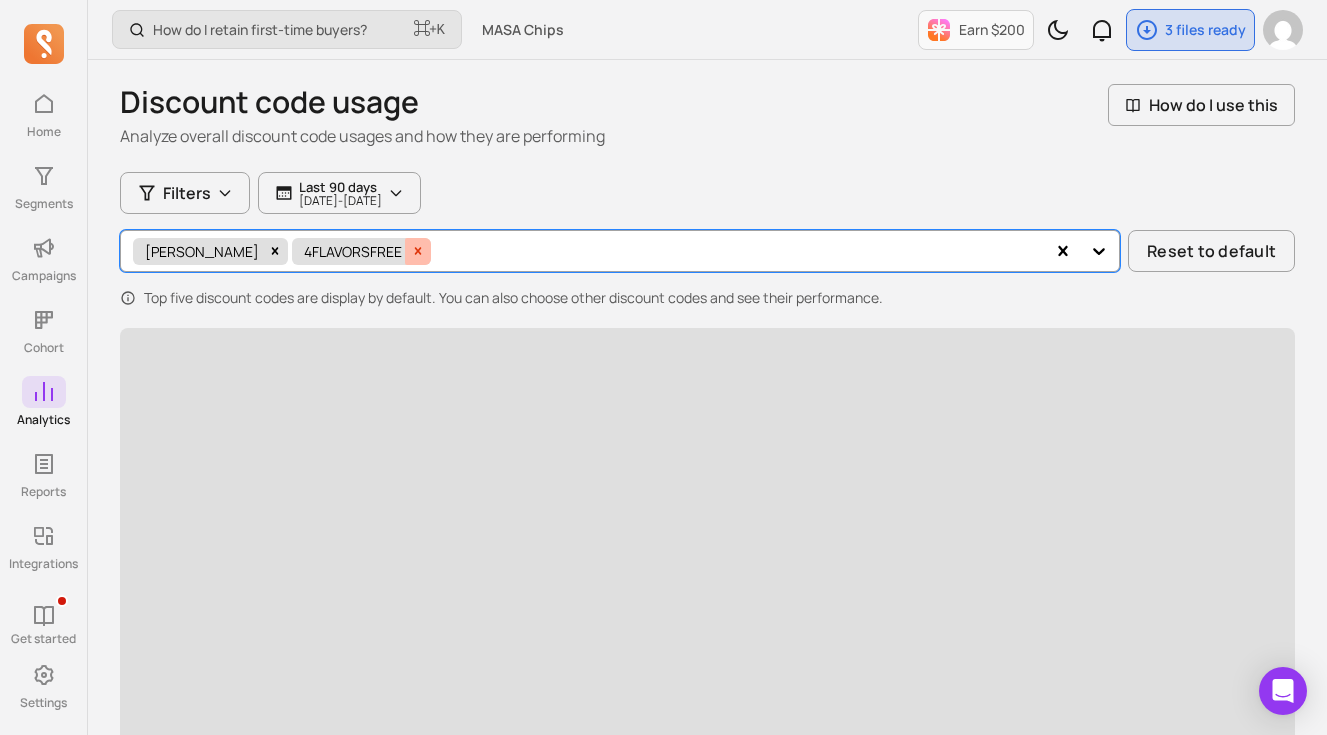click 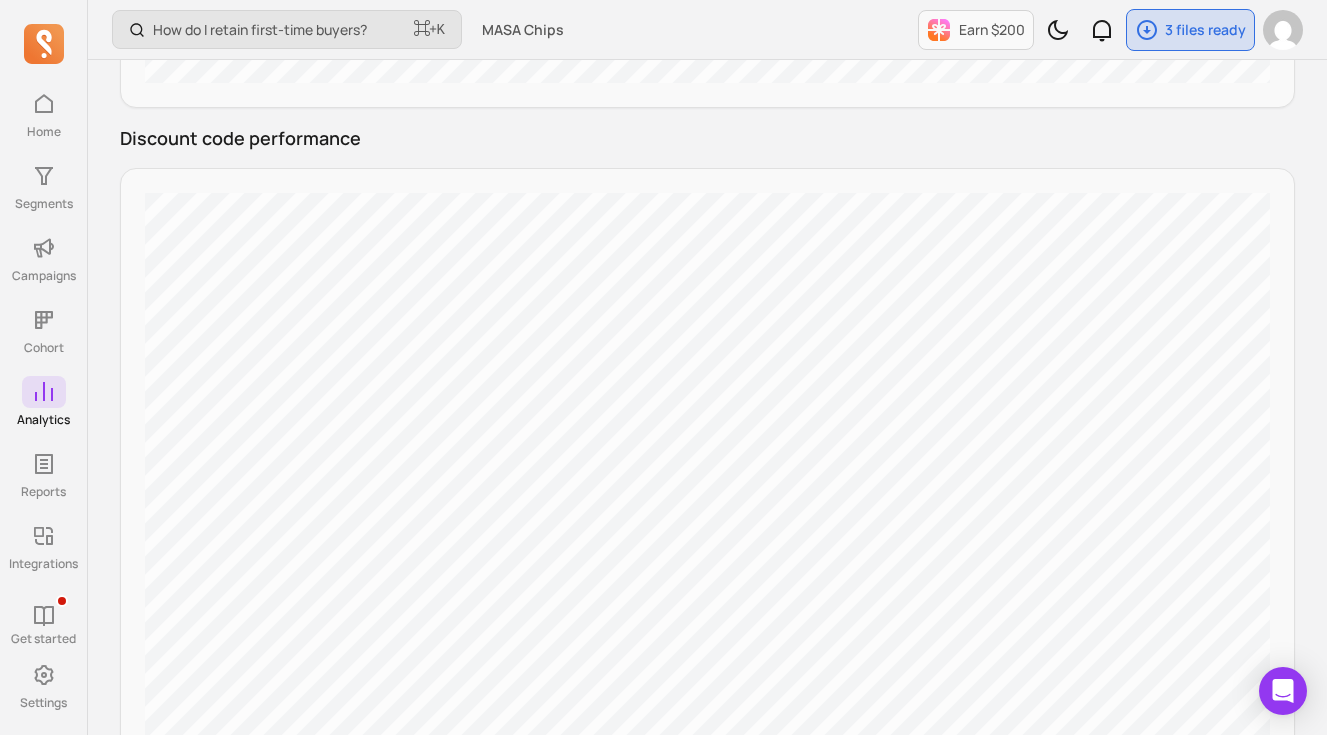 scroll, scrollTop: 1115, scrollLeft: 0, axis: vertical 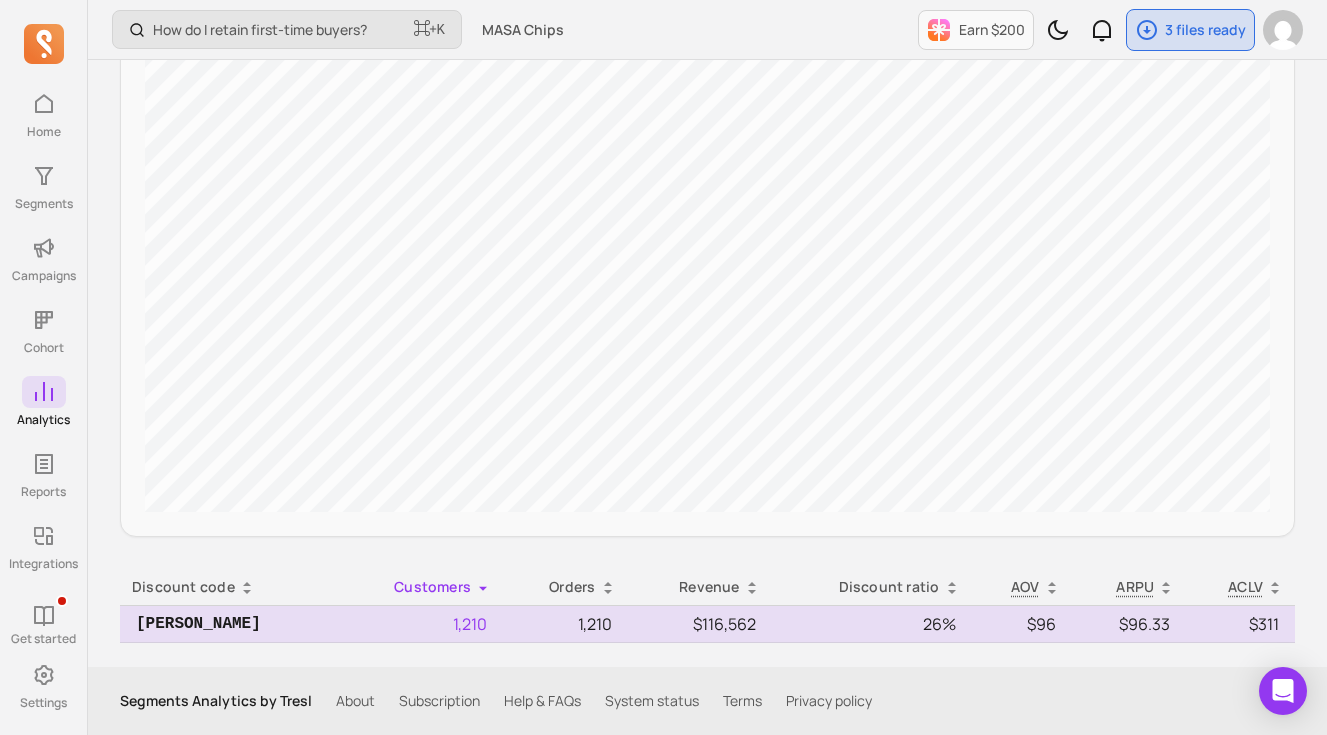 click on "[PERSON_NAME]" at bounding box center [228, 624] 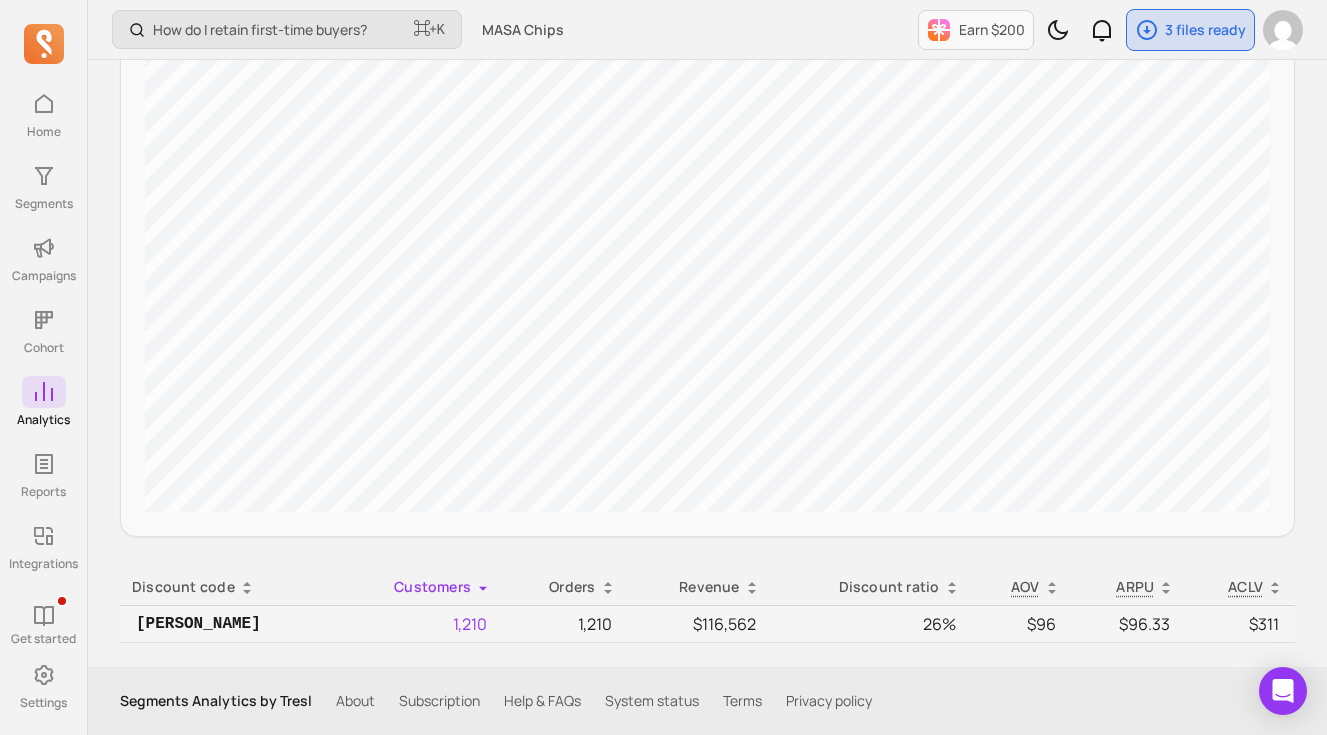 click on "Customers" at bounding box center [419, 587] 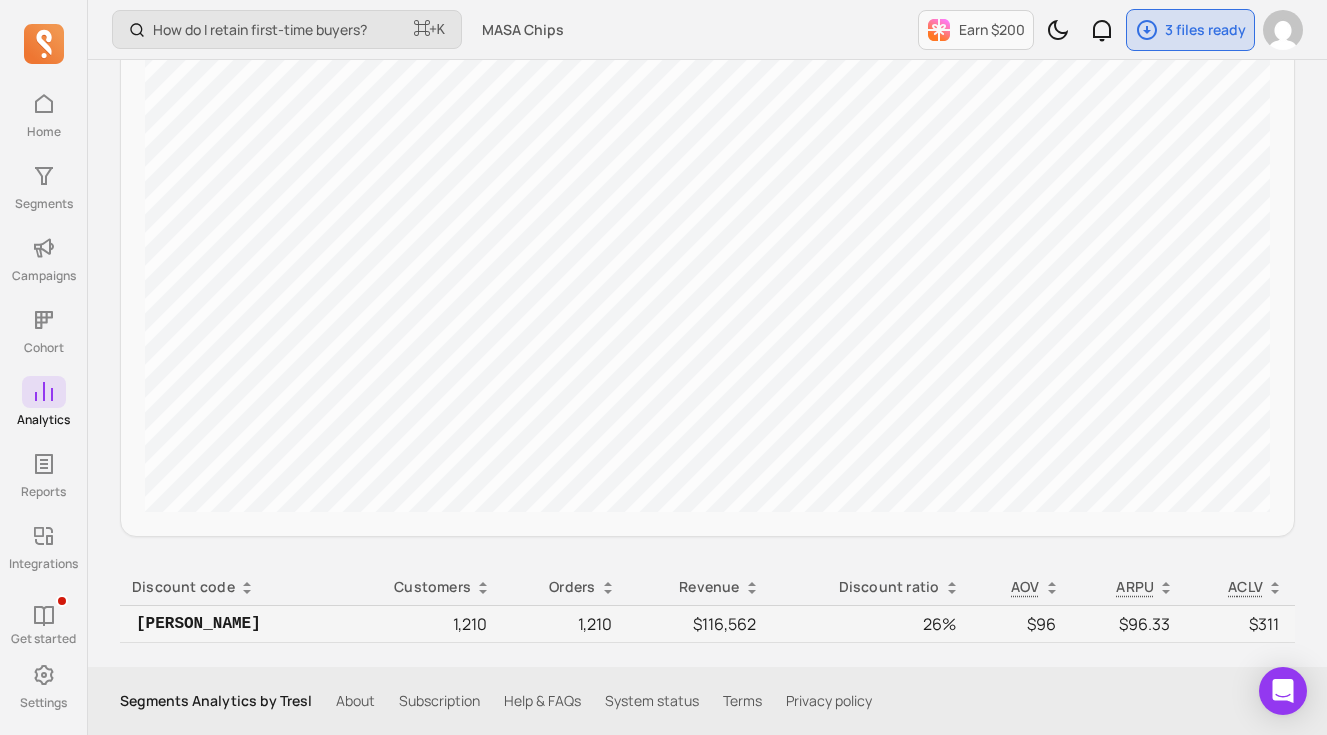click on "Customers" at bounding box center (419, 587) 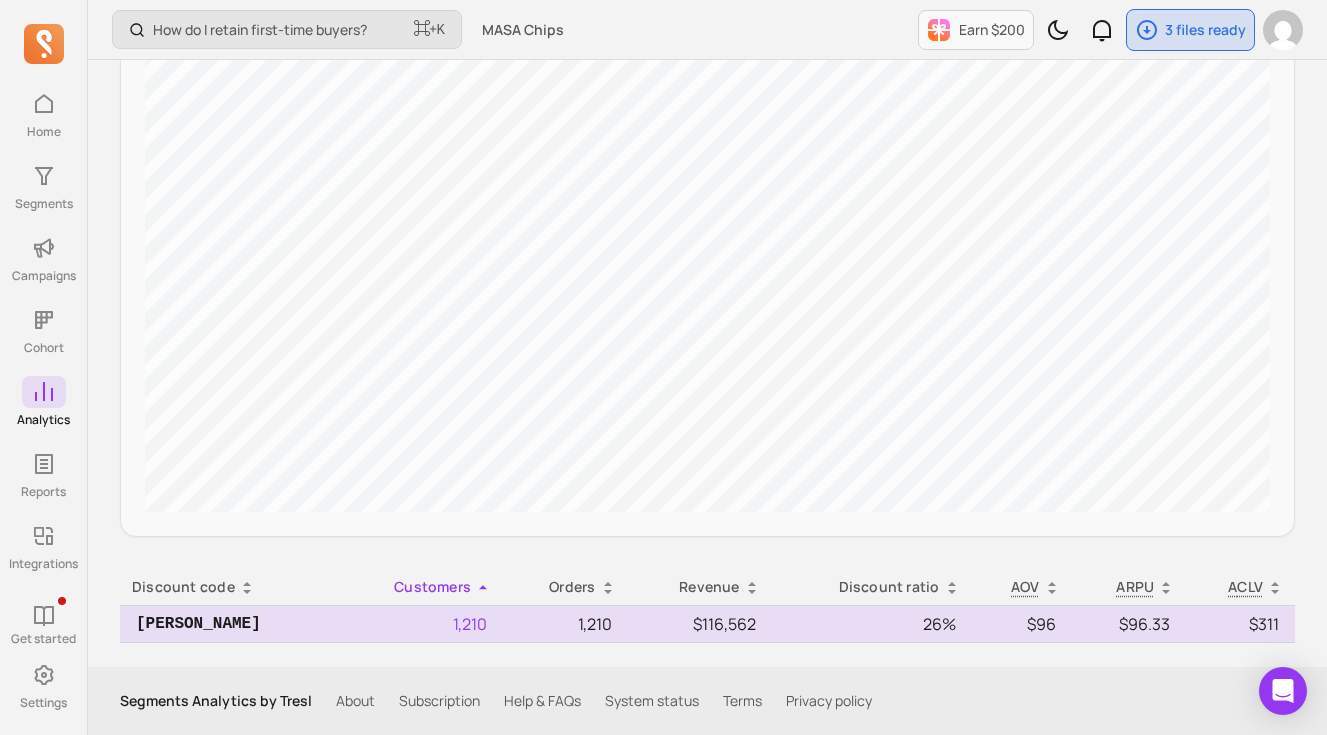 click on "1,210" at bounding box center [419, 624] 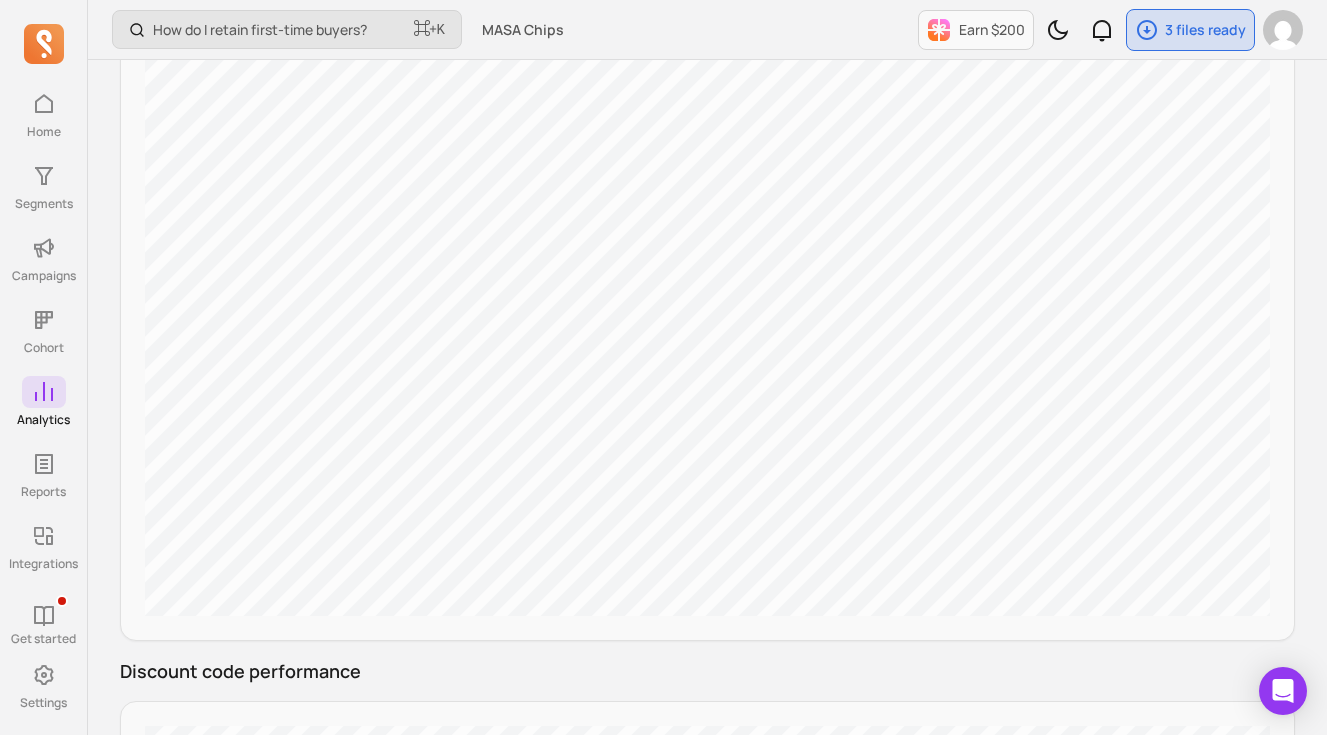 scroll, scrollTop: 0, scrollLeft: 0, axis: both 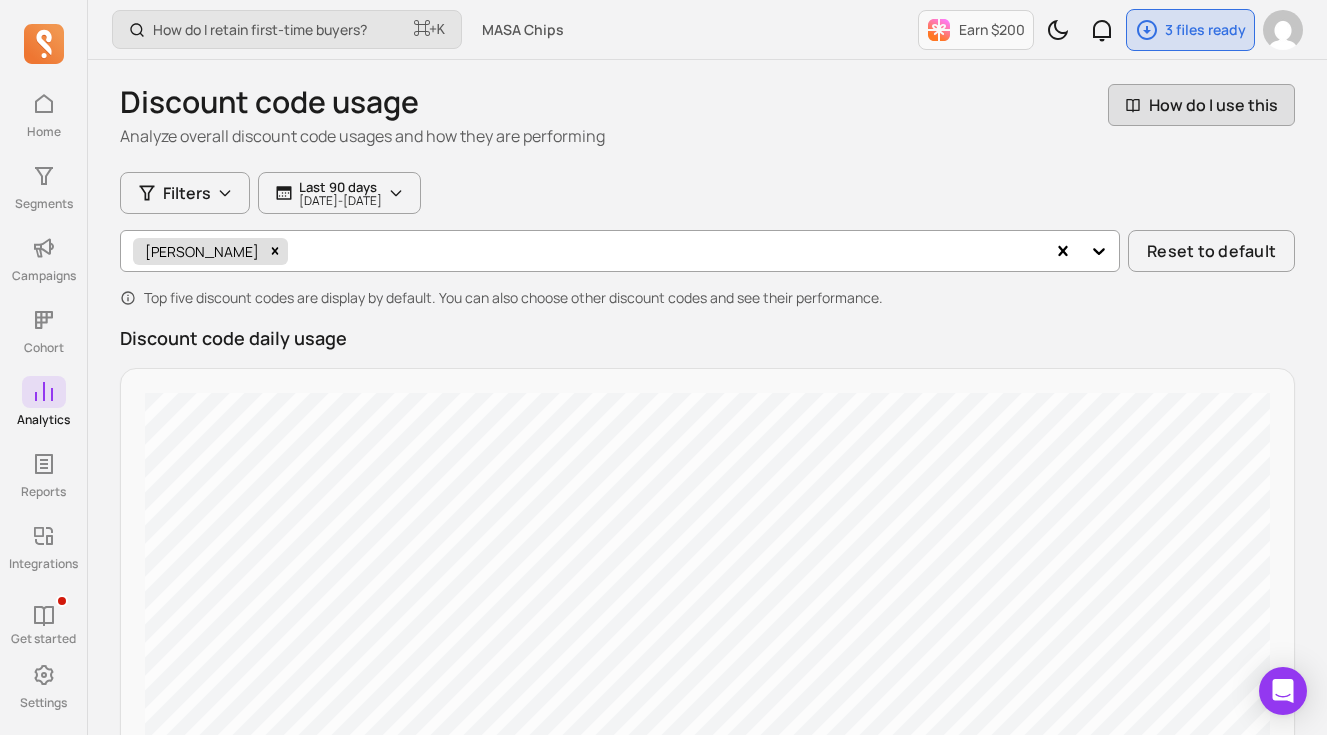 click on "How do I use this" at bounding box center (1201, 105) 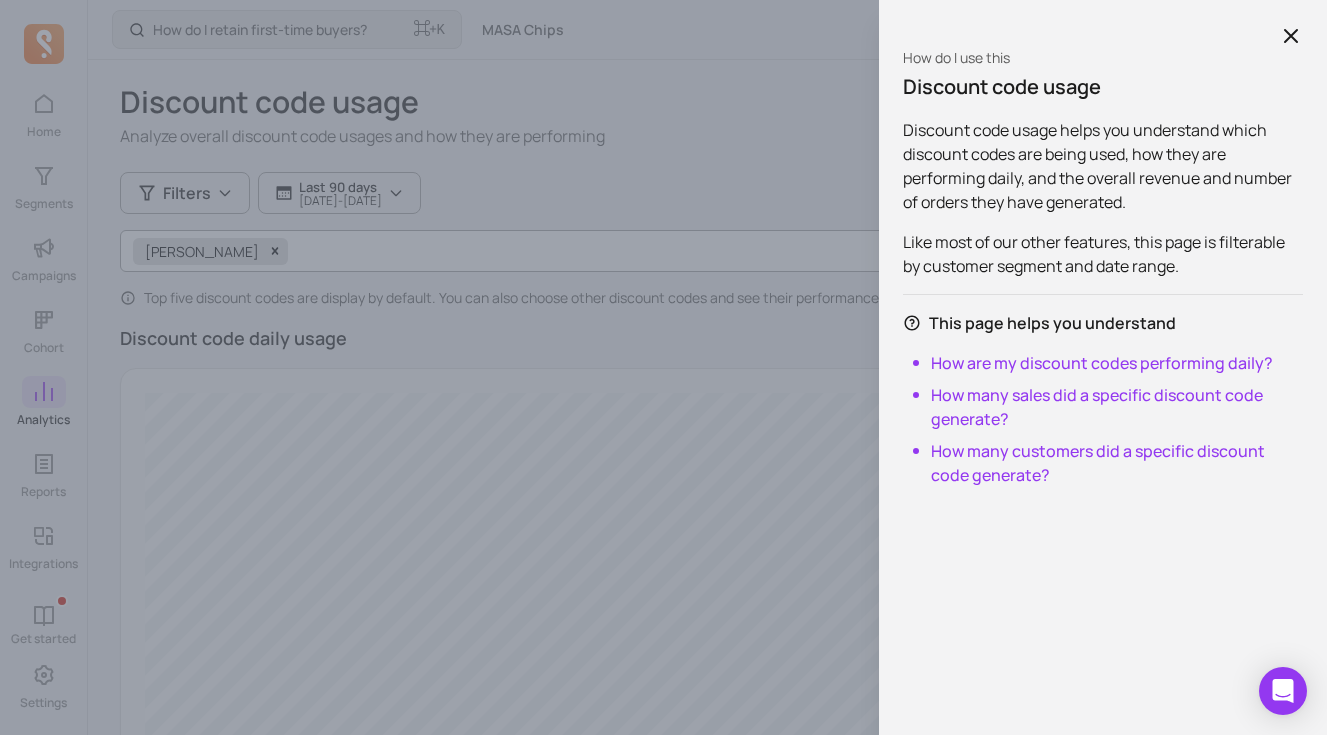 click on "How do I use this Discount code usage Discount code usage helps you understand which discount codes are being used, how they are performing daily, and the overall revenue and number of orders they have generated. Like most of our other features, this page is filterable by customer segment and date range. This page helps you understand How are my discount codes performing daily? How many sales did a specific discount code generate? How many customers did a specific discount code generate?" at bounding box center (663, 367) 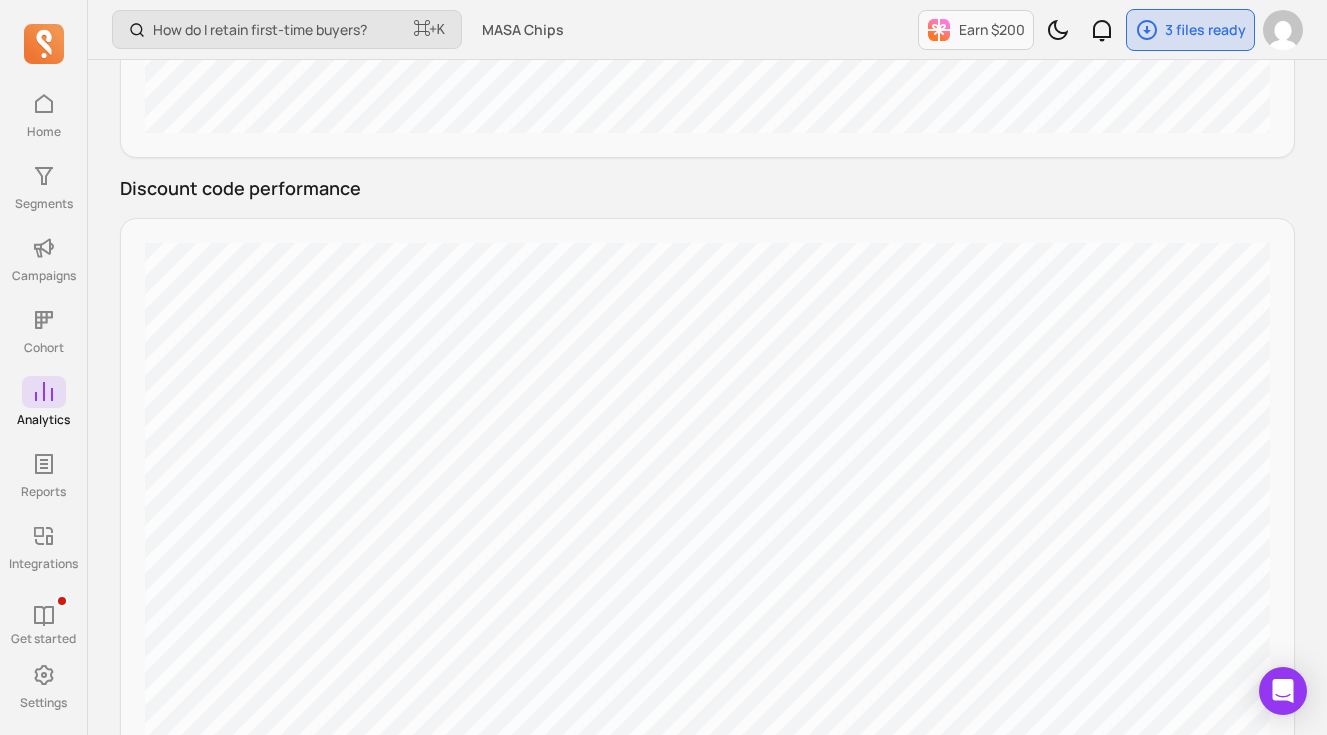 scroll, scrollTop: 1115, scrollLeft: 0, axis: vertical 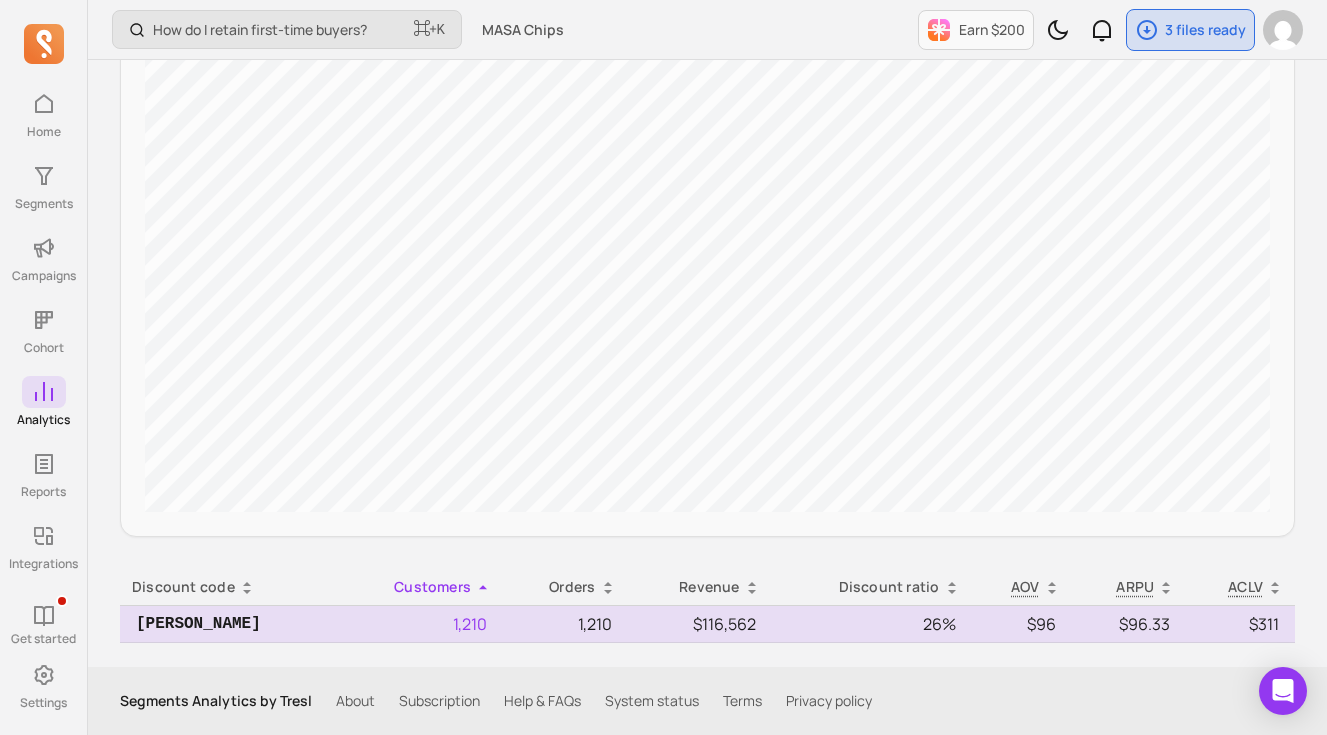 click on "[PERSON_NAME]" at bounding box center (228, 624) 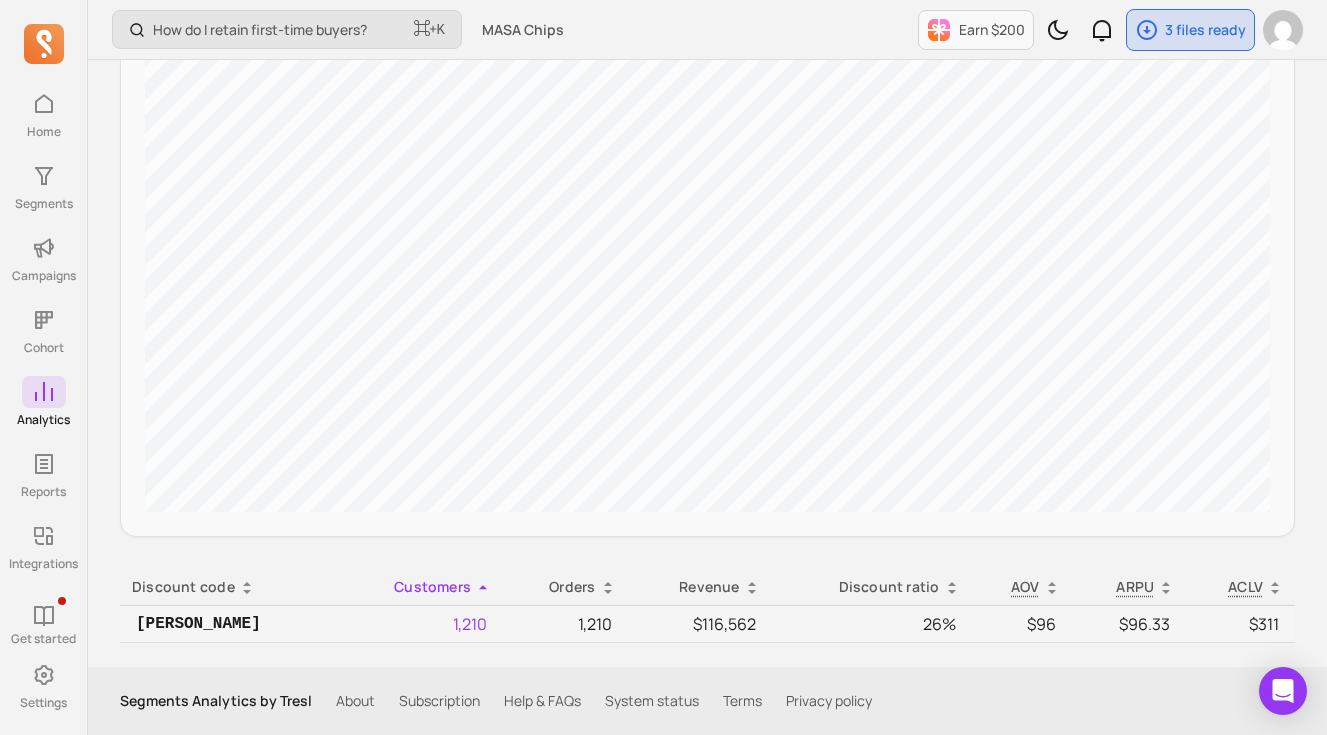 click on "Customers" at bounding box center [419, 587] 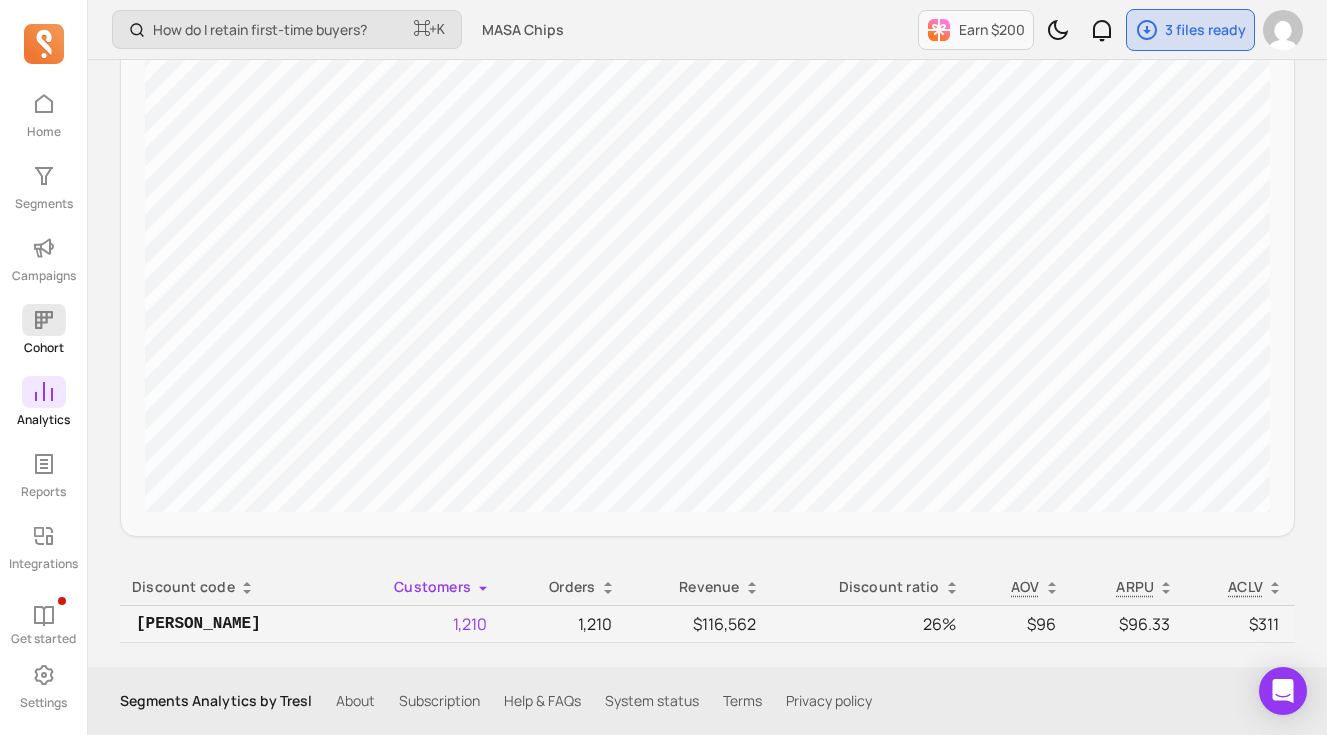 click 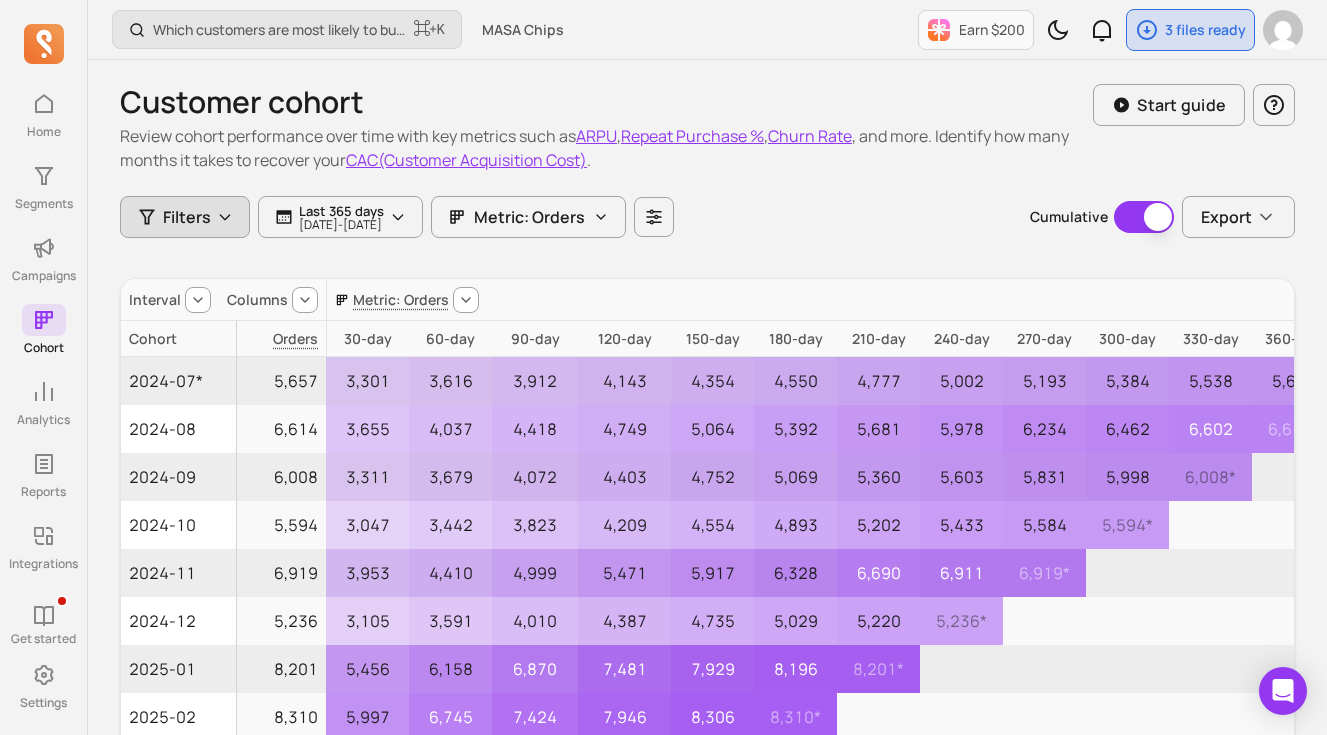 click on "Filters" at bounding box center (187, 217) 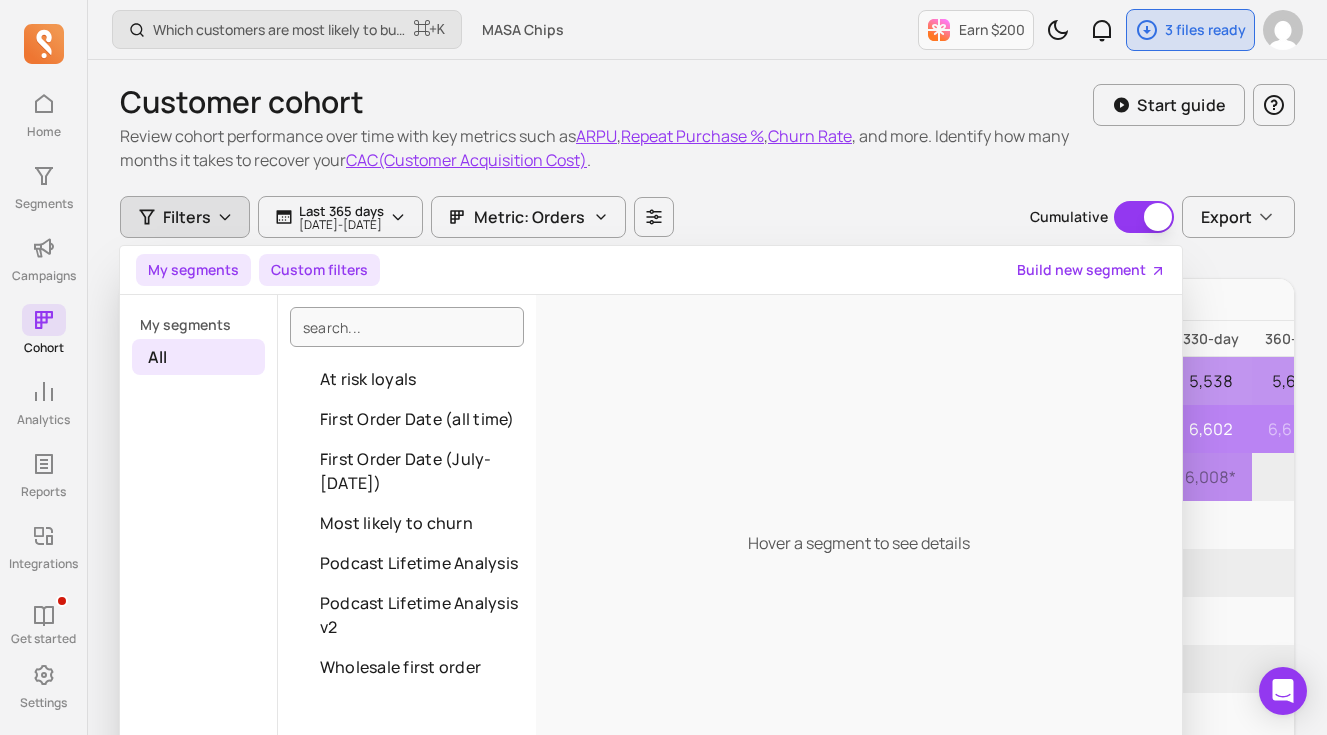 click on "Custom filters" at bounding box center [319, 270] 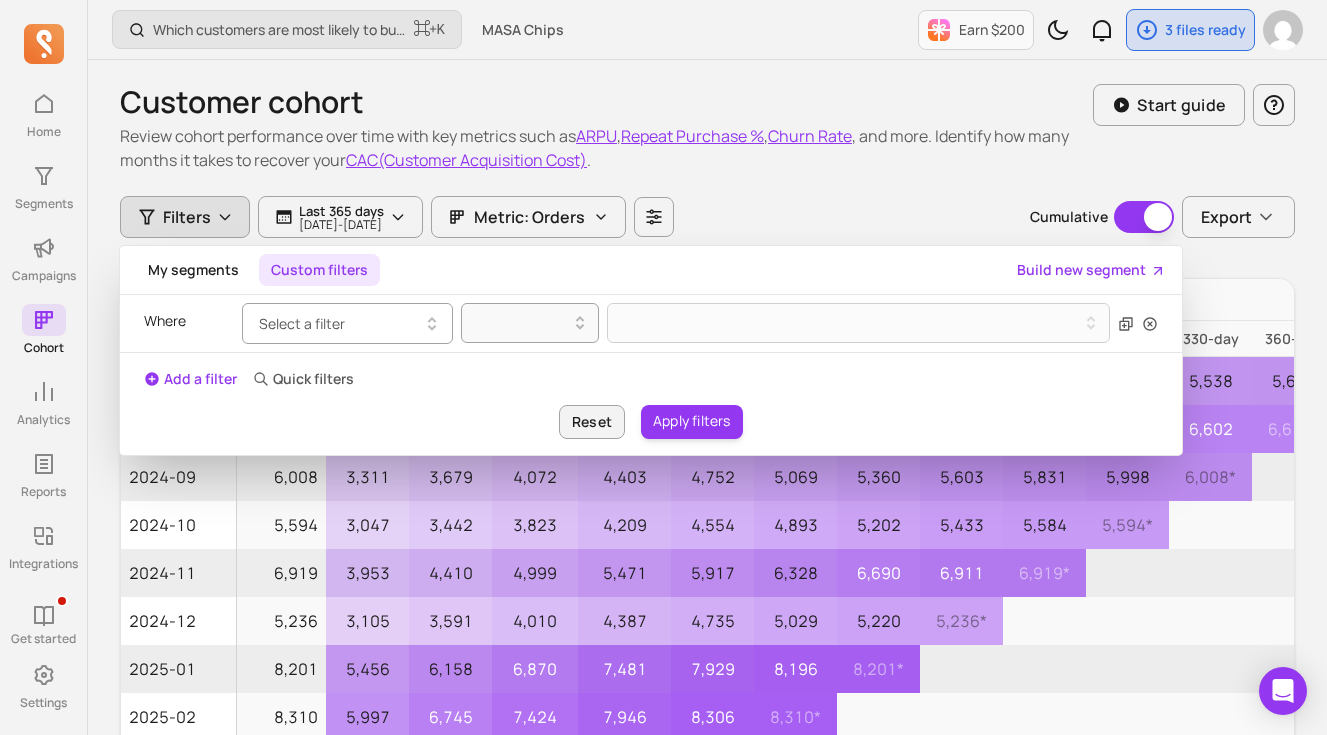 click on "Select a filter" at bounding box center [302, 323] 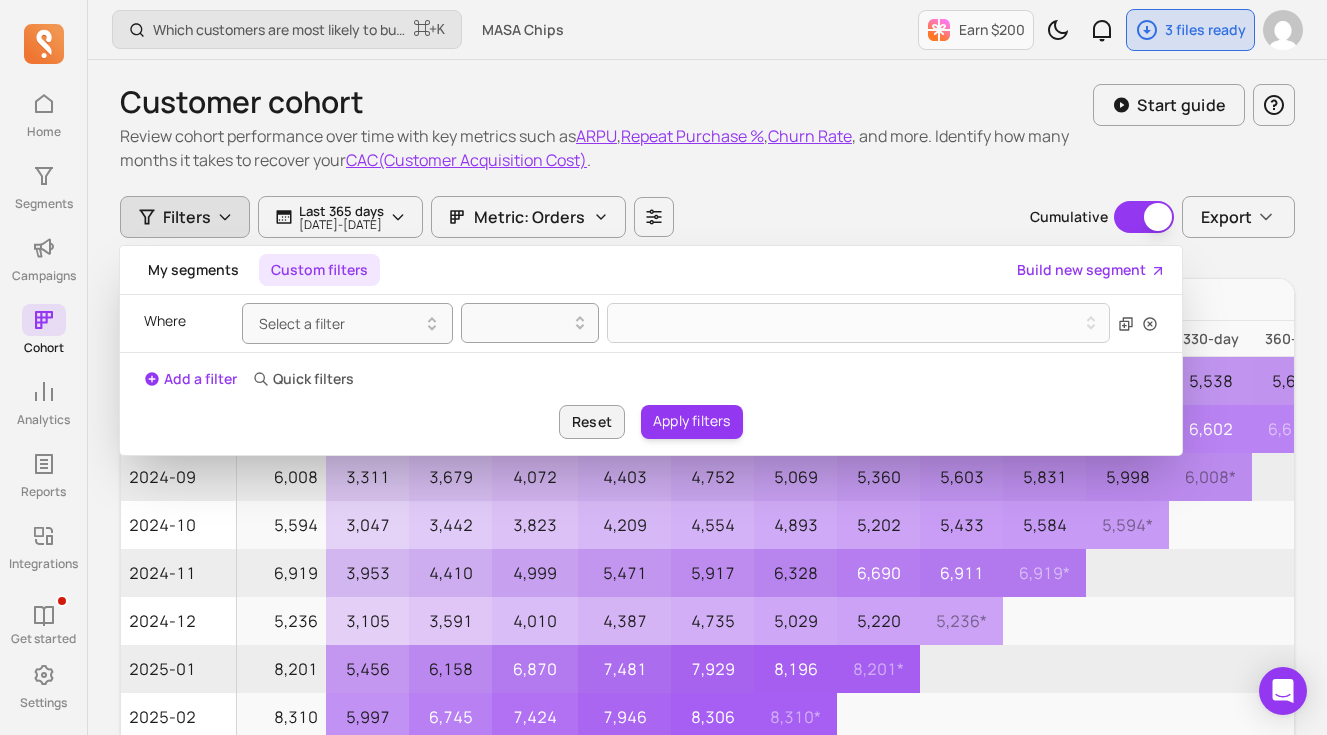 click on "Select a filter" at bounding box center [676, 323] 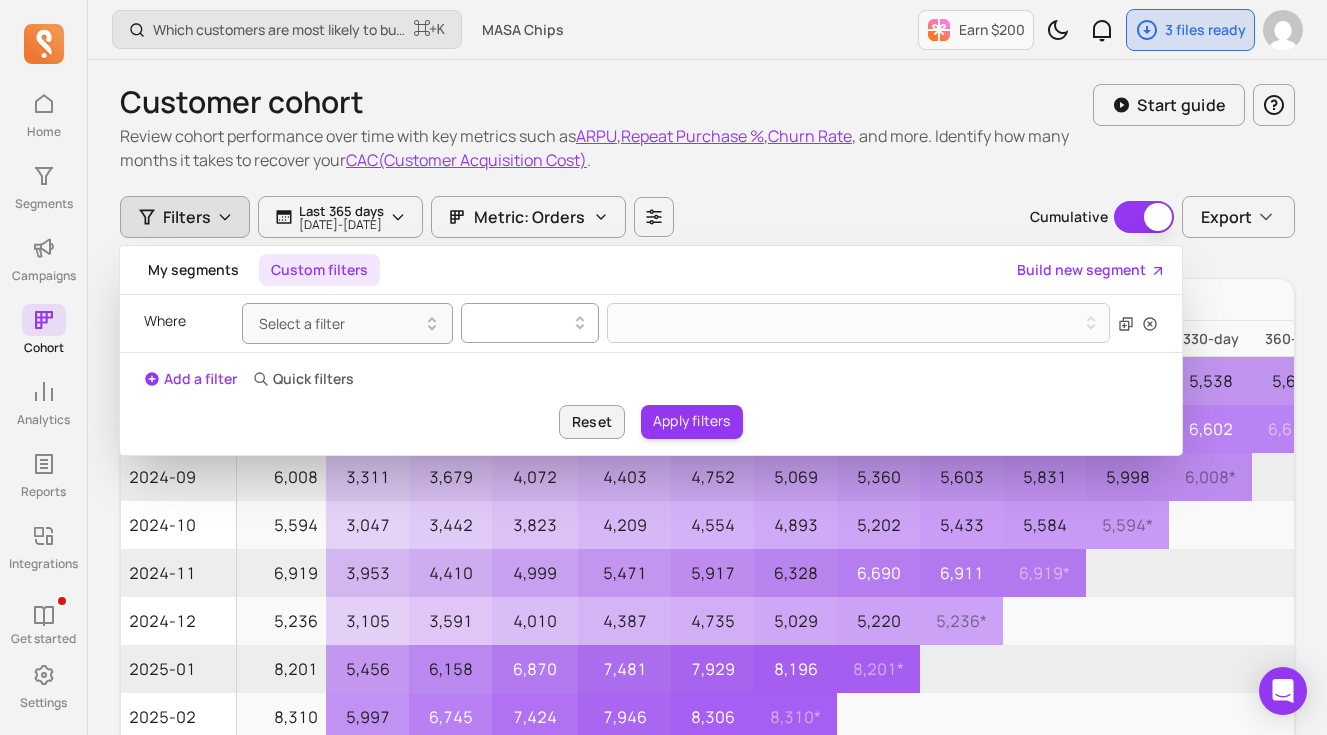 click at bounding box center (522, 323) 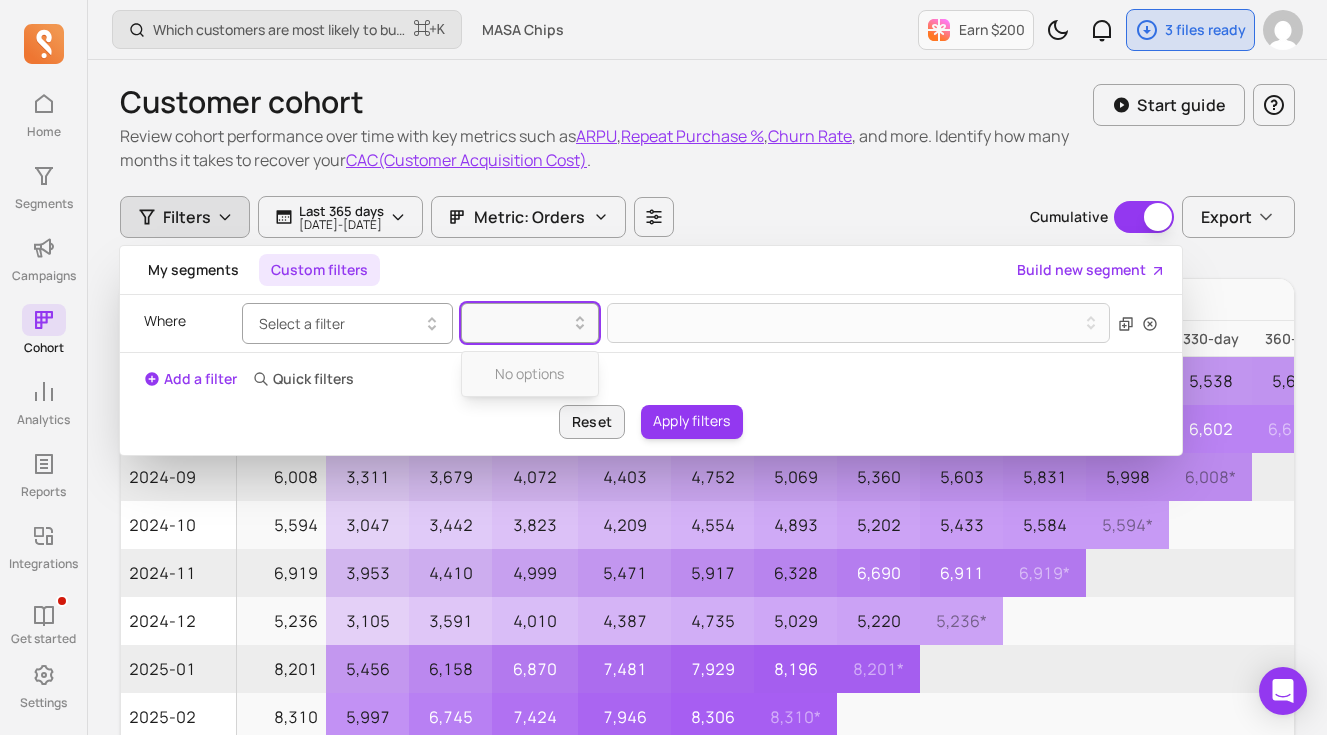 click on "Select a filter" at bounding box center (347, 323) 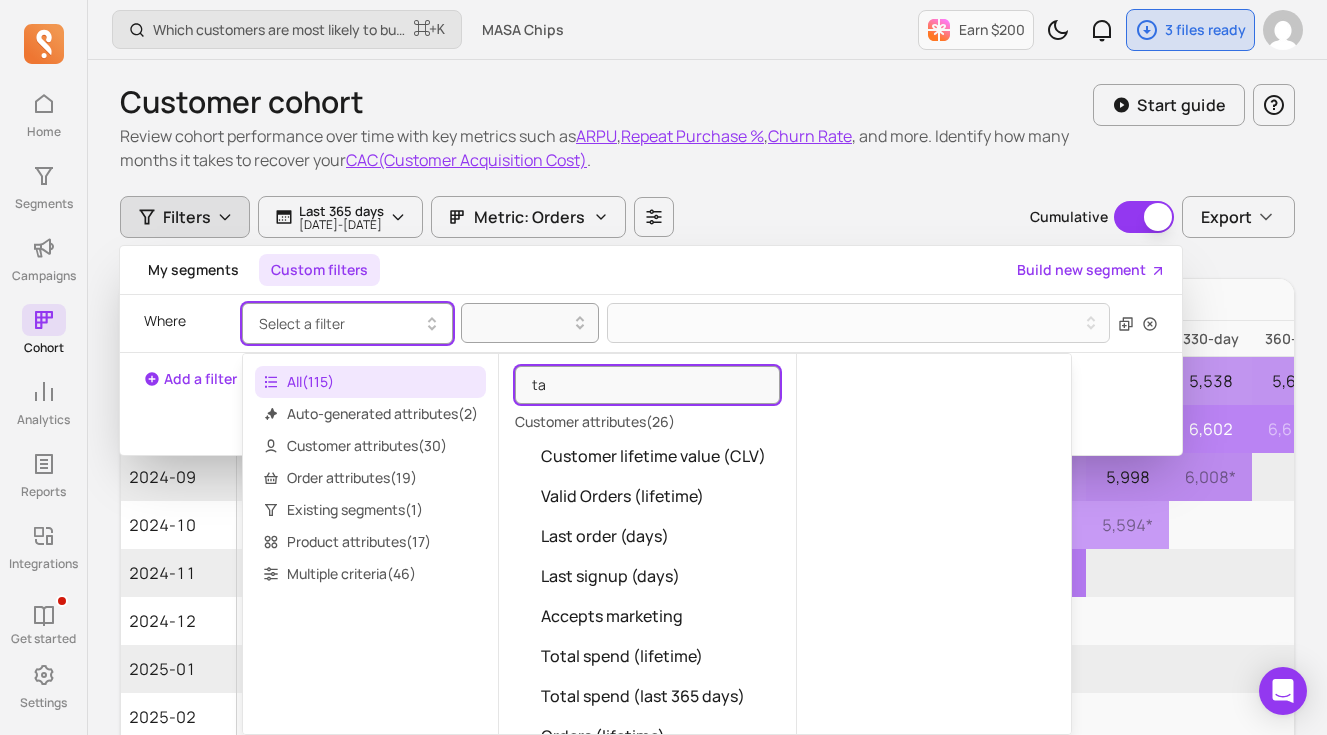 type on "t" 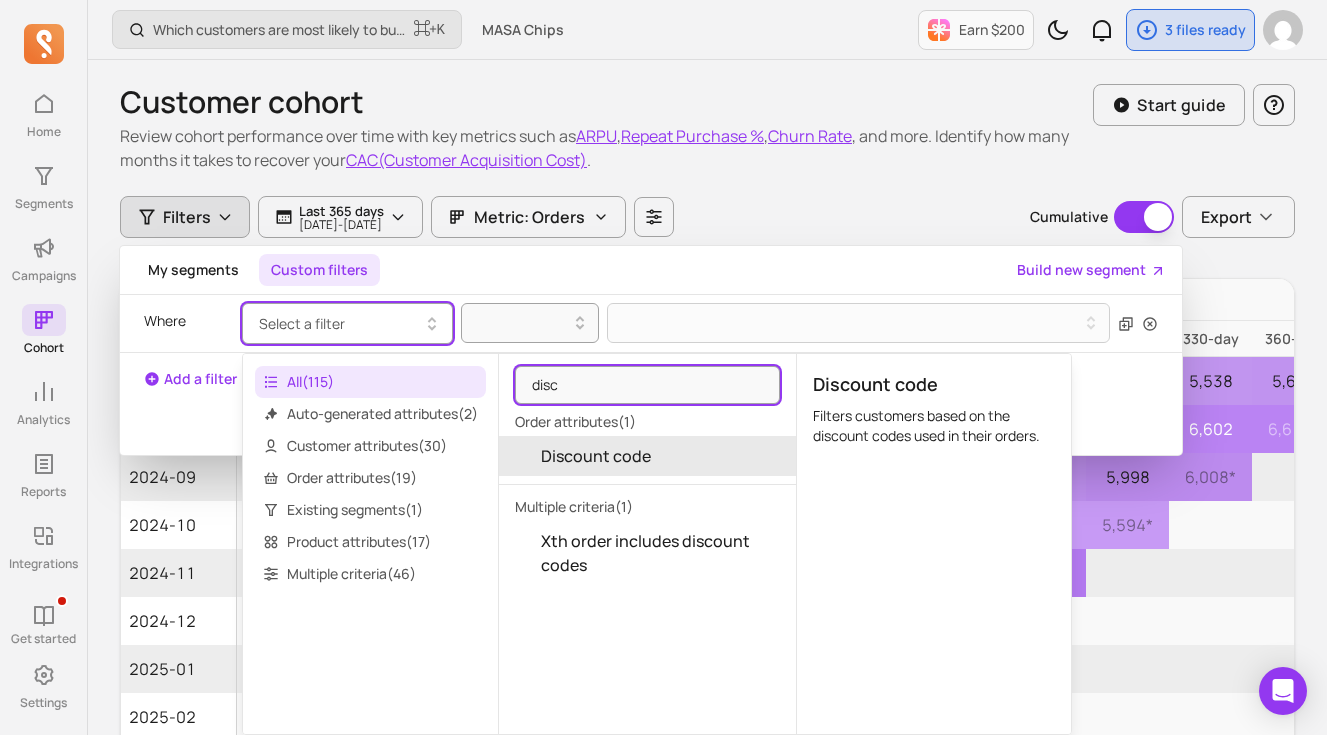 type on "disc" 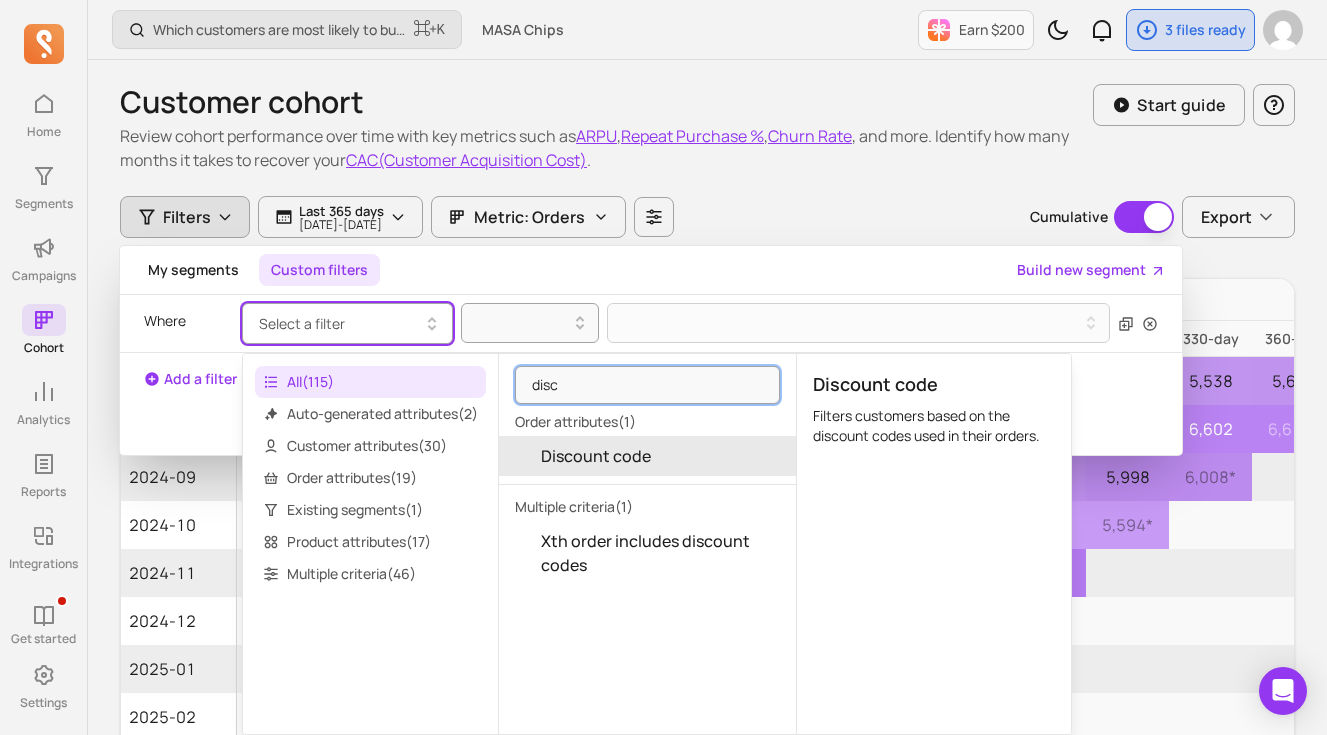 click on "Discount code" at bounding box center [596, 456] 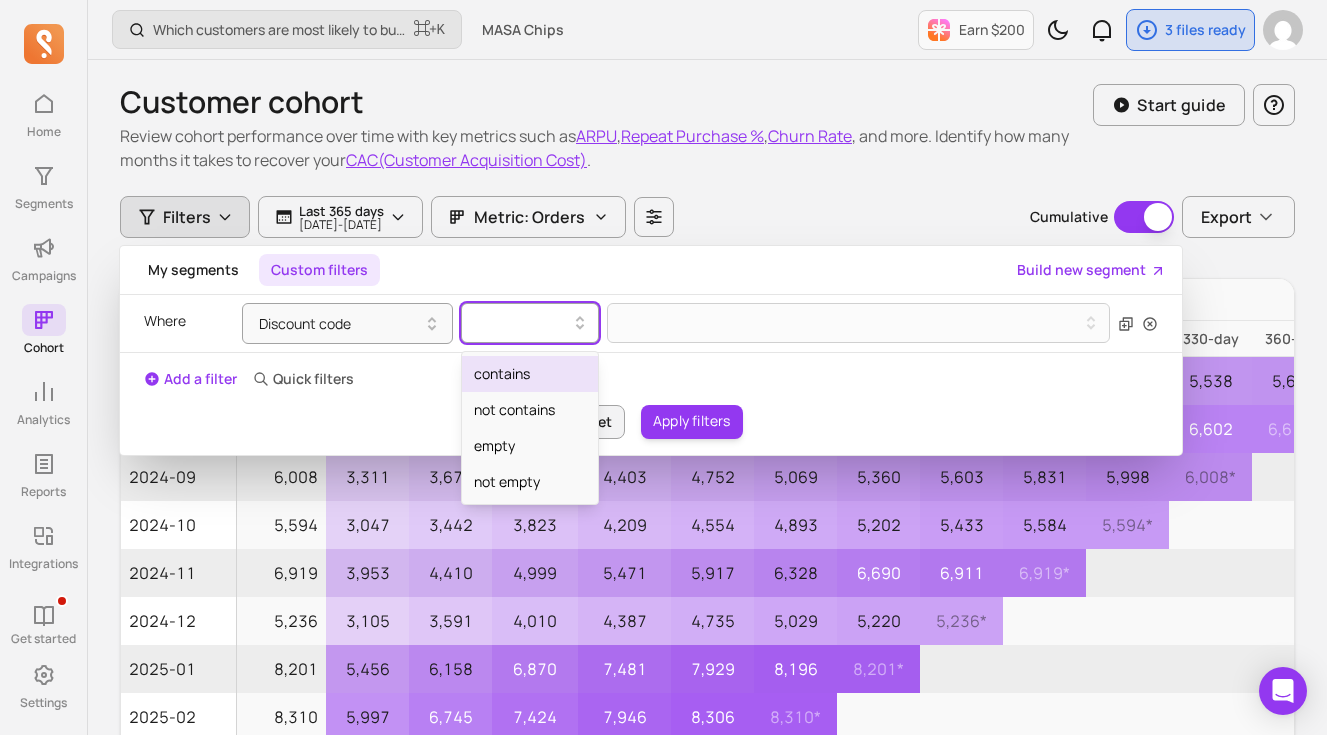 click at bounding box center [522, 323] 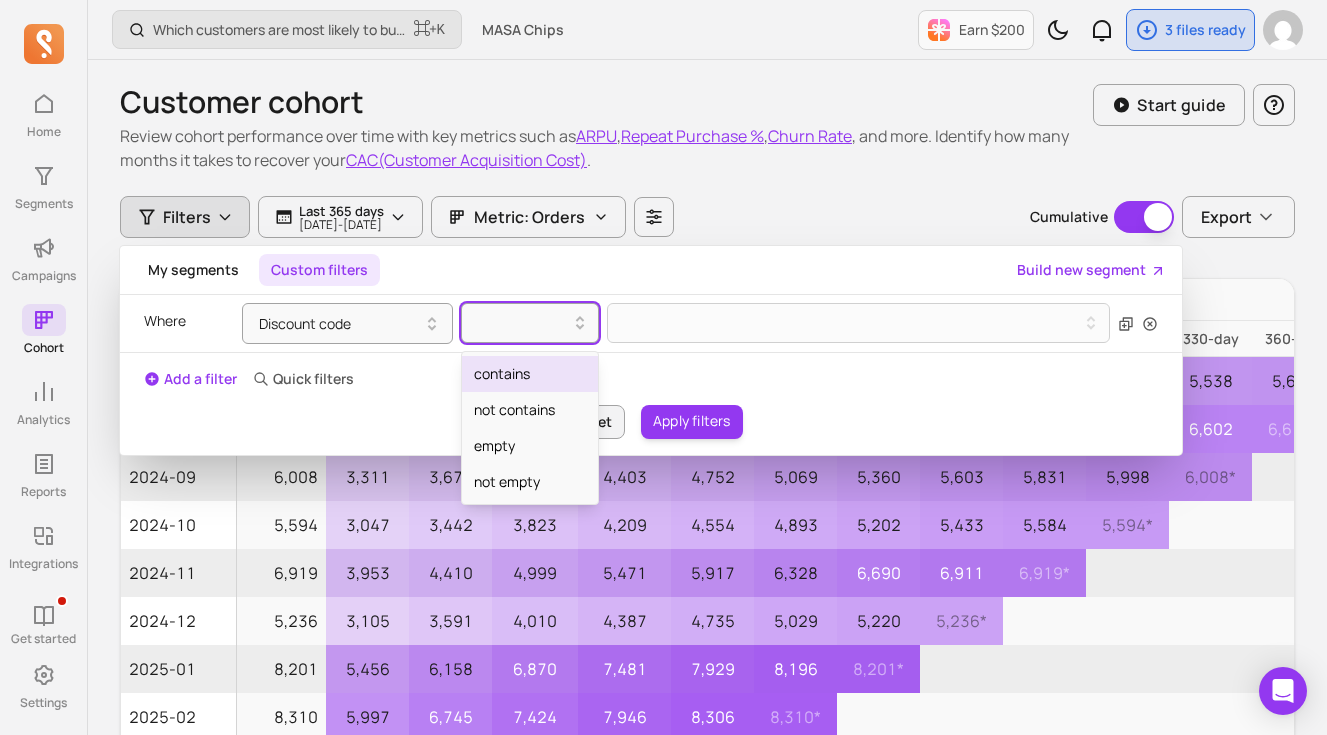 click on "contains" at bounding box center [530, 374] 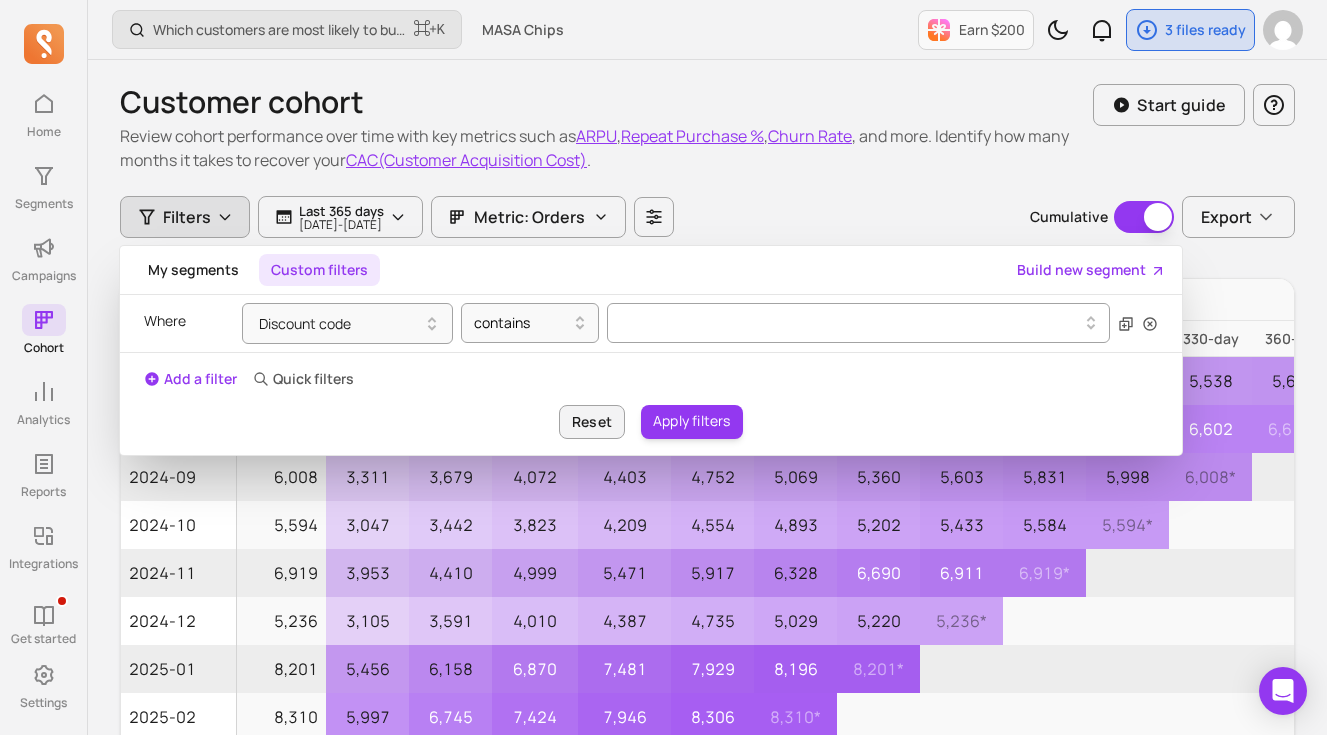 drag, startPoint x: 651, startPoint y: 299, endPoint x: 650, endPoint y: 309, distance: 10.049875 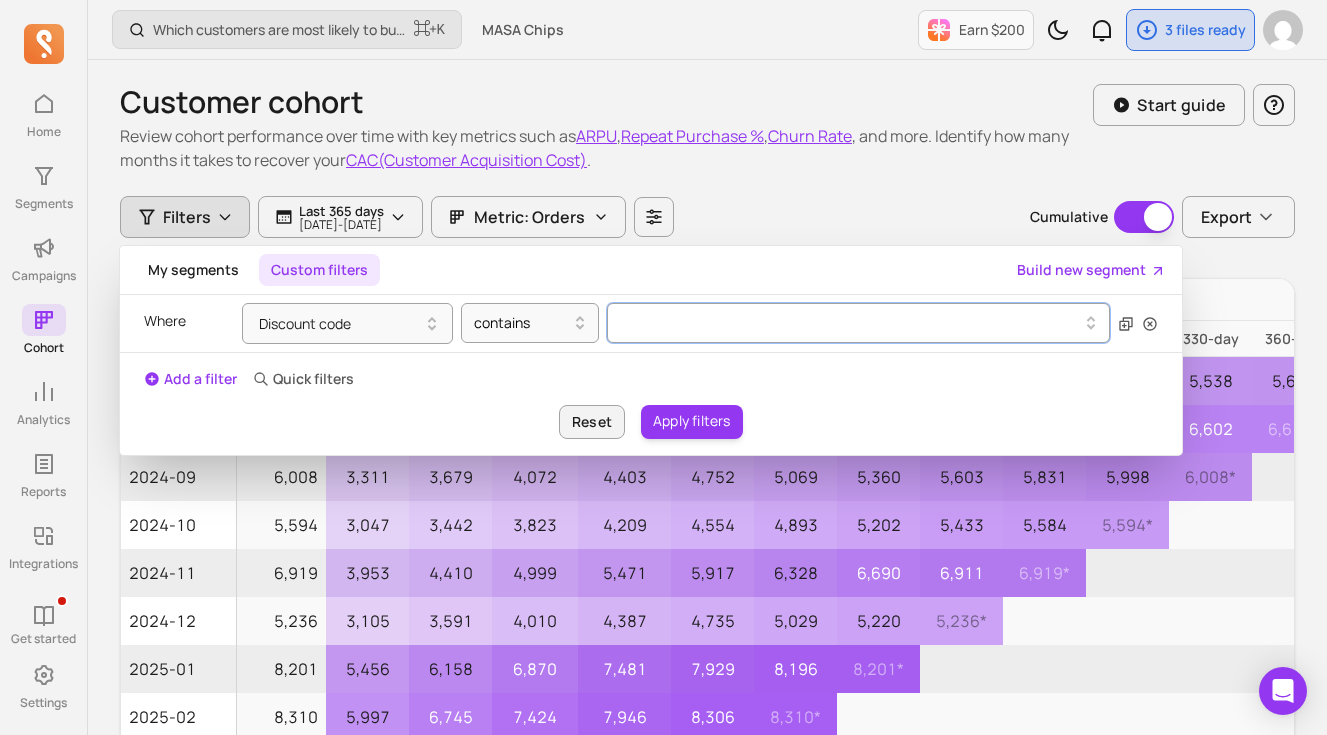 click at bounding box center [858, 323] 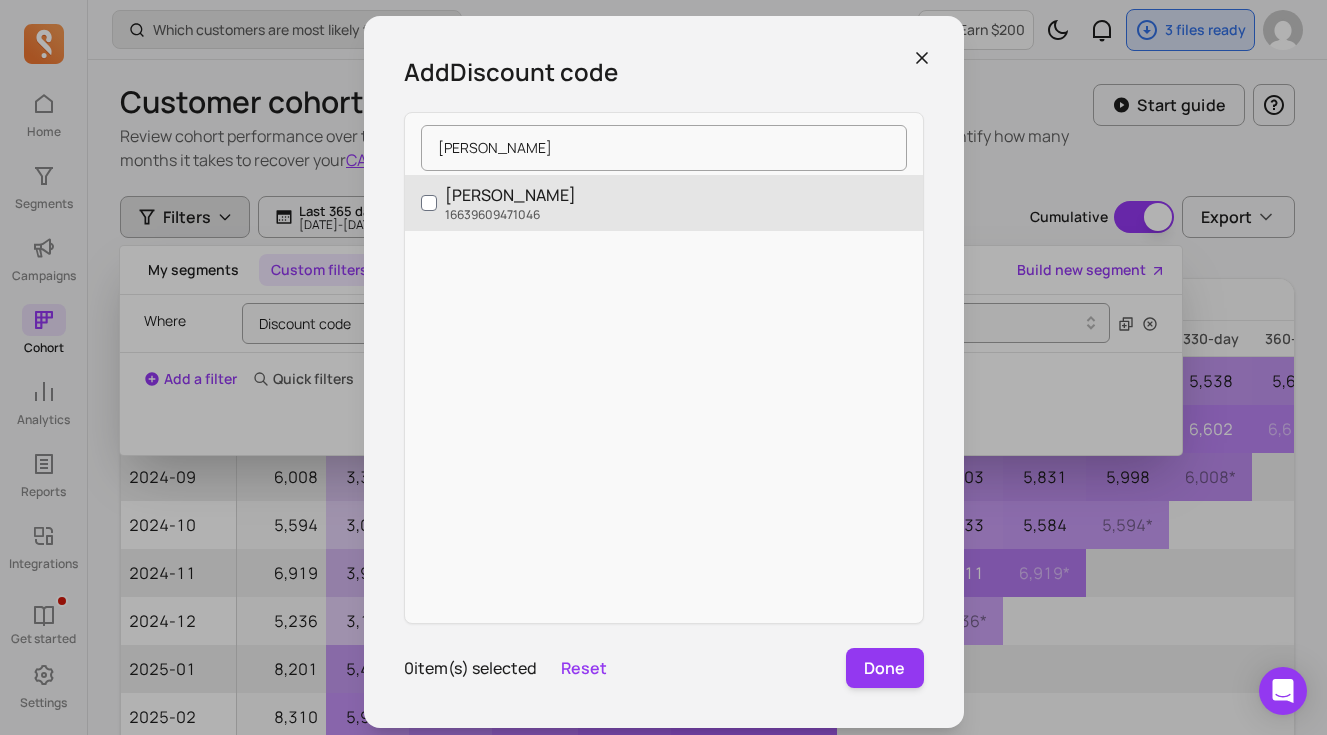 type on "[PERSON_NAME]" 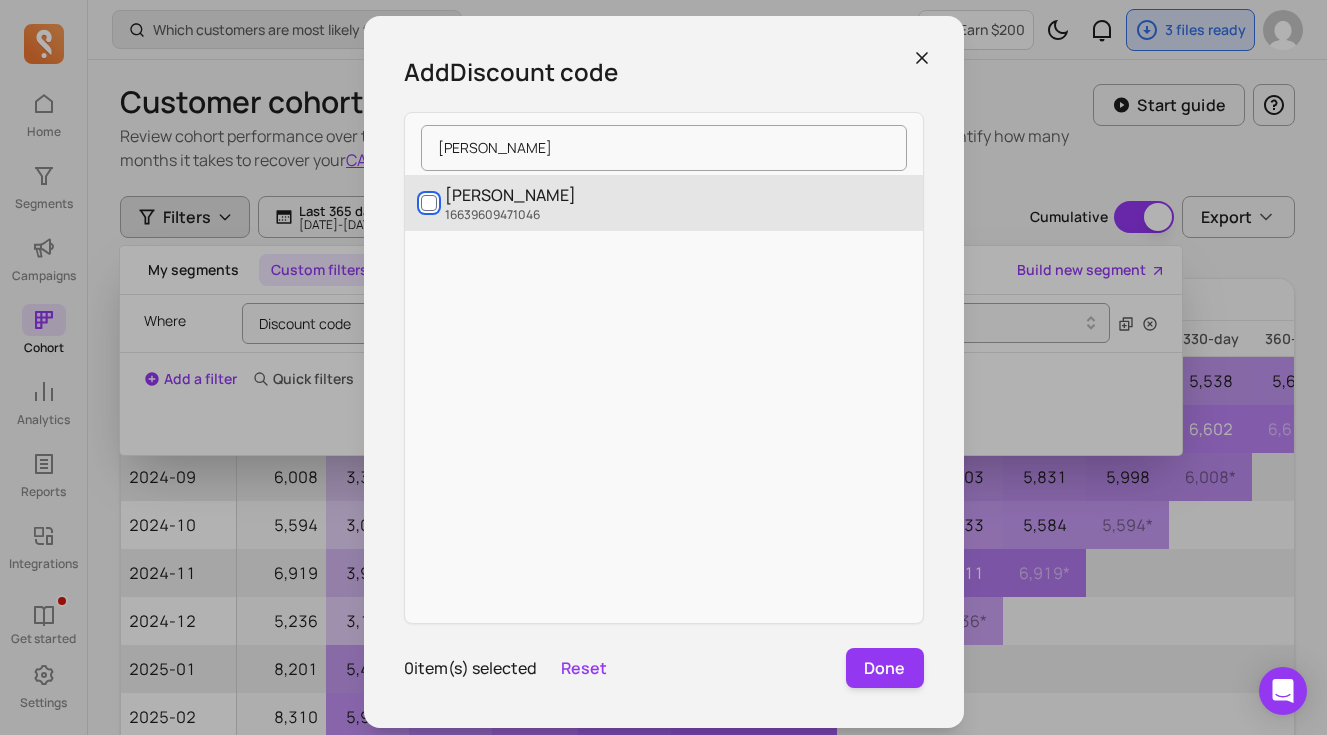 click on "[PERSON_NAME] 16639609471046" at bounding box center (429, 203) 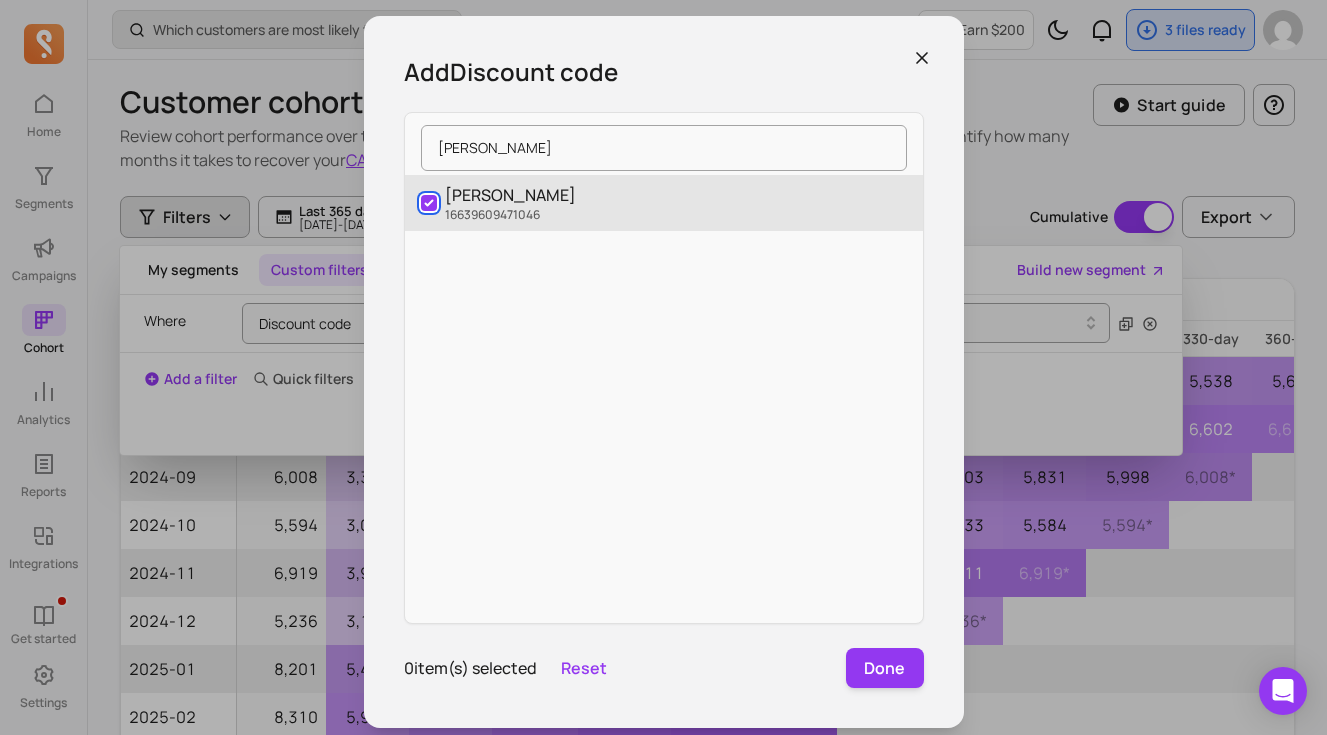 checkbox on "true" 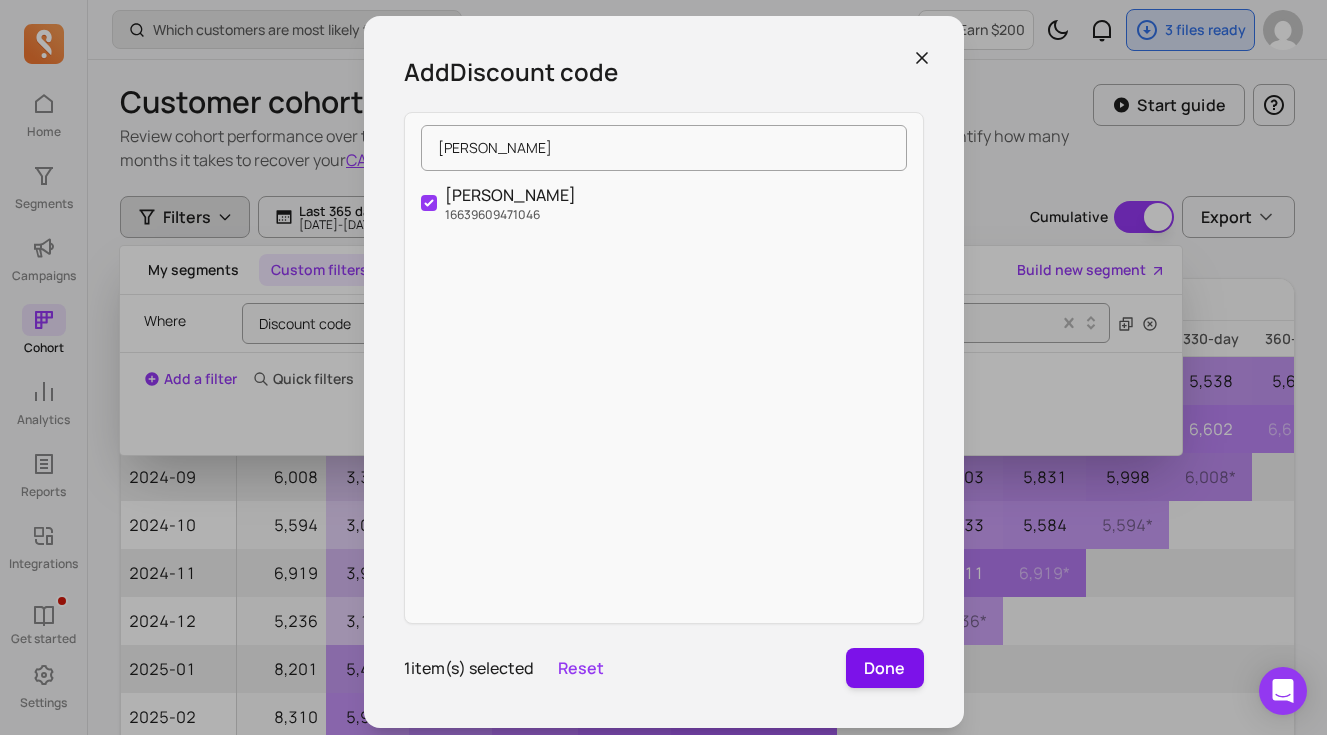 click on "Done" at bounding box center [885, 668] 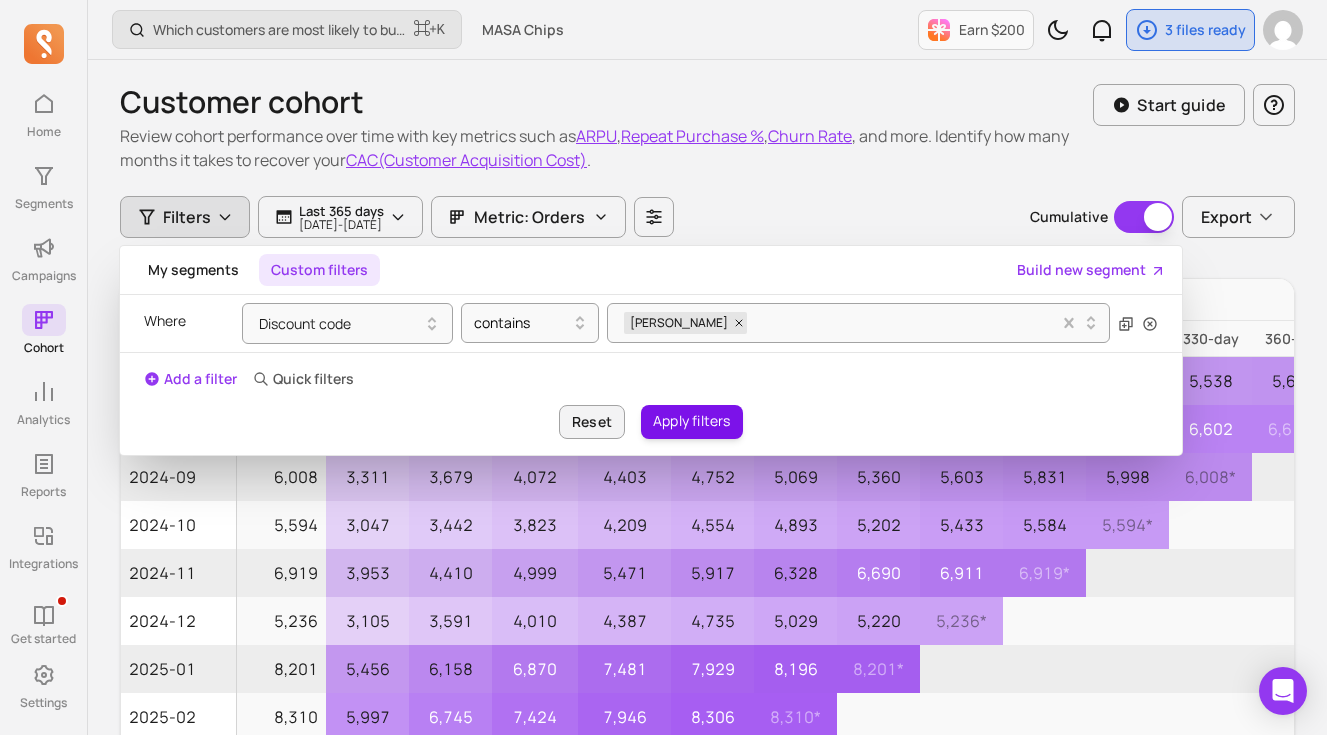click on "Apply filters" at bounding box center [692, 422] 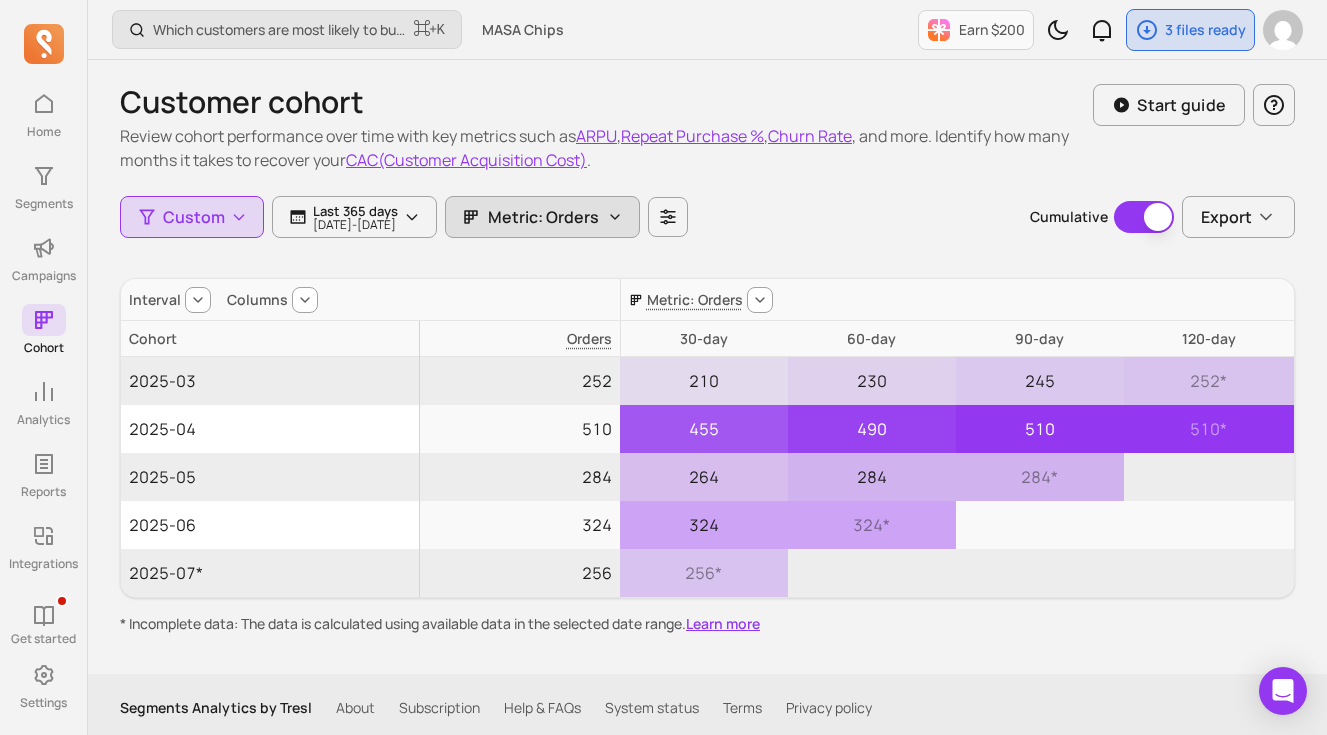 click on "Metric:   Orders" at bounding box center (543, 217) 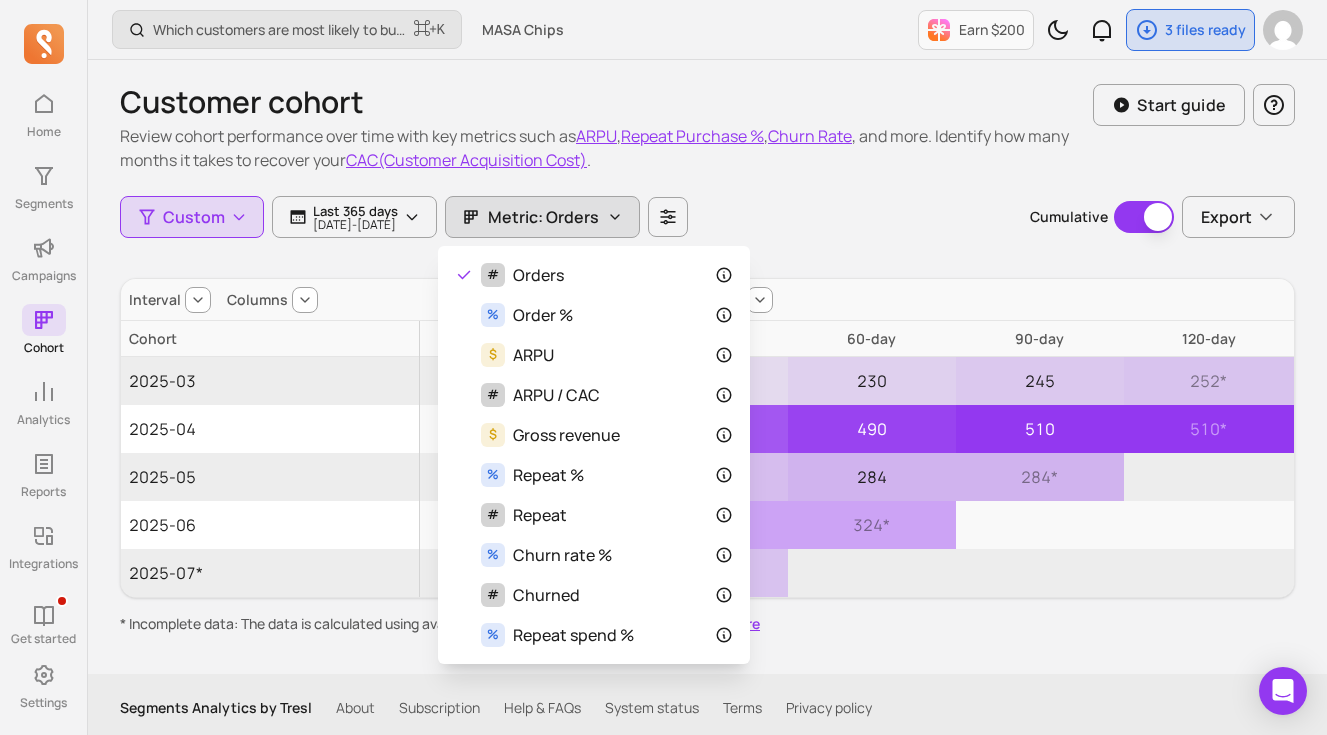 click on "Customer cohort Review cohort performance over time with key metrics such as  ARPU ,  Repeat Purchase % ,  Churn Rate , and more. Identify how many months it takes to recover your  CAC(Customer Acquisition Cost) . Start guide Custom Last 365 days [DATE]  -  [DATE] Metric:   Orders Cumulative Cumulative Export Interval Columns Metric: Orders Cohort Orders 30-day 60-day 90-day 120-day 2025-03 252 210 230 245 252 * 2025-04 510 455 490 510 510 * 2025-05 284 264 284 284 *   2025-06 324 324 324 *     2025-07* 256 256 *       *   Incomplete data: The data is calculated using available data in the selected date range.  Learn more" at bounding box center [707, 347] 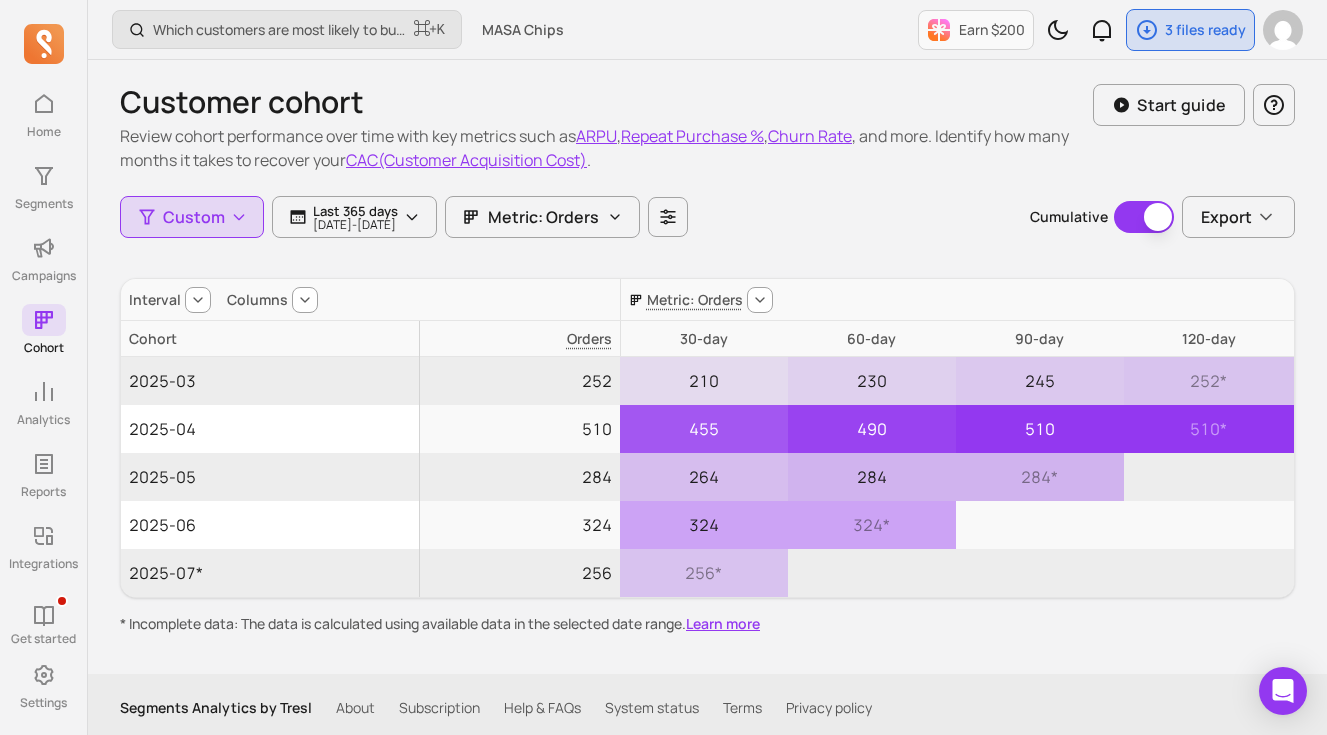 click on "Columns" at bounding box center [257, 300] 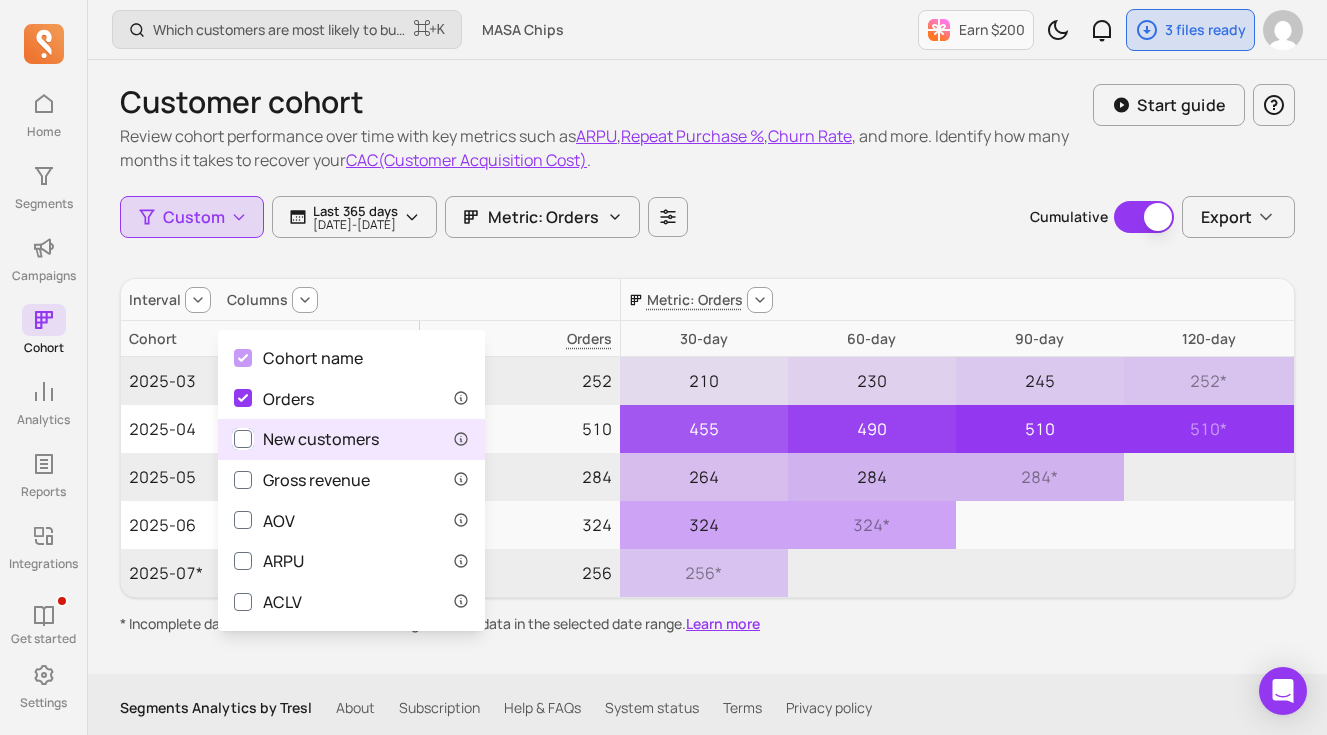 click on "New customers" at bounding box center [243, 439] 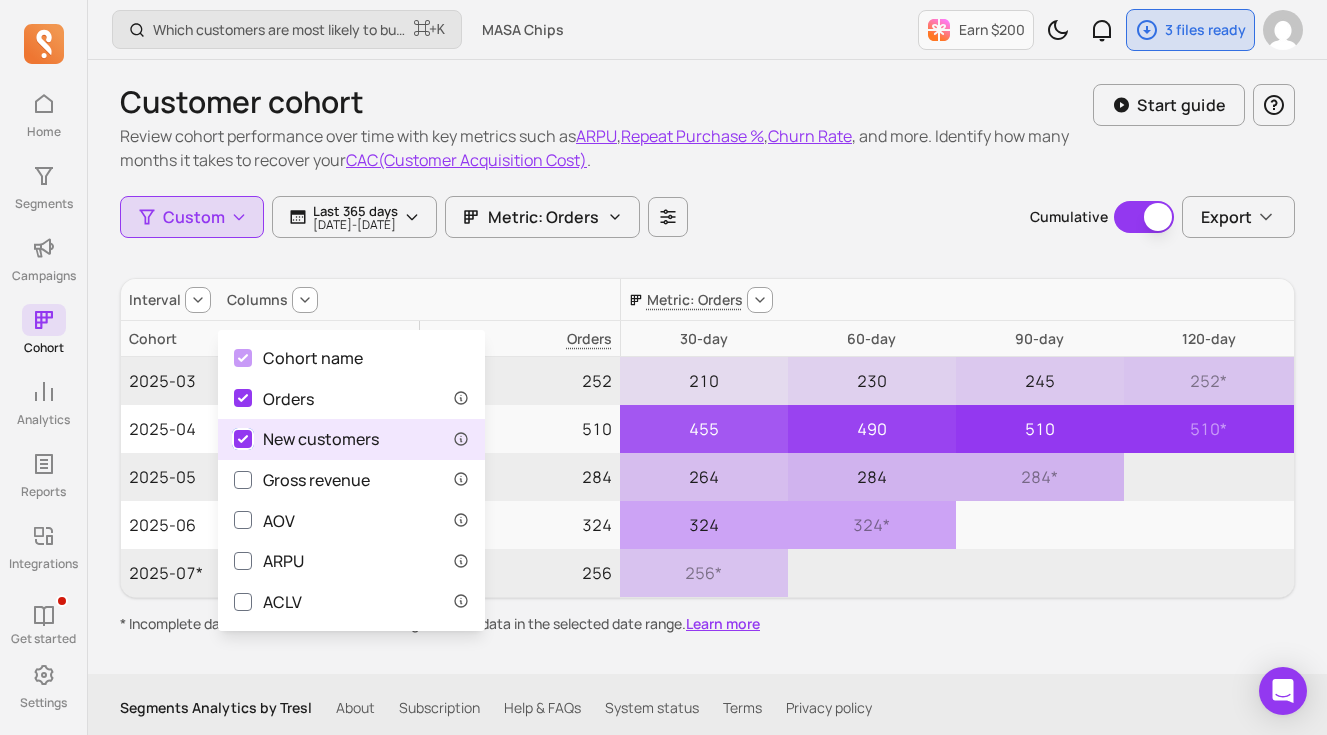 checkbox on "true" 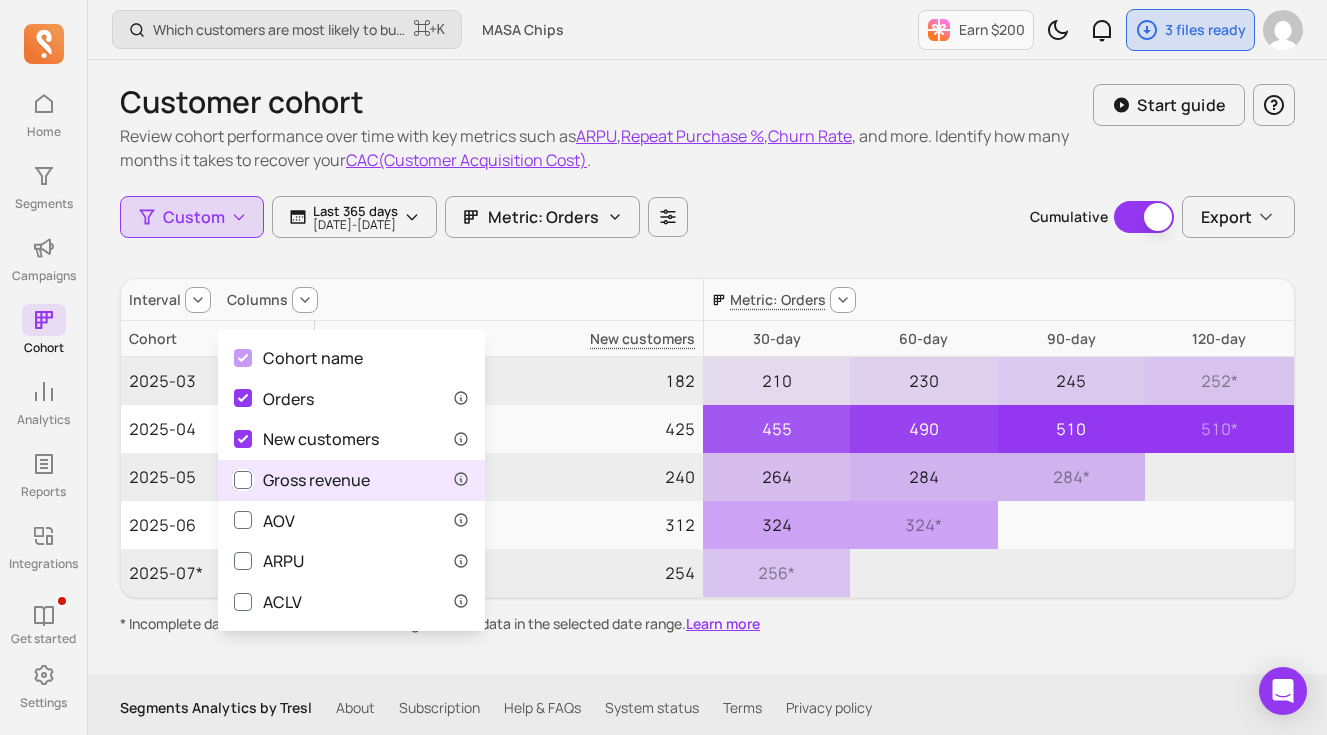 click on "Gross revenue" at bounding box center (243, 480) 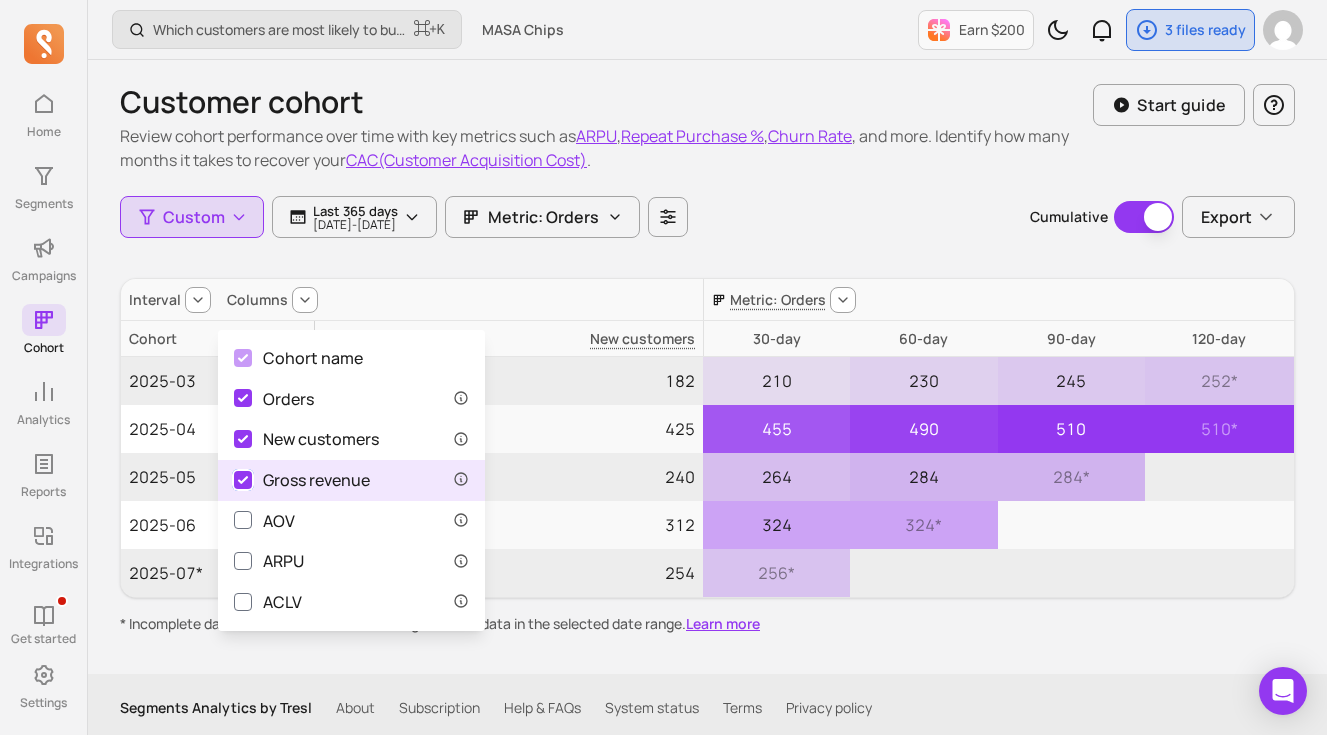 checkbox on "true" 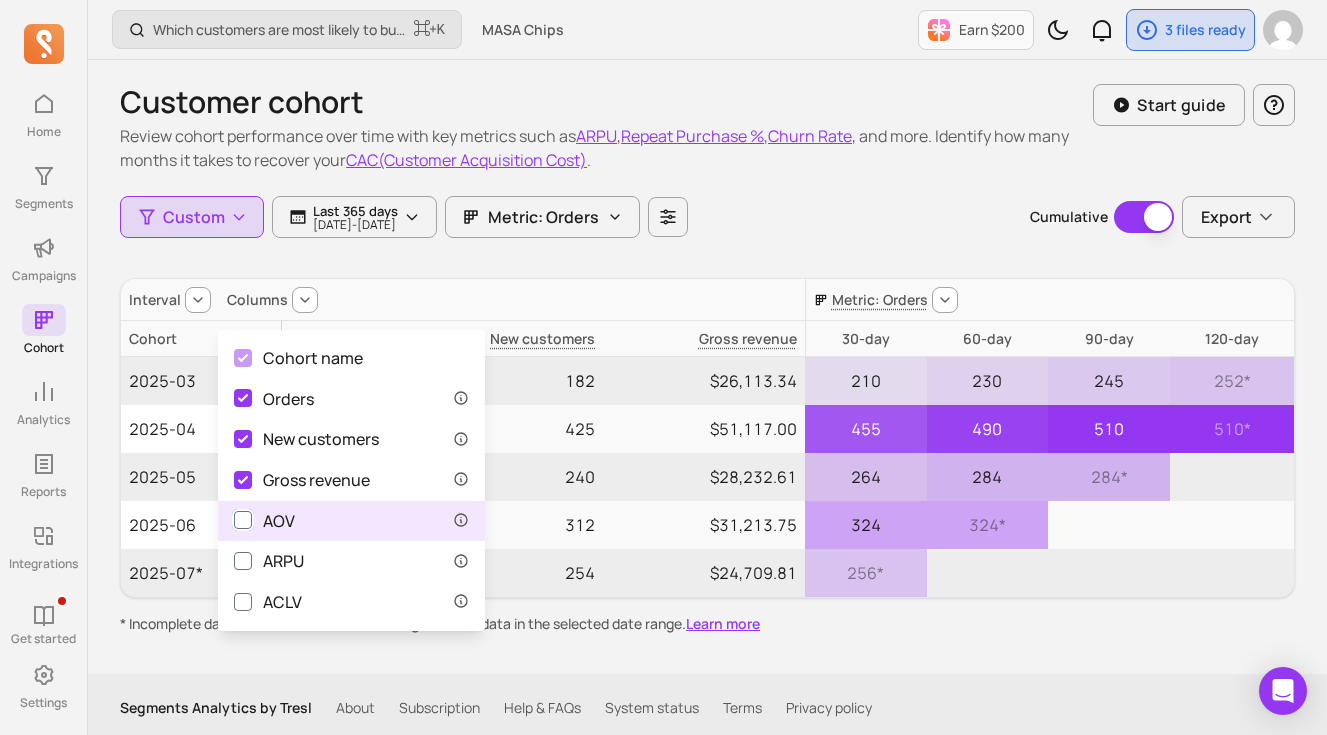 click on "AOV" at bounding box center (243, 520) 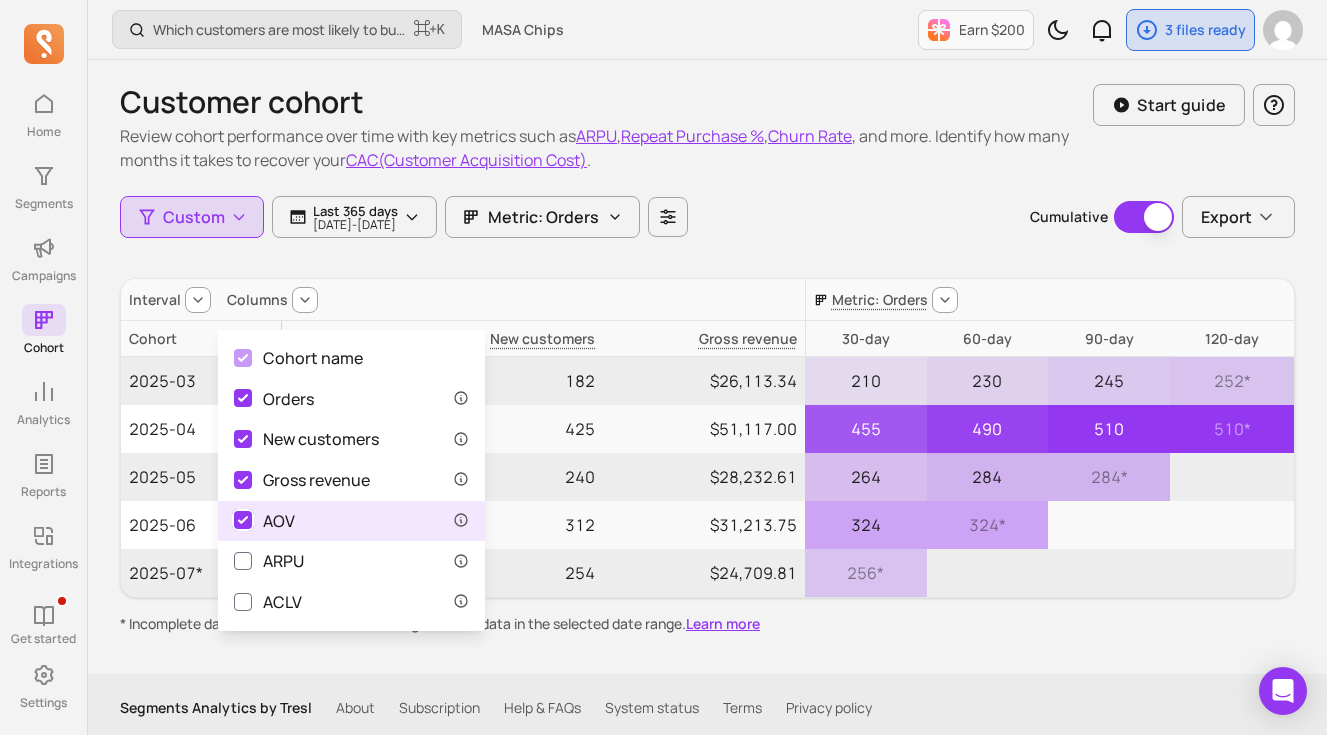 checkbox on "true" 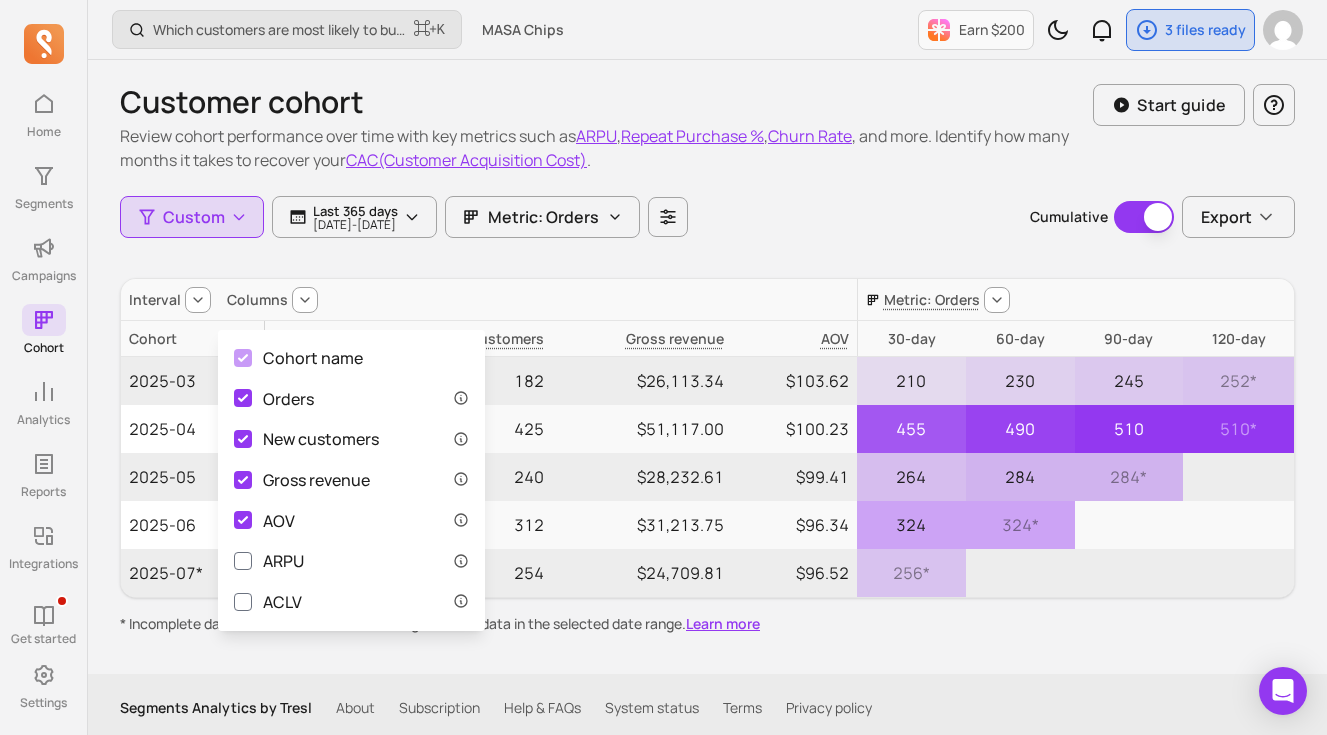 click on "Interval Columns" at bounding box center (489, 300) 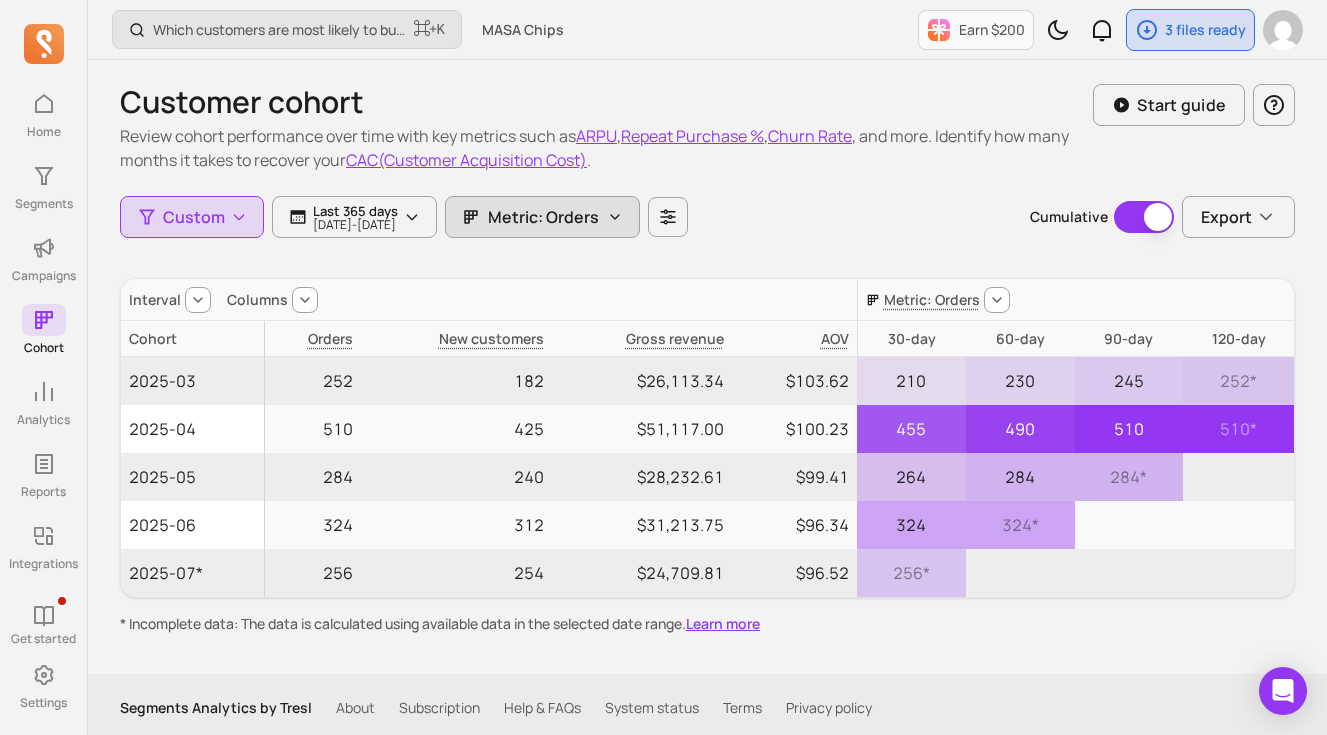 click on "Metric:   Orders" at bounding box center (543, 217) 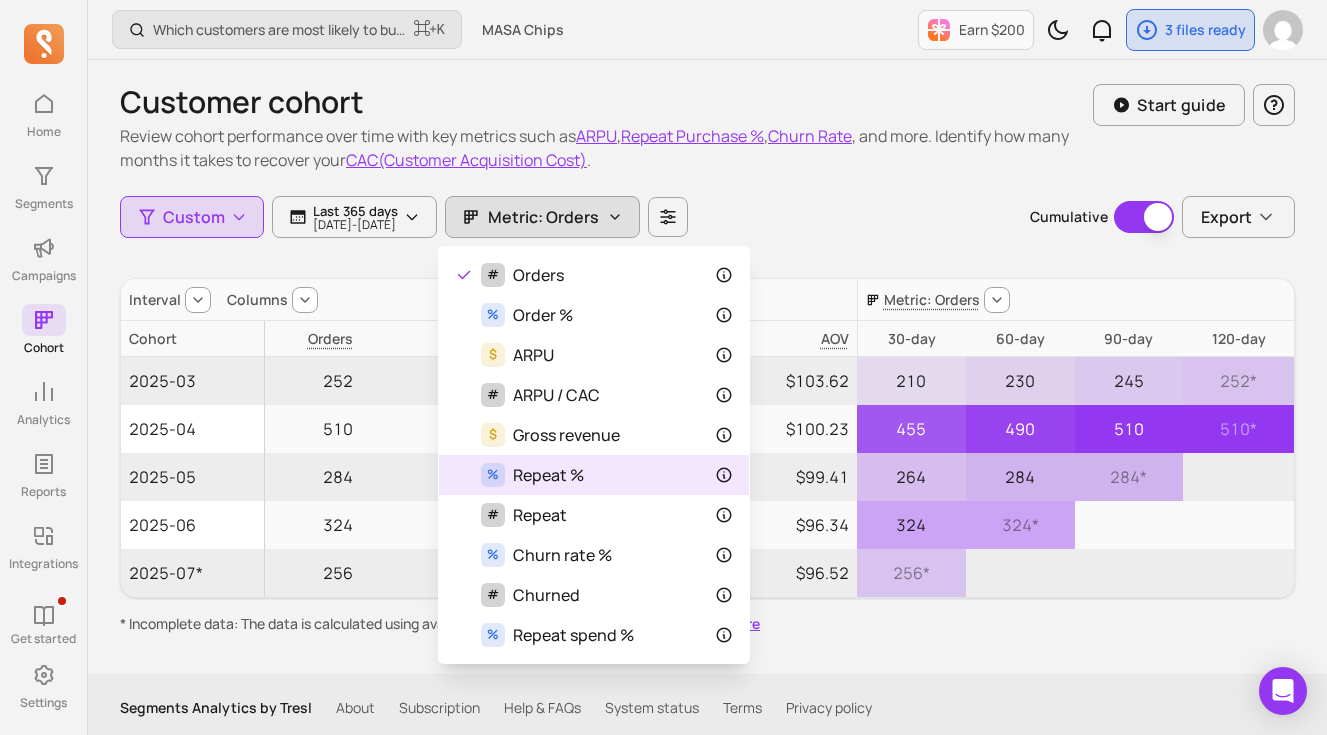 click on "% Repeat %" at bounding box center [594, 475] 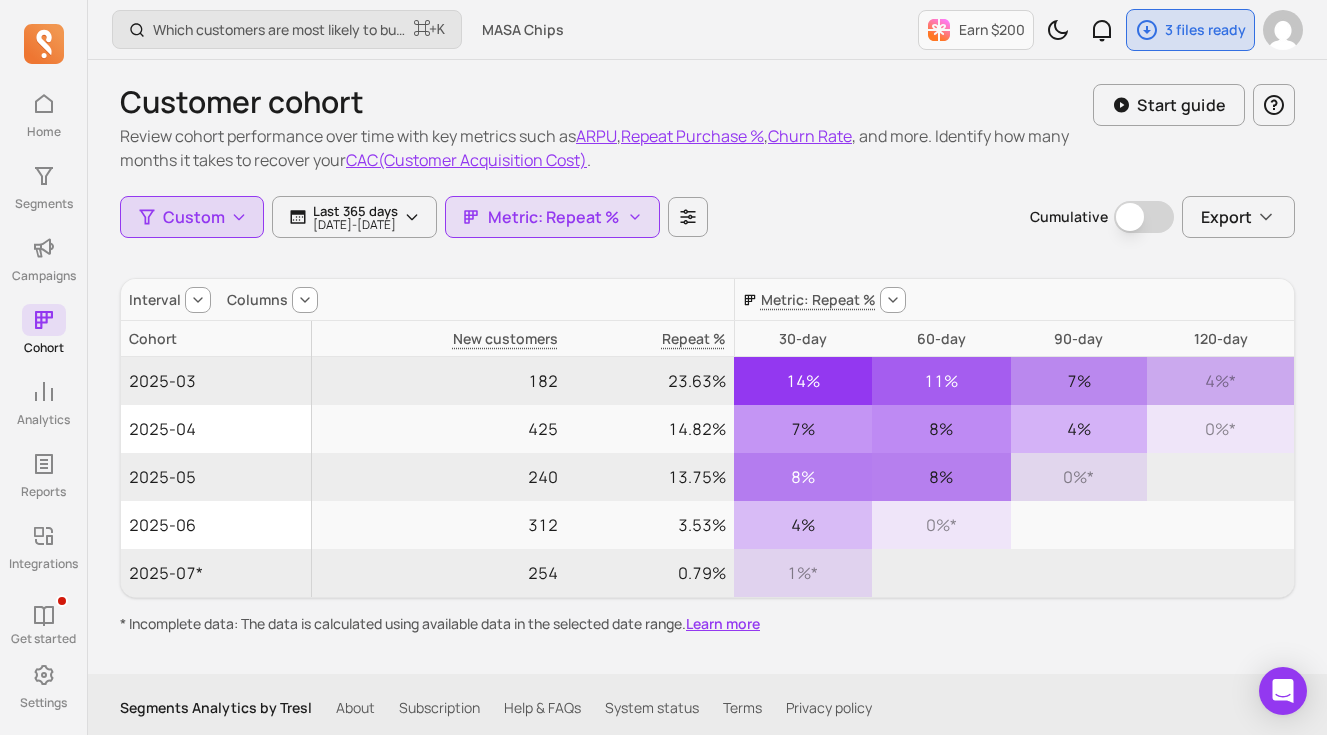 click 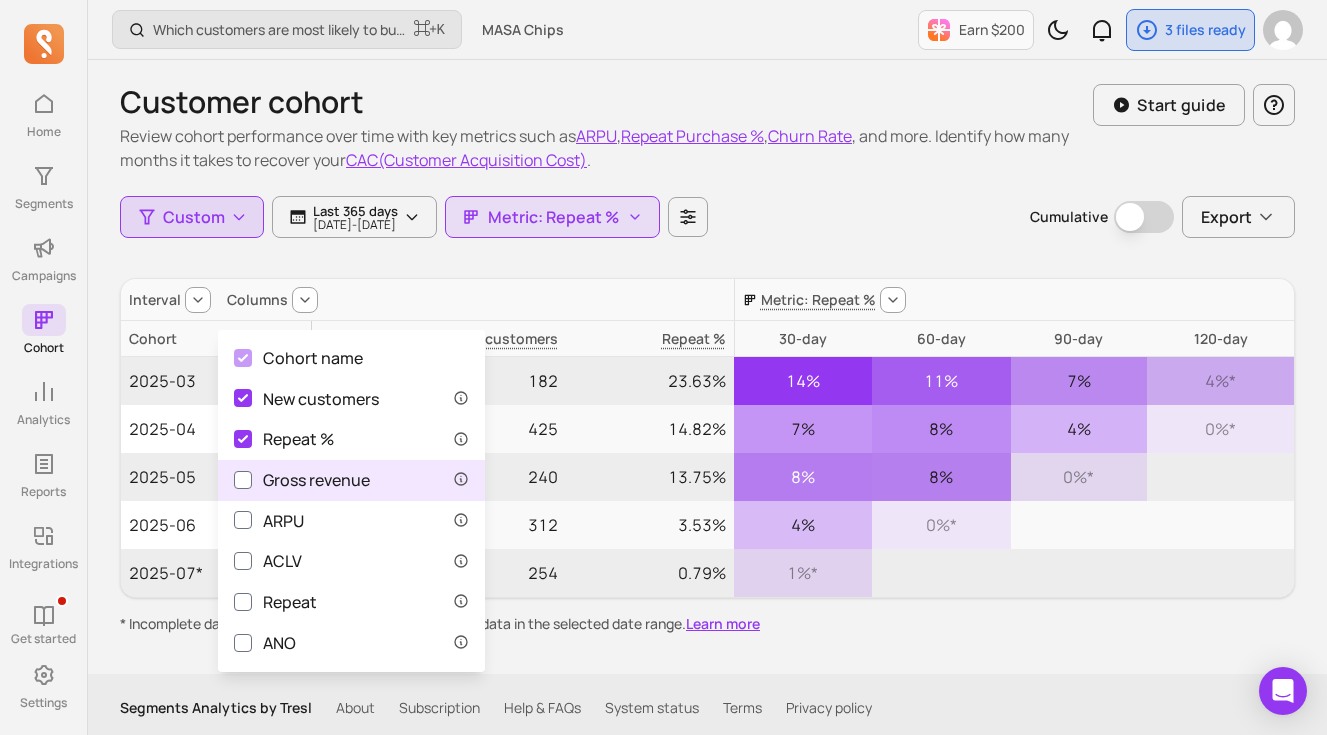 click on "Gross revenue" at bounding box center (302, 480) 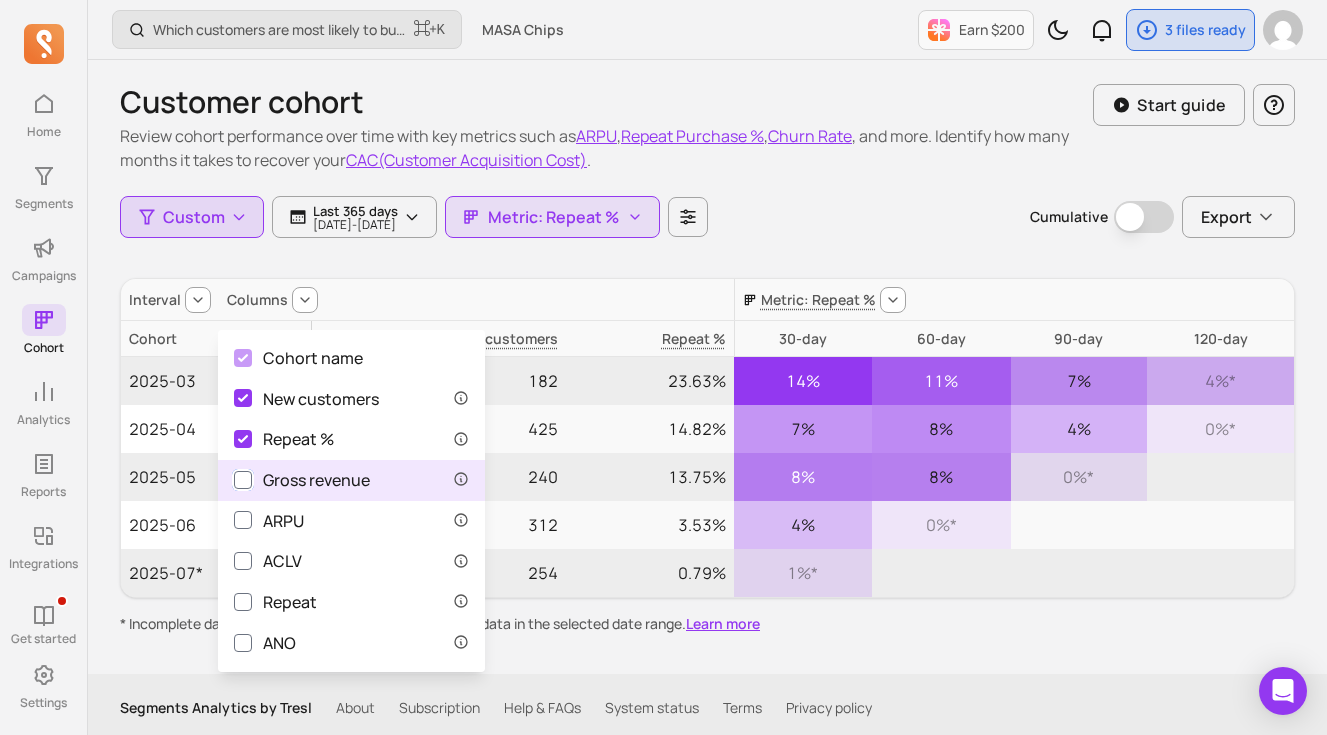 click on "Gross revenue" at bounding box center [243, 480] 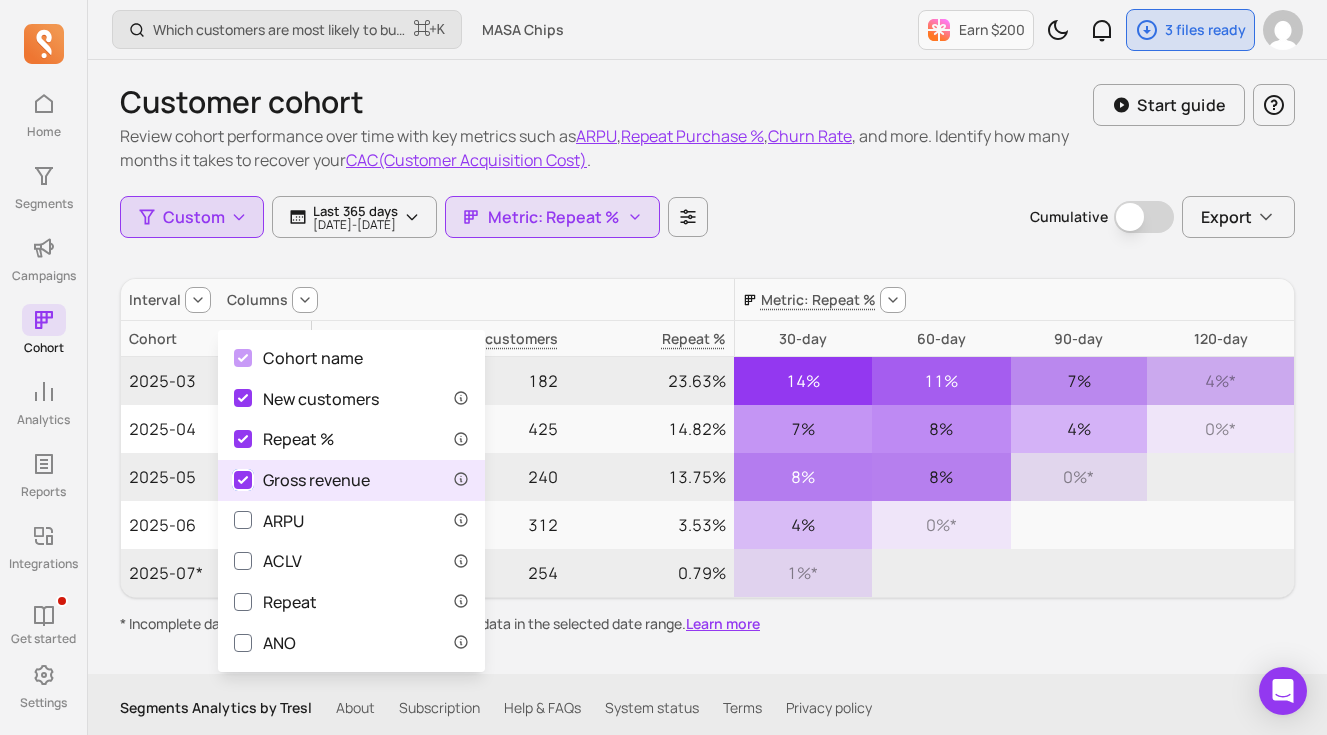 checkbox on "true" 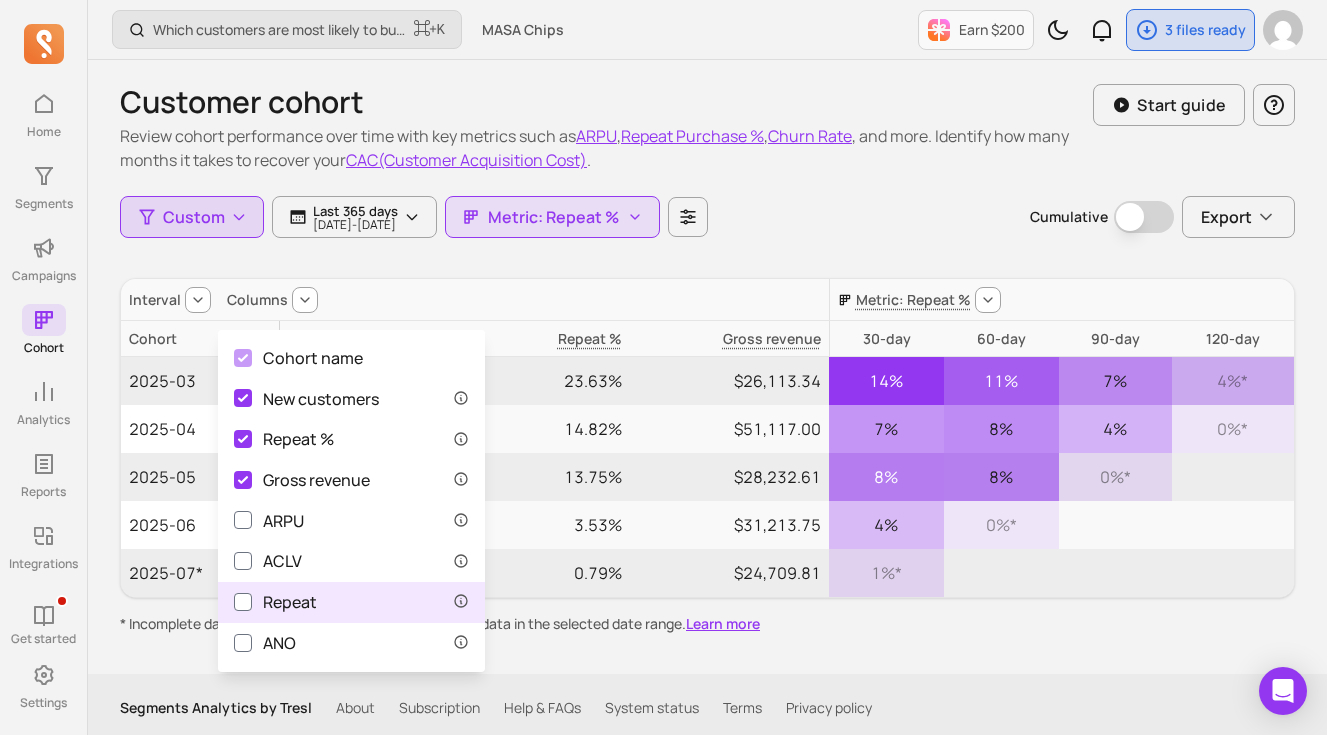 click on "Repeat" at bounding box center [275, 602] 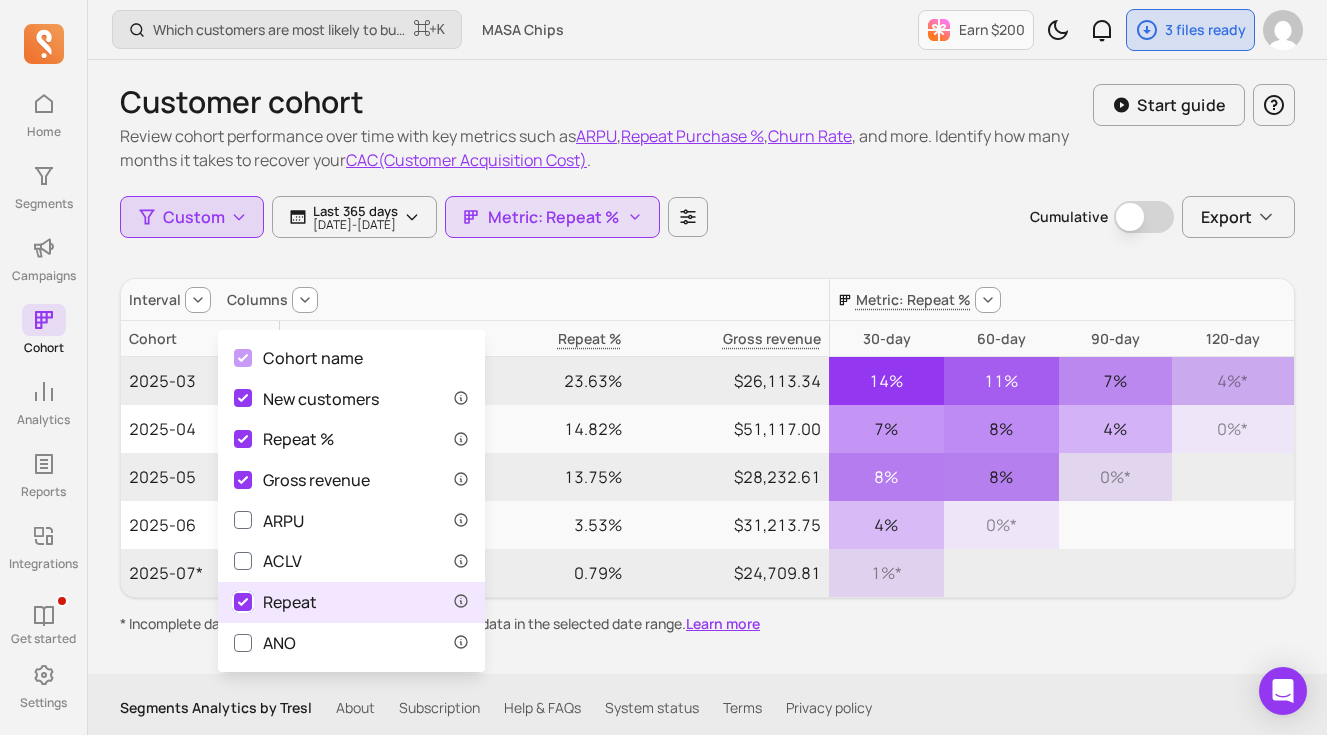 checkbox on "true" 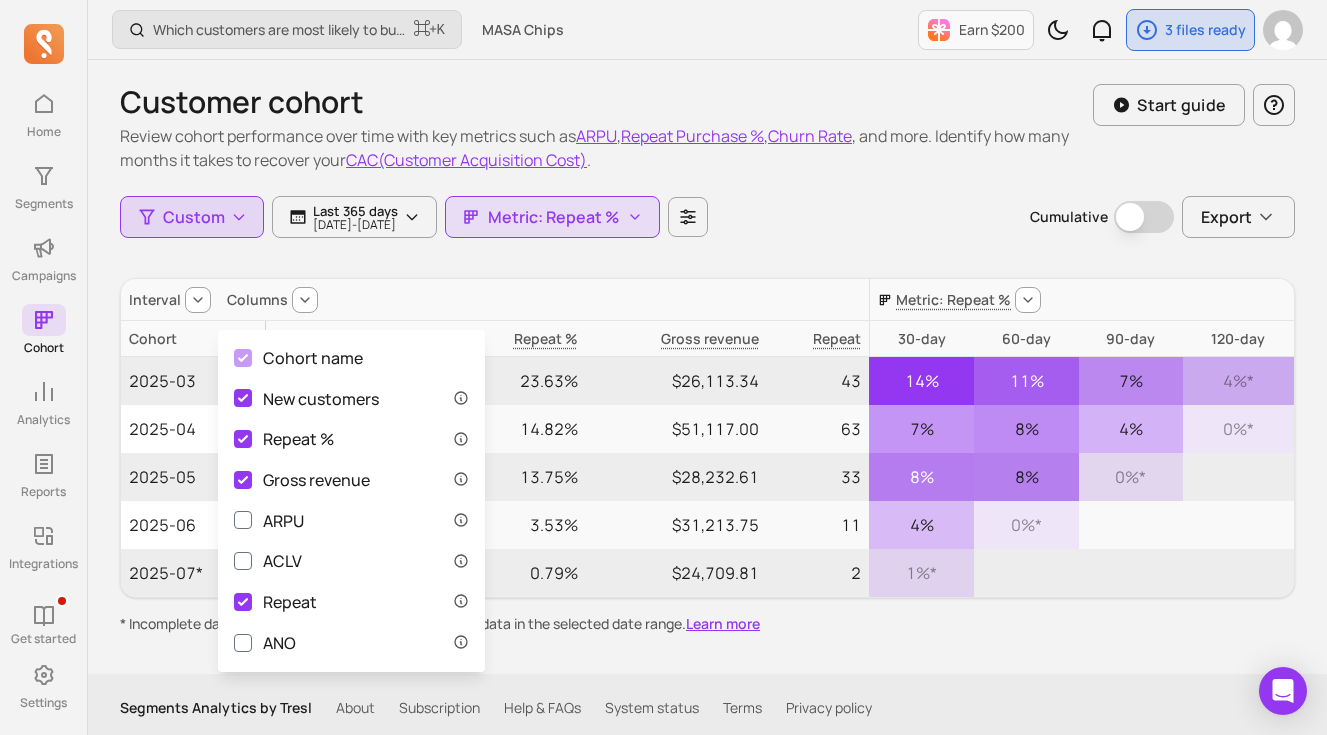 click on "Interval Columns" at bounding box center [495, 300] 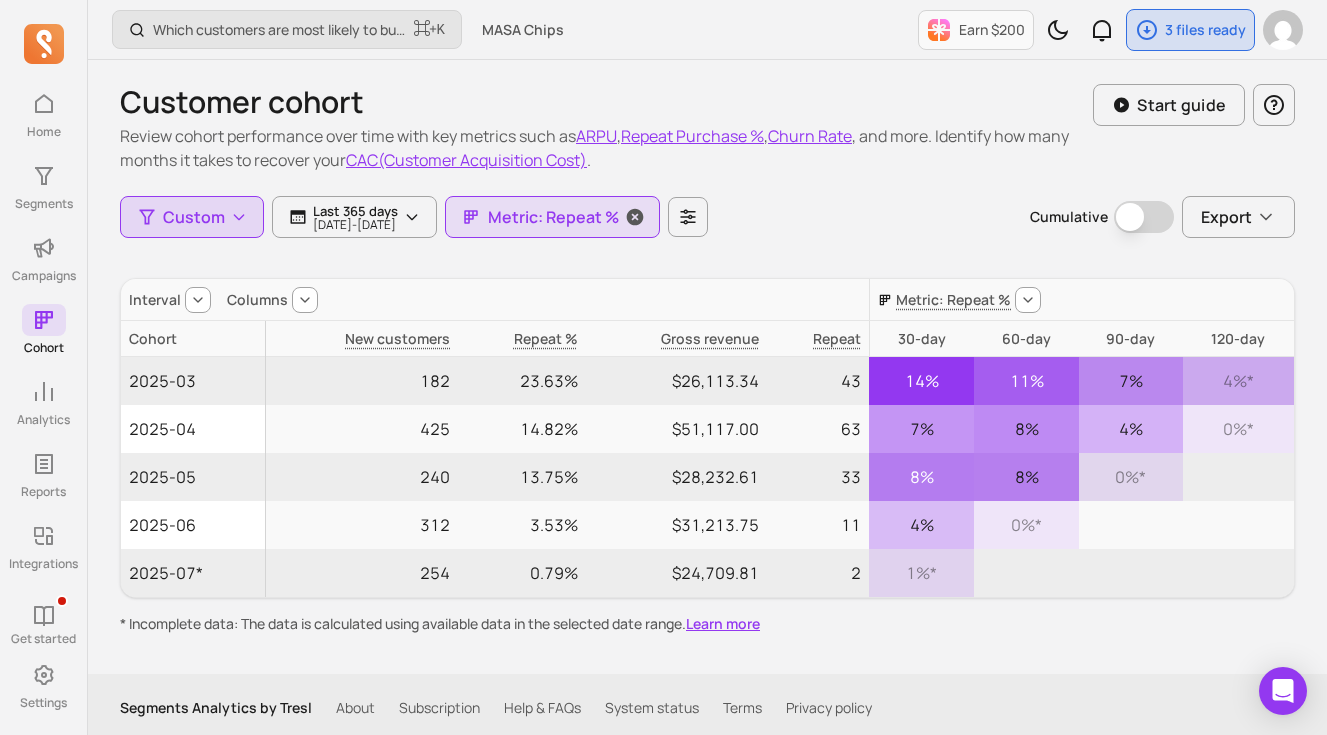 click on "Metric:   Repeat %" at bounding box center [553, 217] 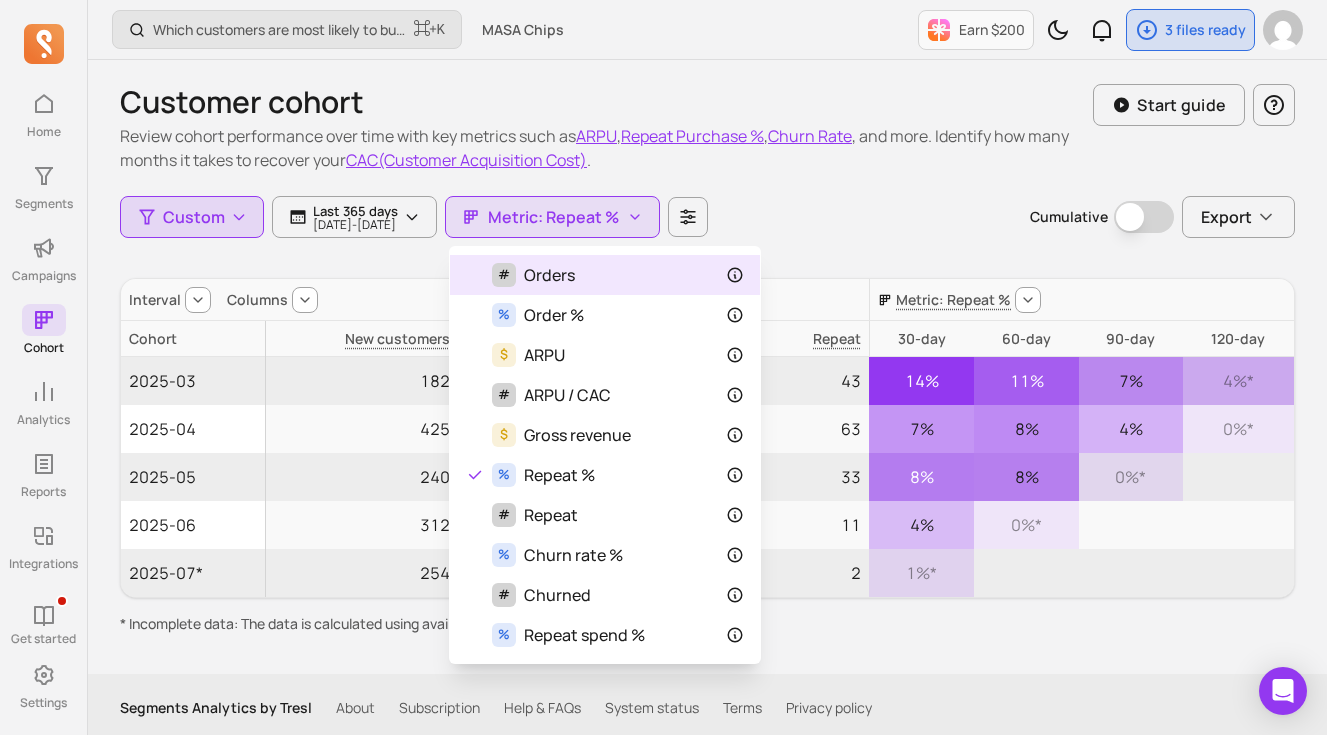 click on "Orders" at bounding box center (549, 275) 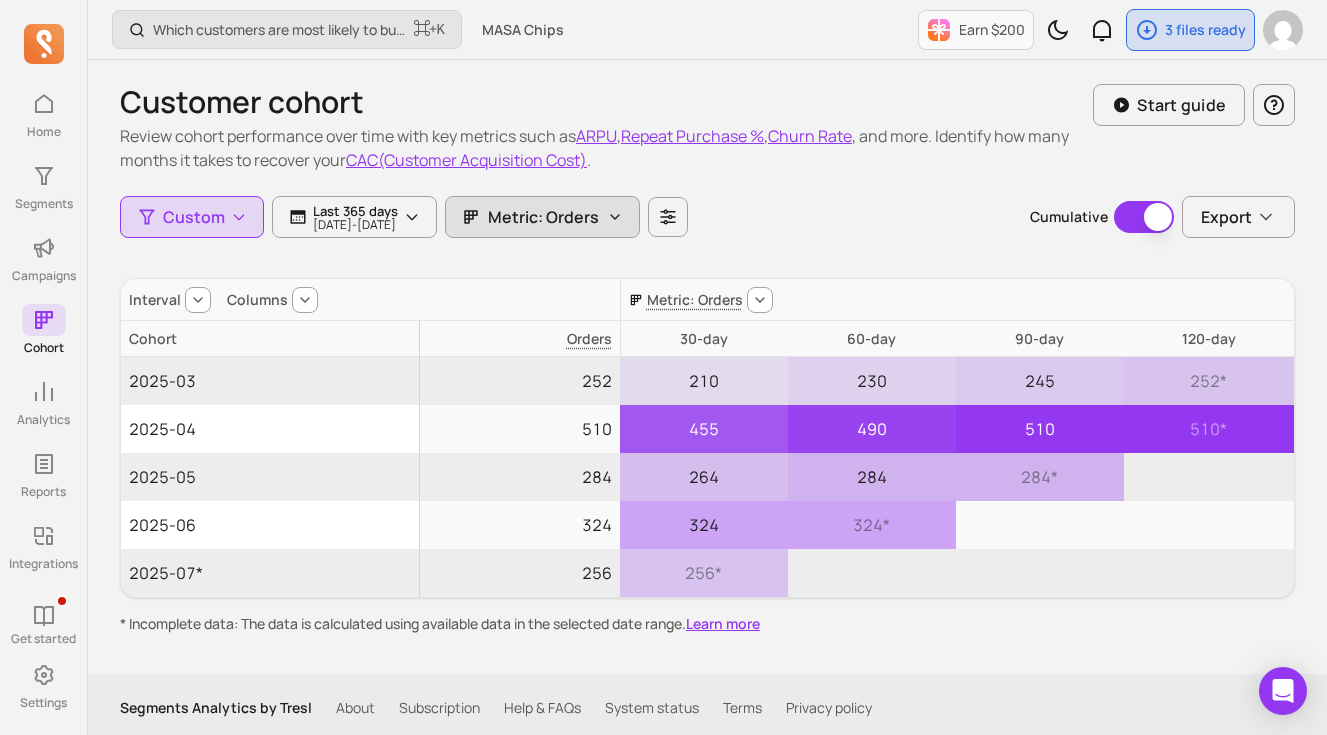 click on "Metric:   Orders" at bounding box center (543, 217) 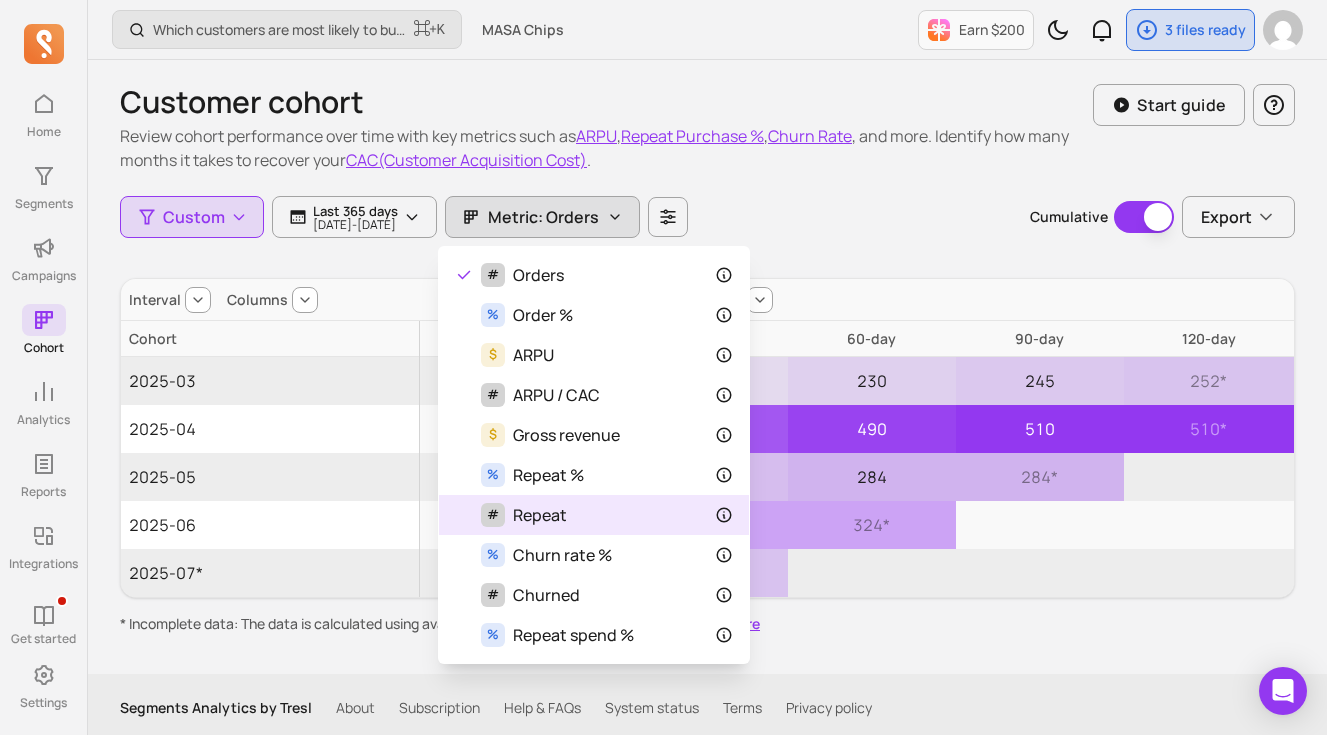 click on "Repeat" at bounding box center (540, 515) 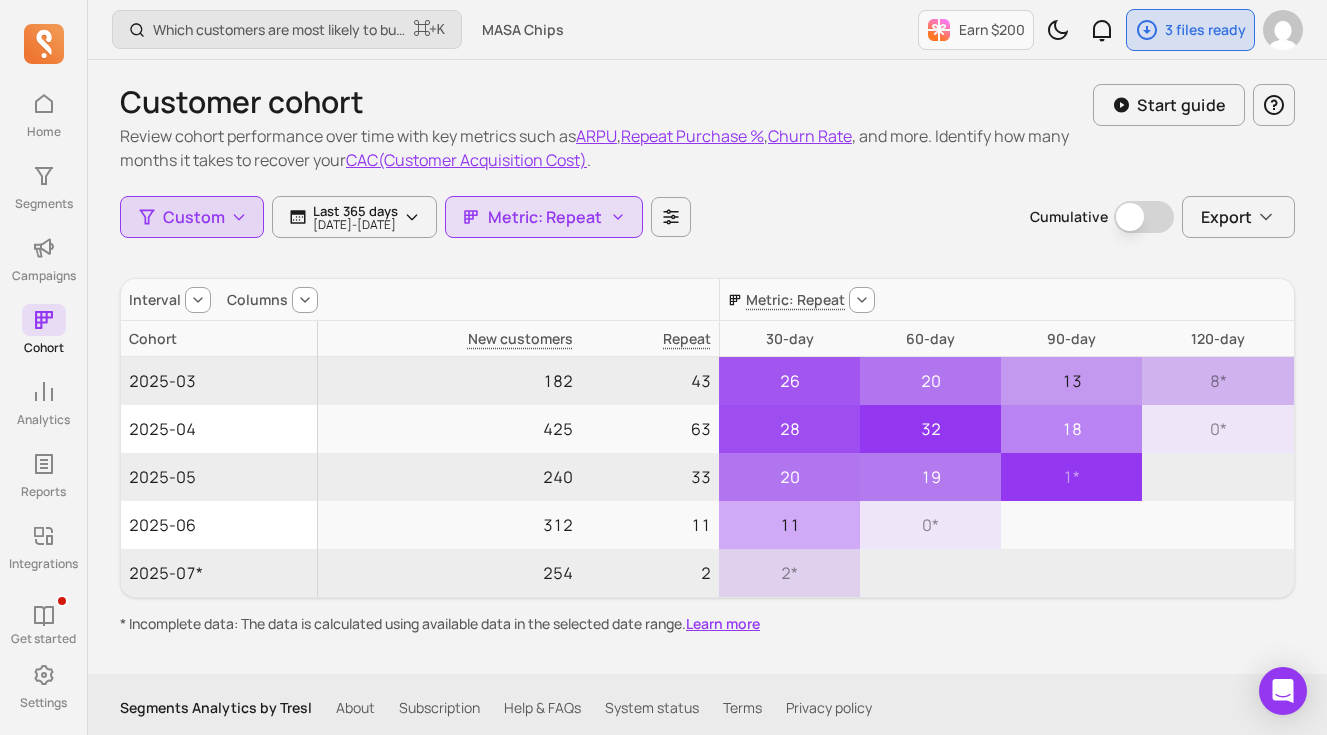 click at bounding box center [305, 300] 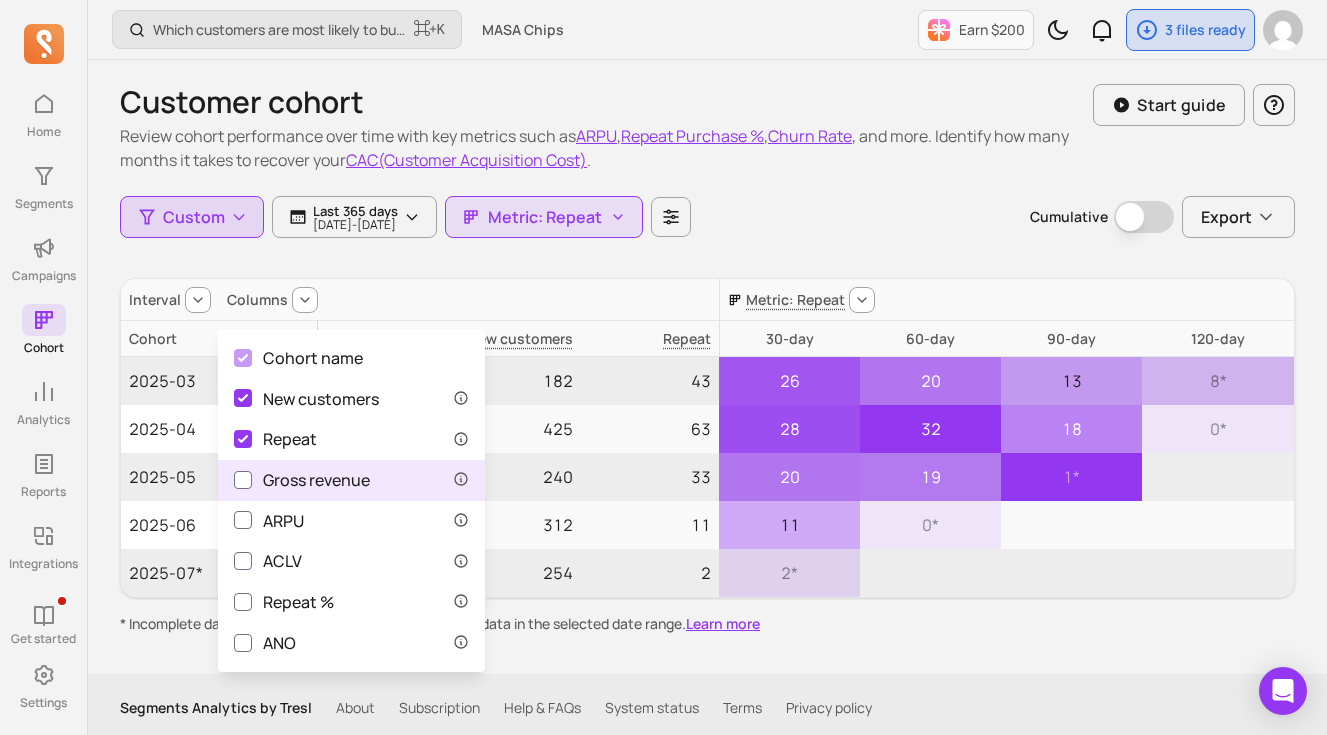 click on "Gross revenue" at bounding box center [302, 480] 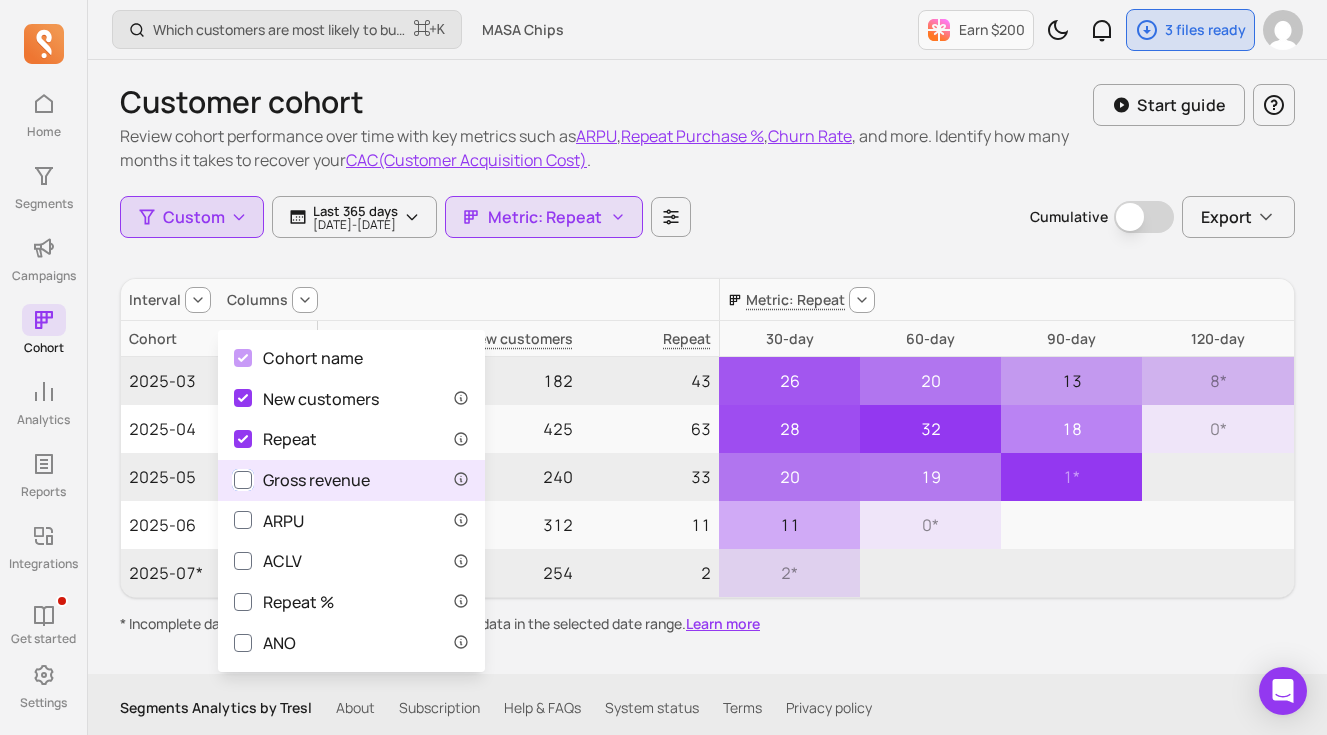 click on "Gross revenue" at bounding box center (243, 480) 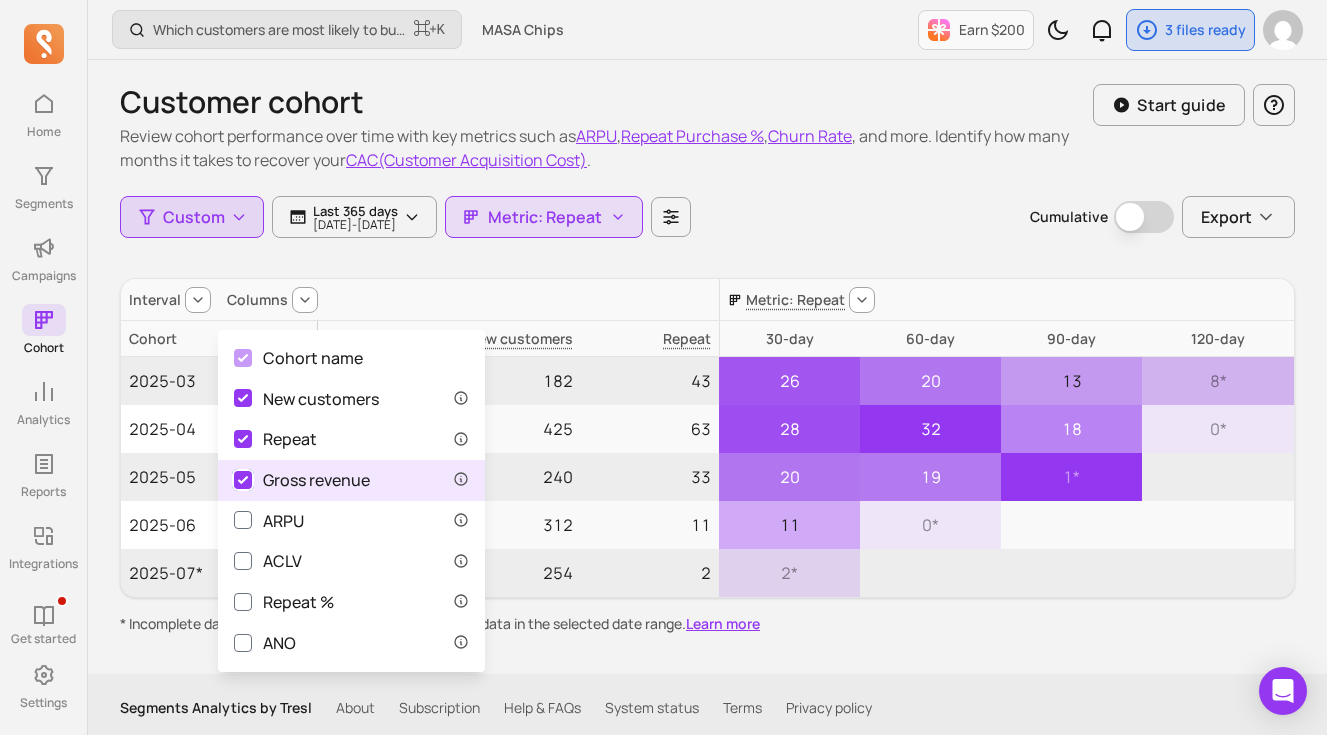 checkbox on "true" 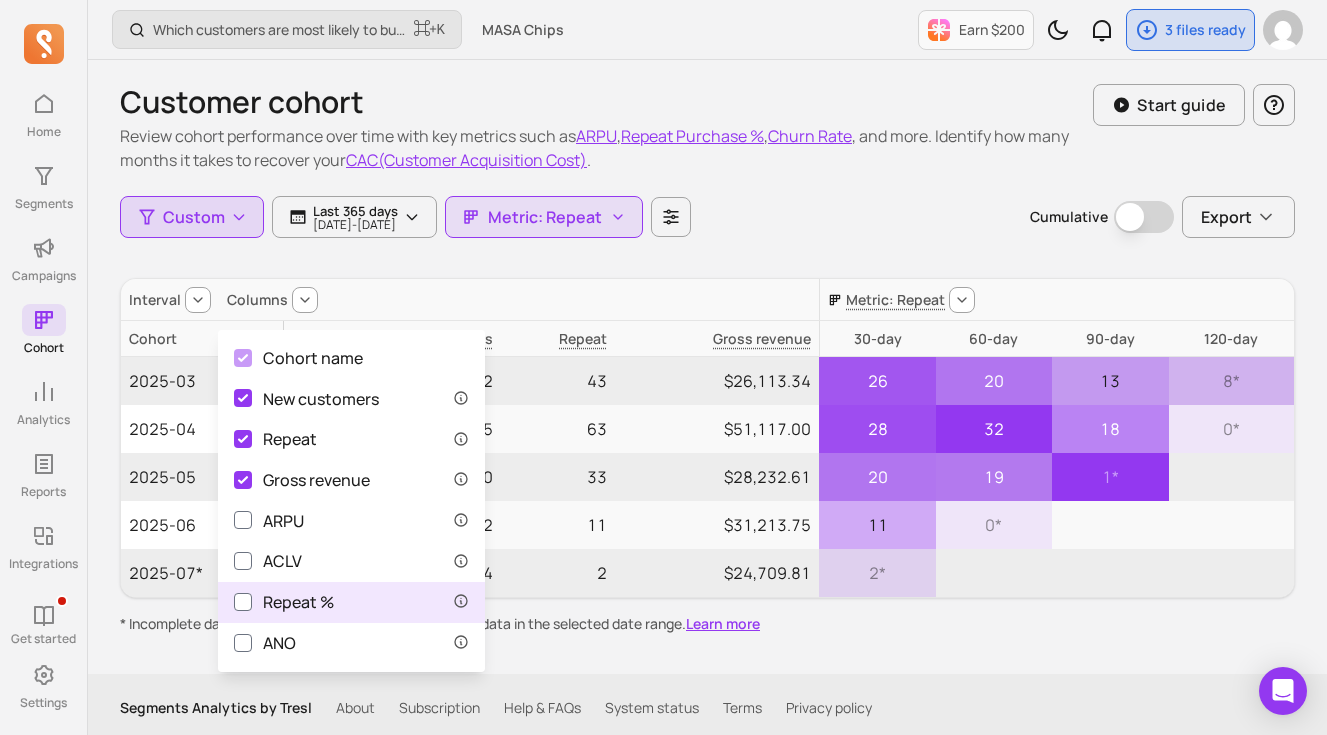click on "Repeat %" at bounding box center [284, 602] 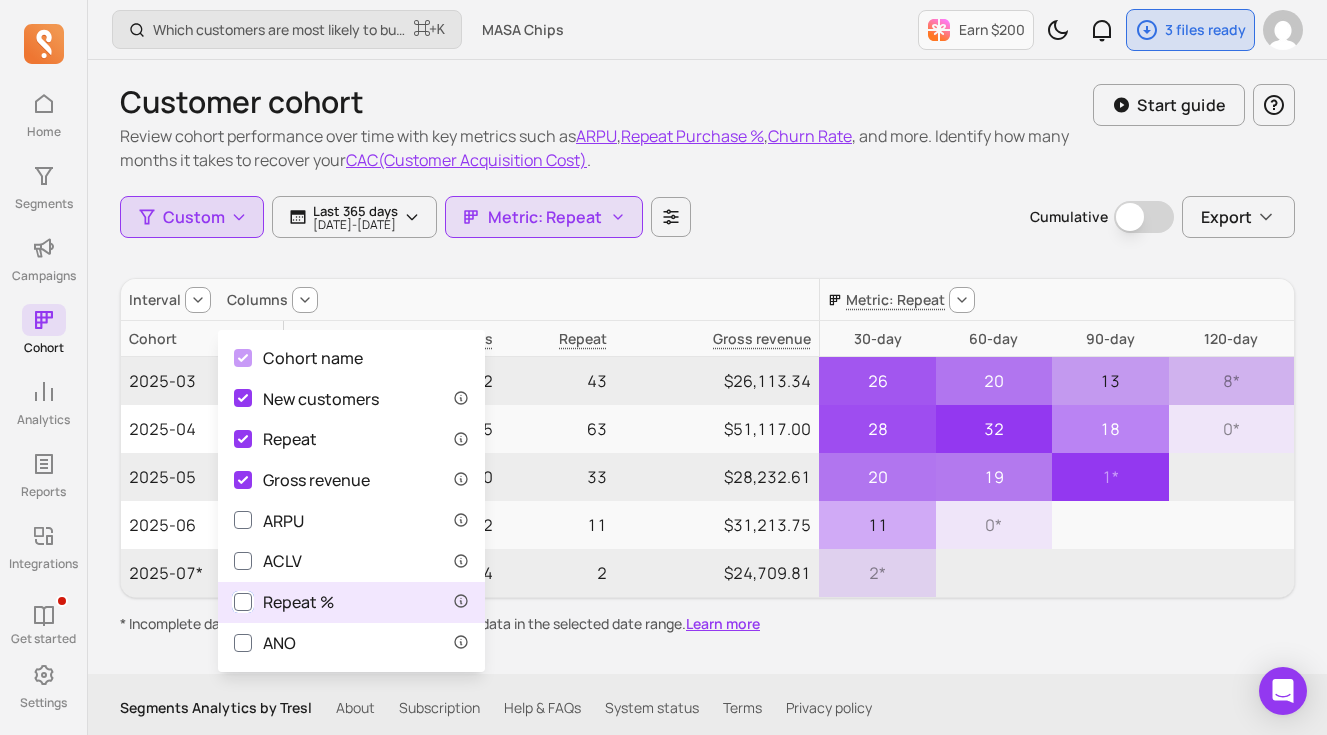 click on "Repeat %" at bounding box center (243, 602) 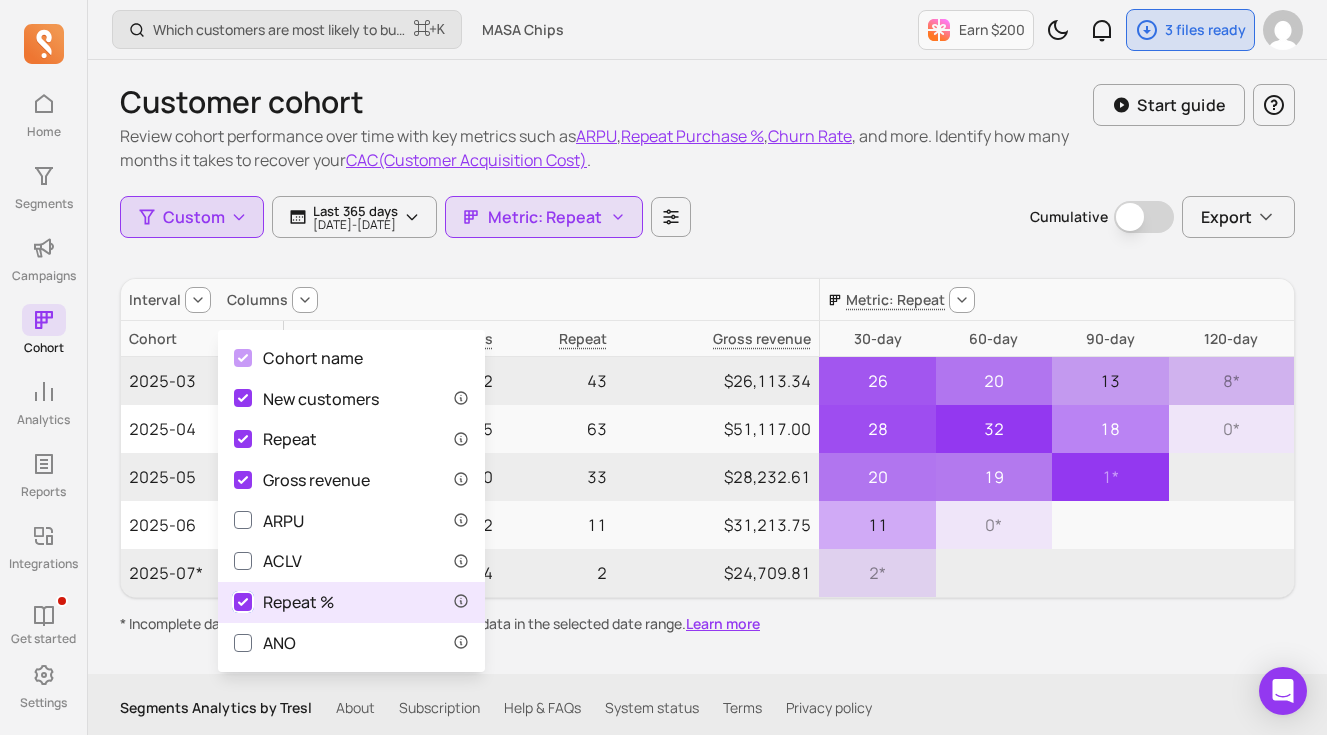 checkbox on "true" 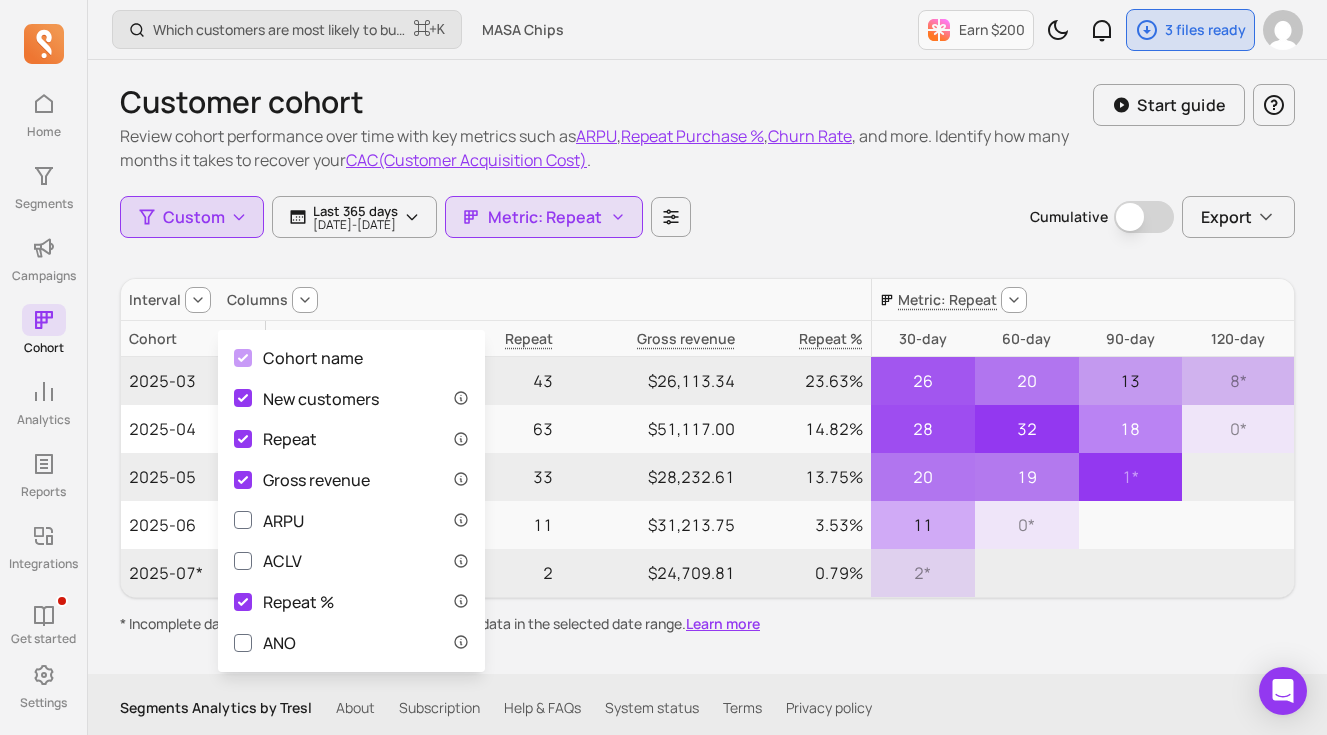 click on "Interval Columns" at bounding box center (496, 300) 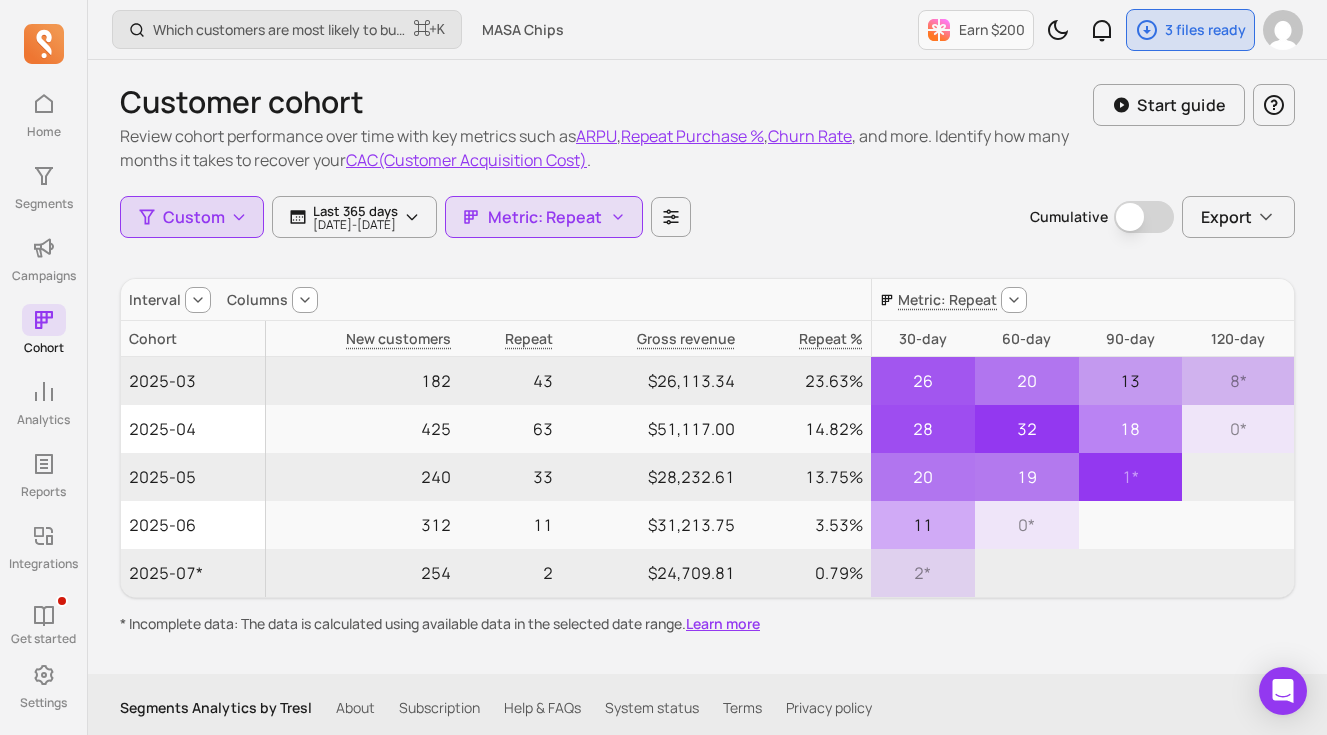 click at bounding box center [305, 300] 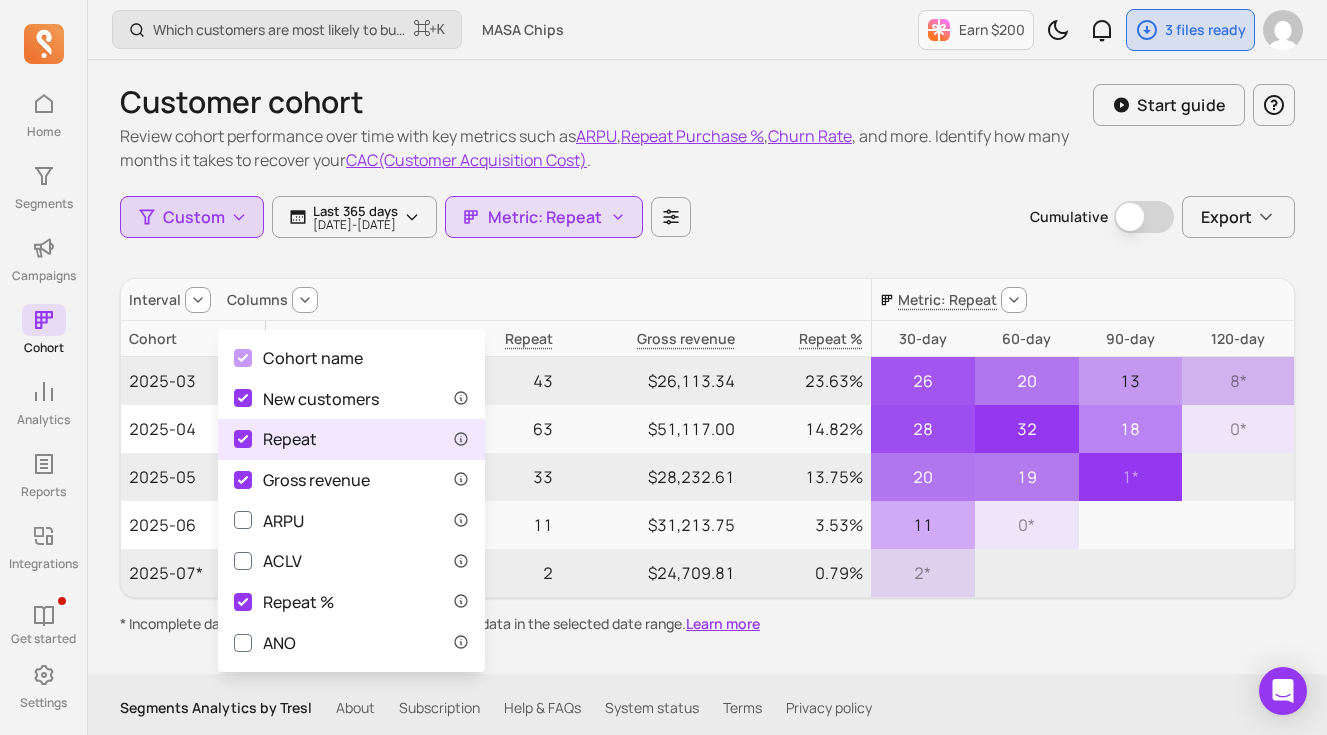 click on "Repeat" at bounding box center (275, 439) 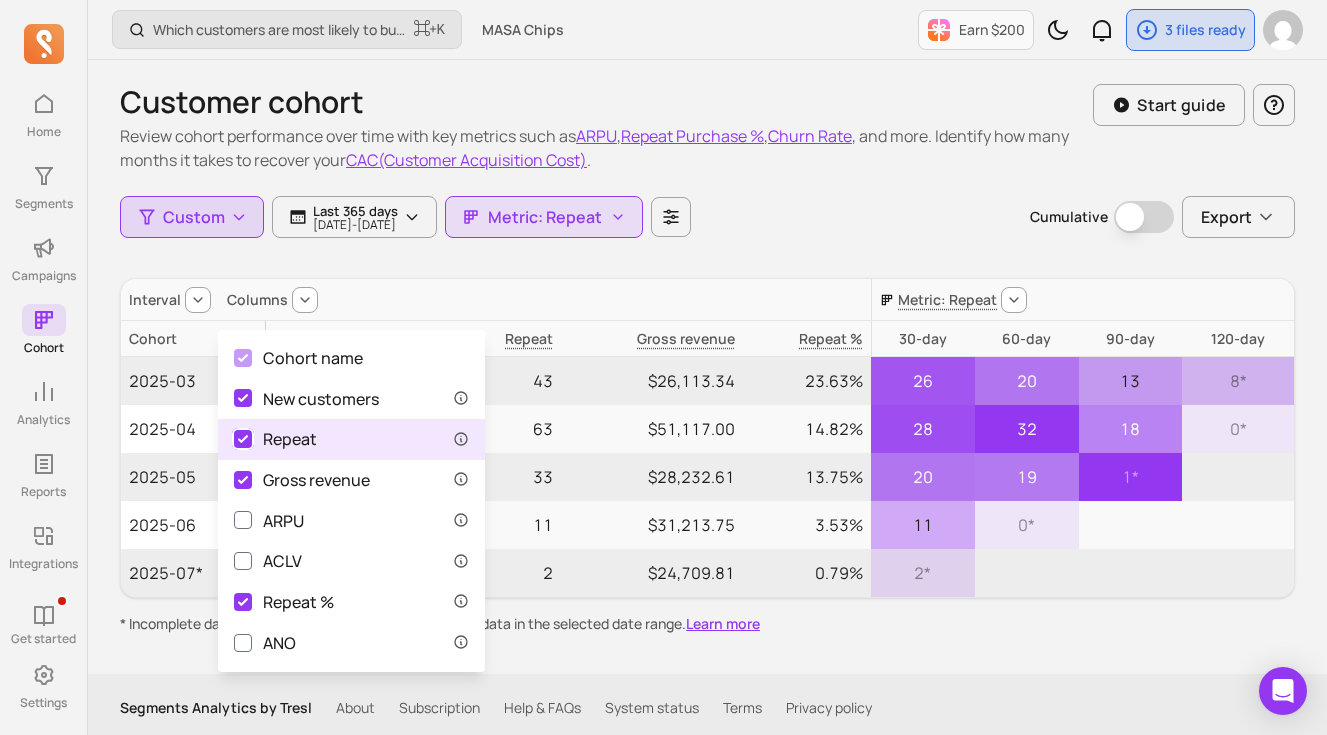 click on "Repeat" at bounding box center (243, 439) 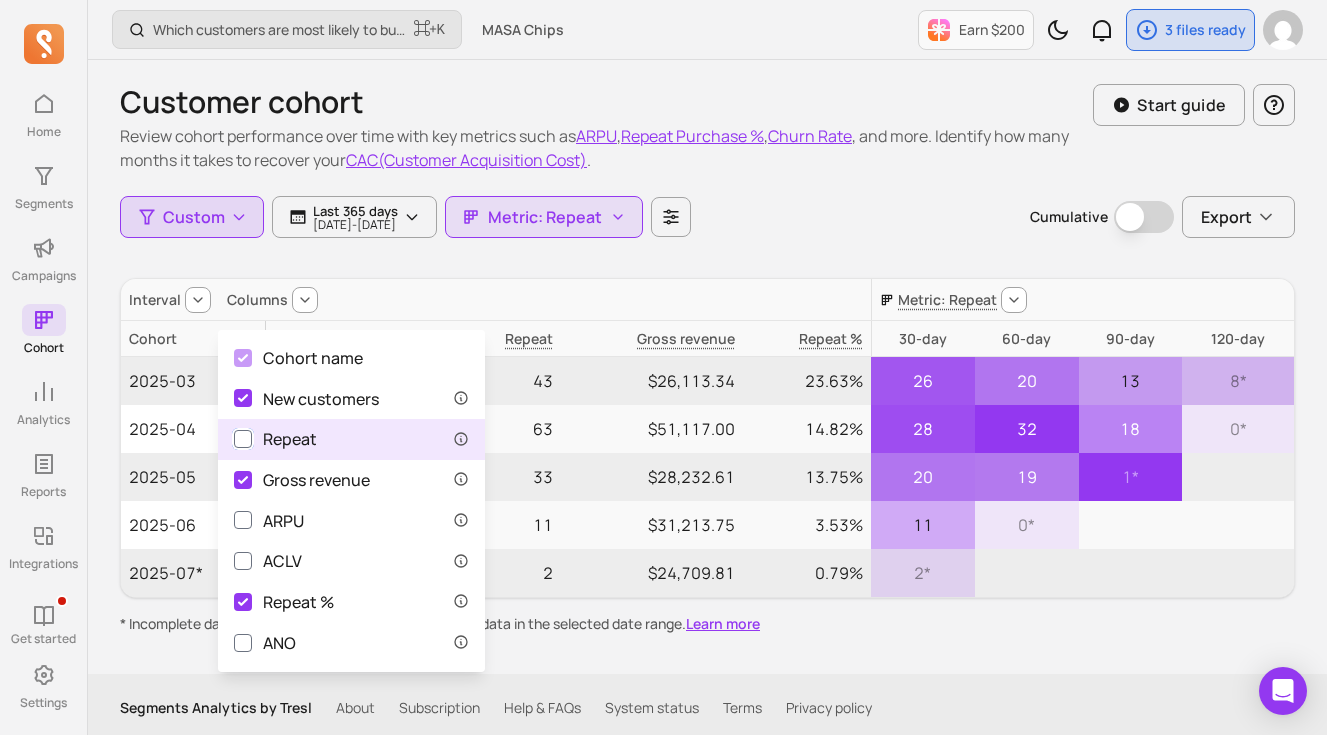 checkbox on "false" 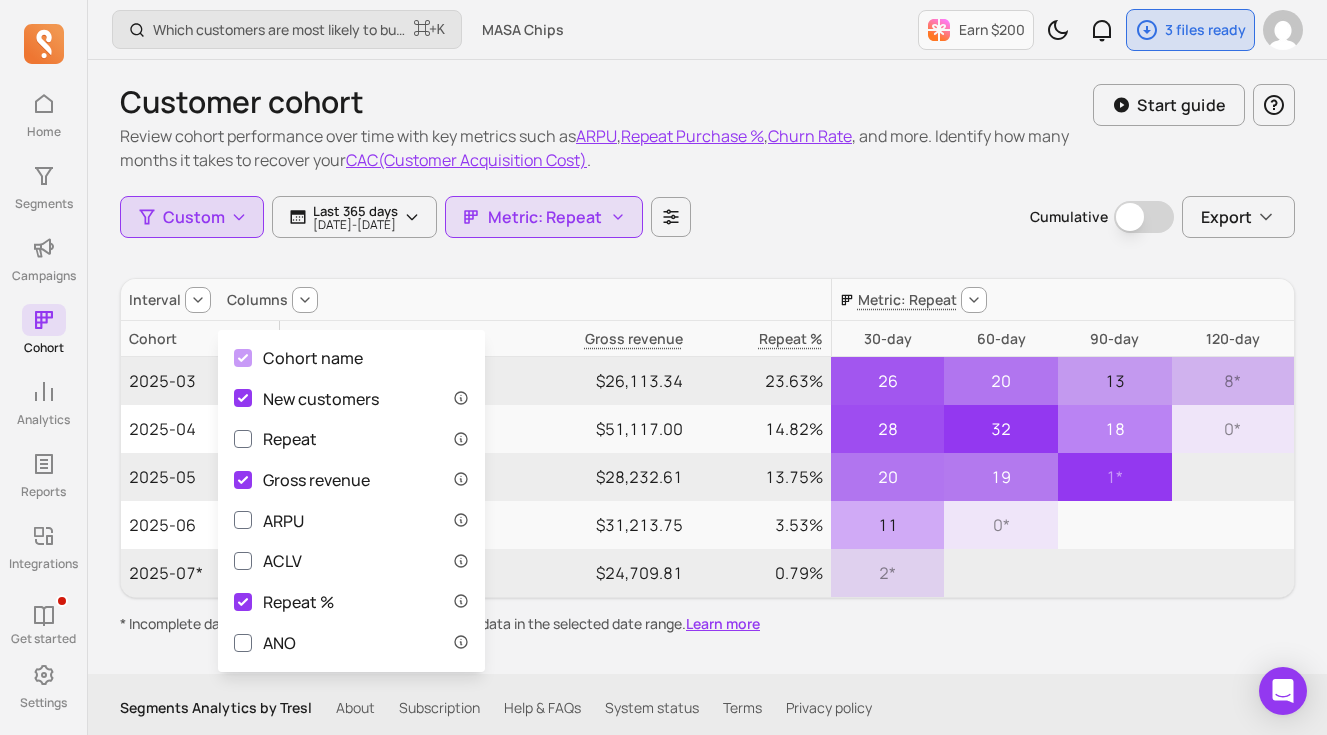 click on "Interval Columns" at bounding box center [476, 300] 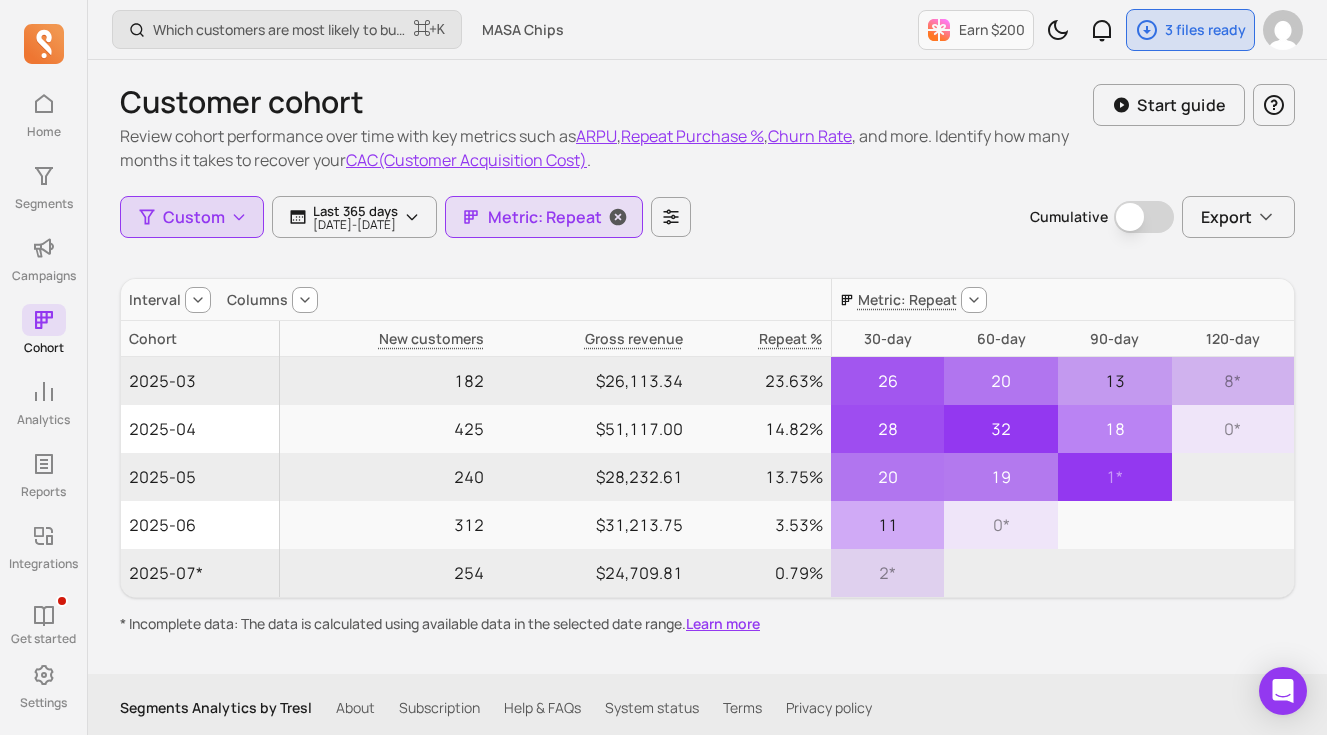 click on "Metric:   Repeat" at bounding box center (545, 217) 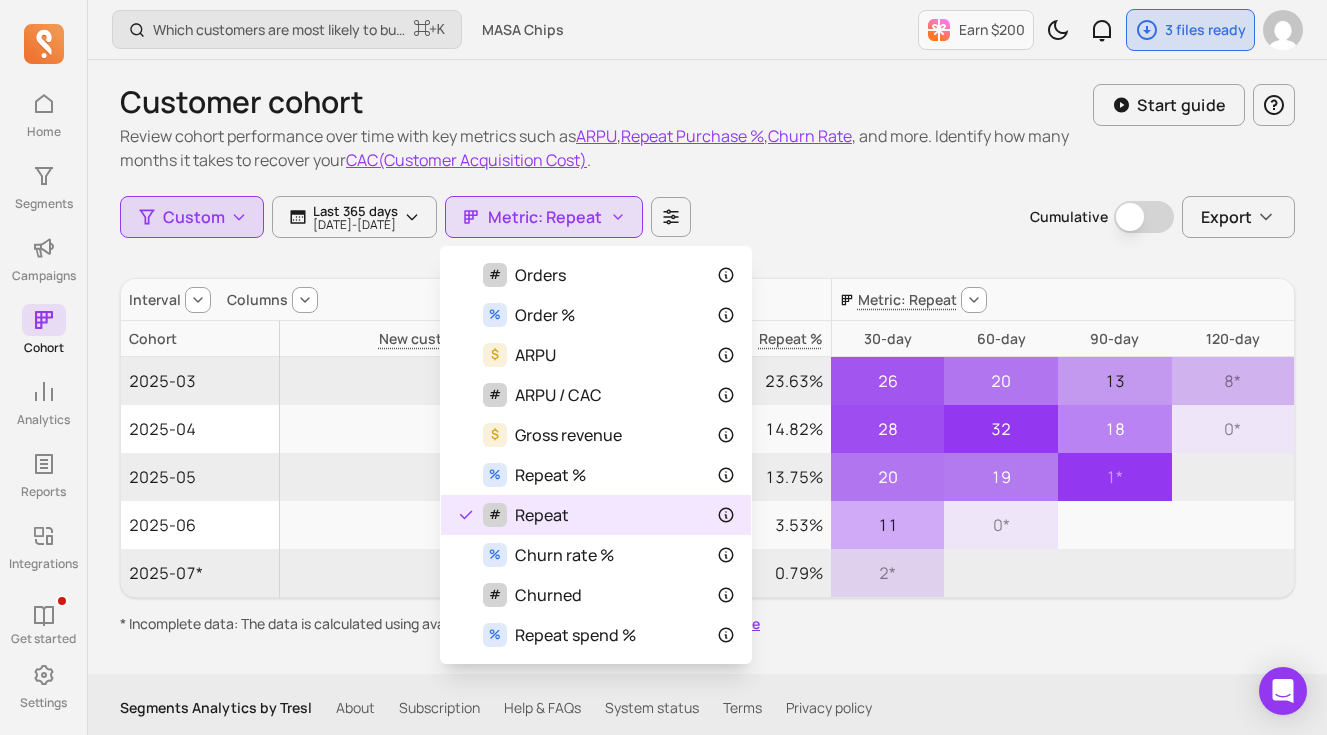 click on "Customer cohort Review cohort performance over time with key metrics such as  ARPU ,  Repeat Purchase % ,  Churn Rate , and more. Identify how many months it takes to recover your  CAC(Customer Acquisition Cost) . Start guide Custom Last 365 days [DATE]  -  [DATE] Metric:   Repeat Cumulative Cumulative Export Interval Columns Metric: Repeat Cohort New customers Gross revenue Repeat % 30-day 60-day 90-day 120-day 2025-03 182 $26,113.34 23.63% 26 20 13 8 * 2025-04 425 $51,117.00 14.82% 28 32 18 0 * 2025-05 240 $28,232.61 13.75% 20 19 1 *   2025-06 312 $31,213.75 3.53% 11 0 *     2025-07* 254 $24,709.81 0.79% 2 *       *   Incomplete data: The data is calculated using available data in the selected date range.  Learn more" at bounding box center (707, 347) 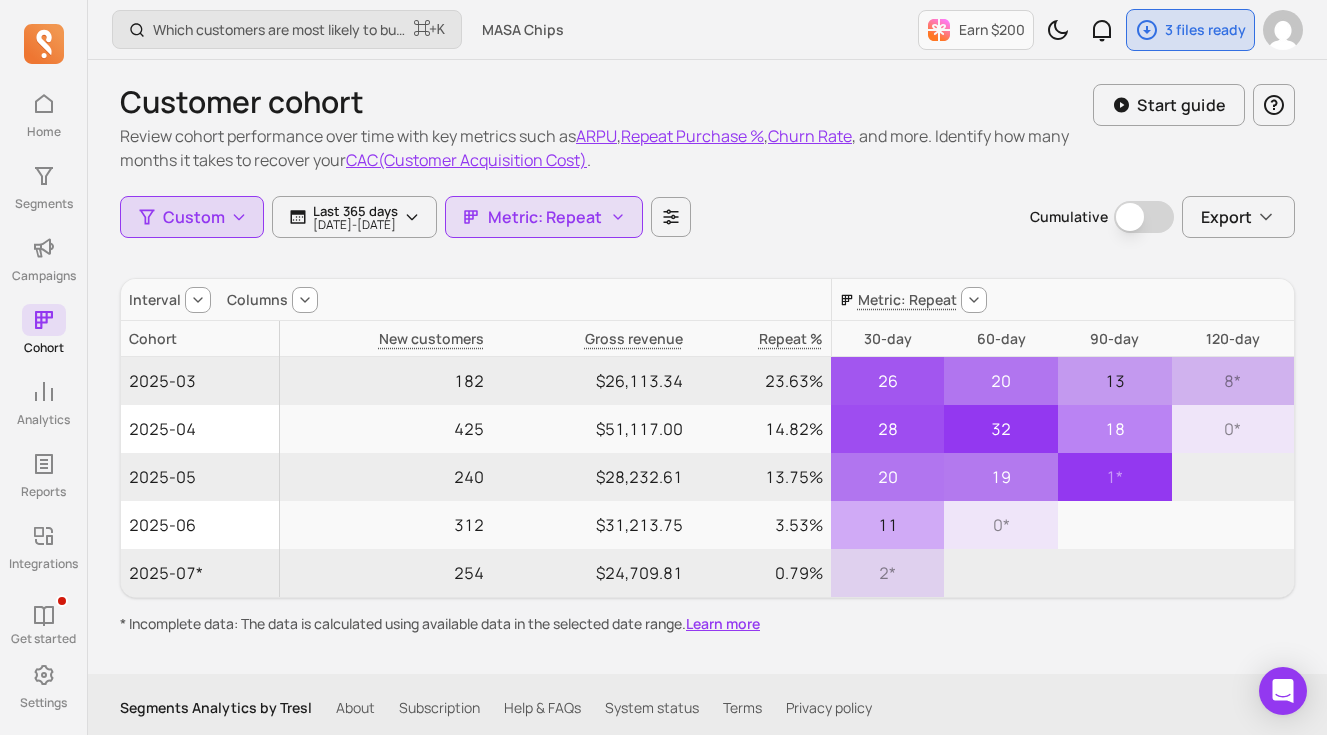 click 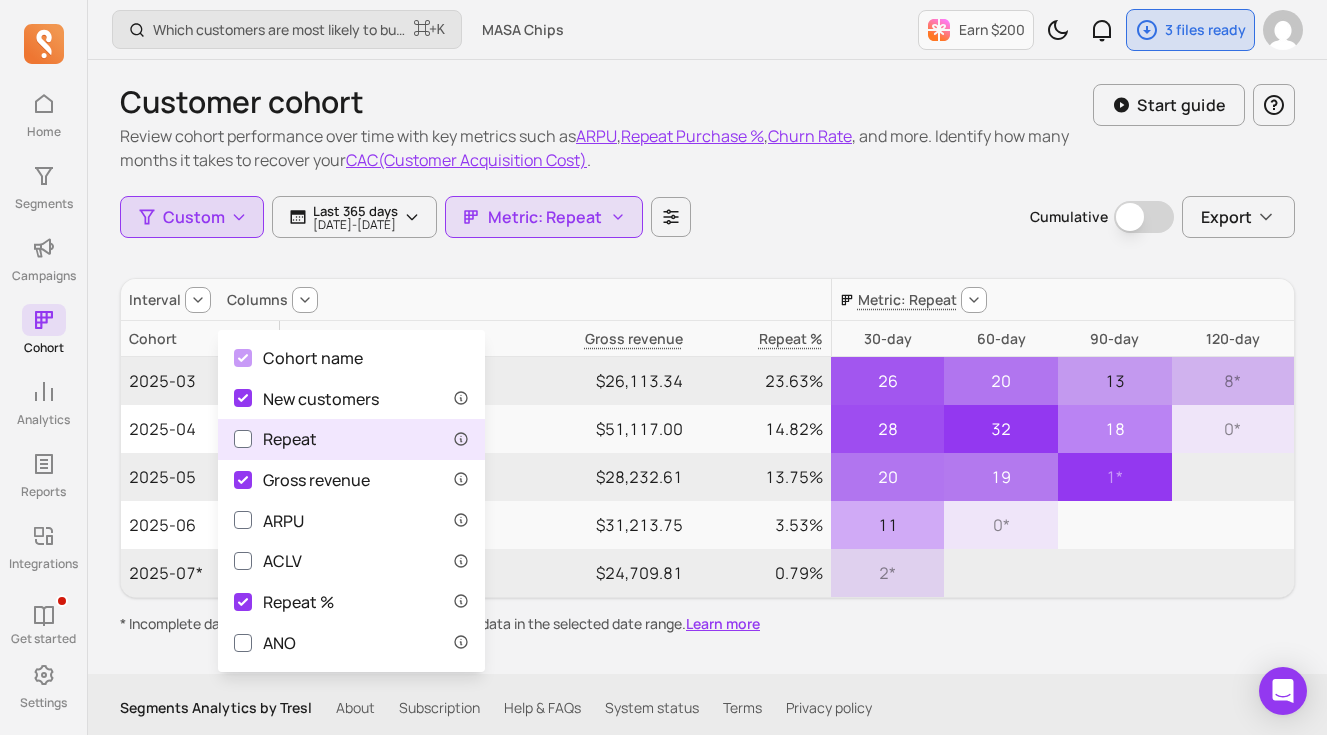 click on "Repeat" at bounding box center (275, 439) 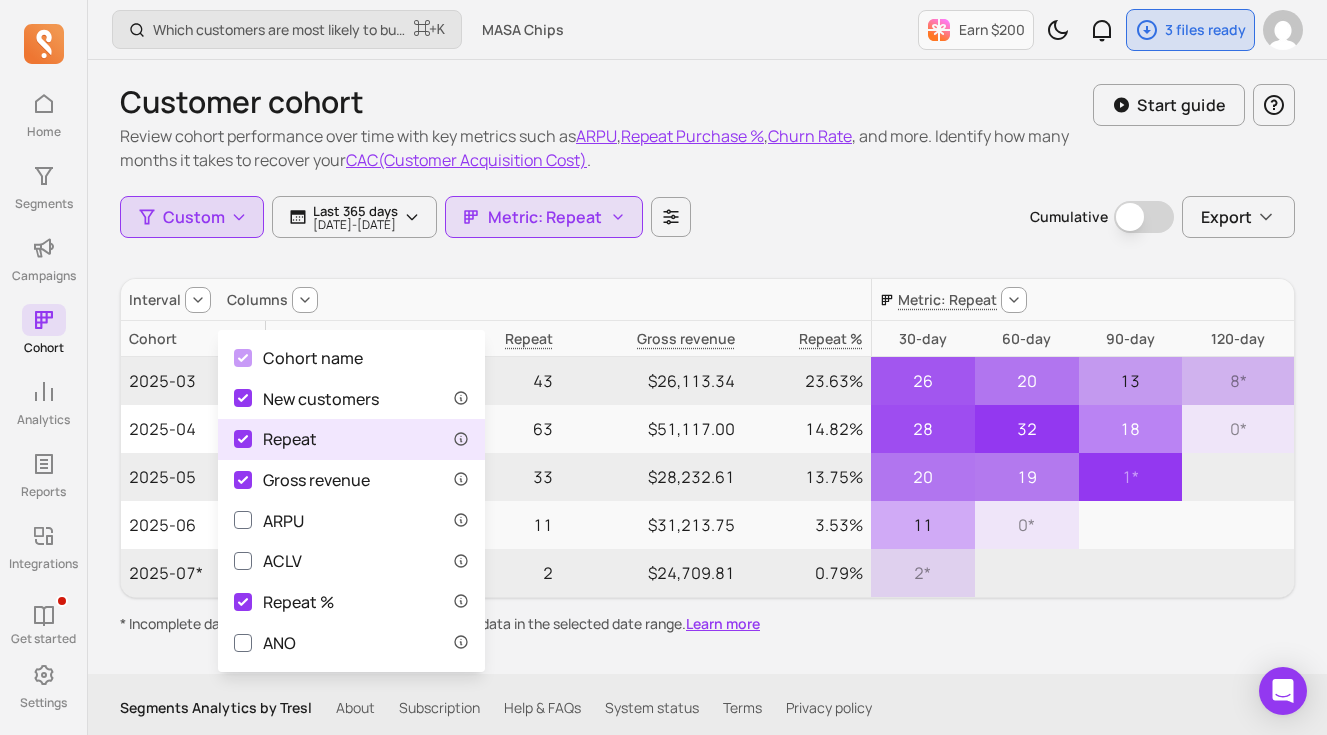 click on "Repeat" at bounding box center (275, 439) 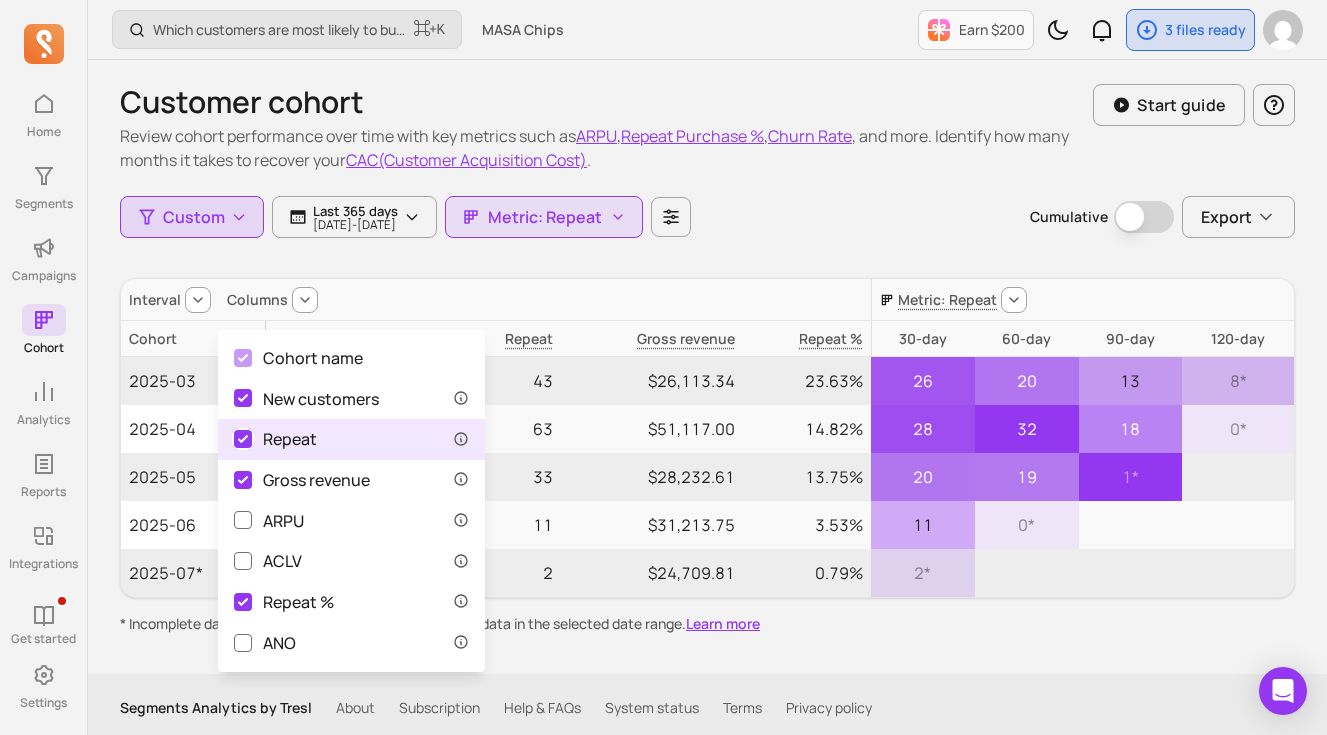 click on "Repeat" at bounding box center (243, 439) 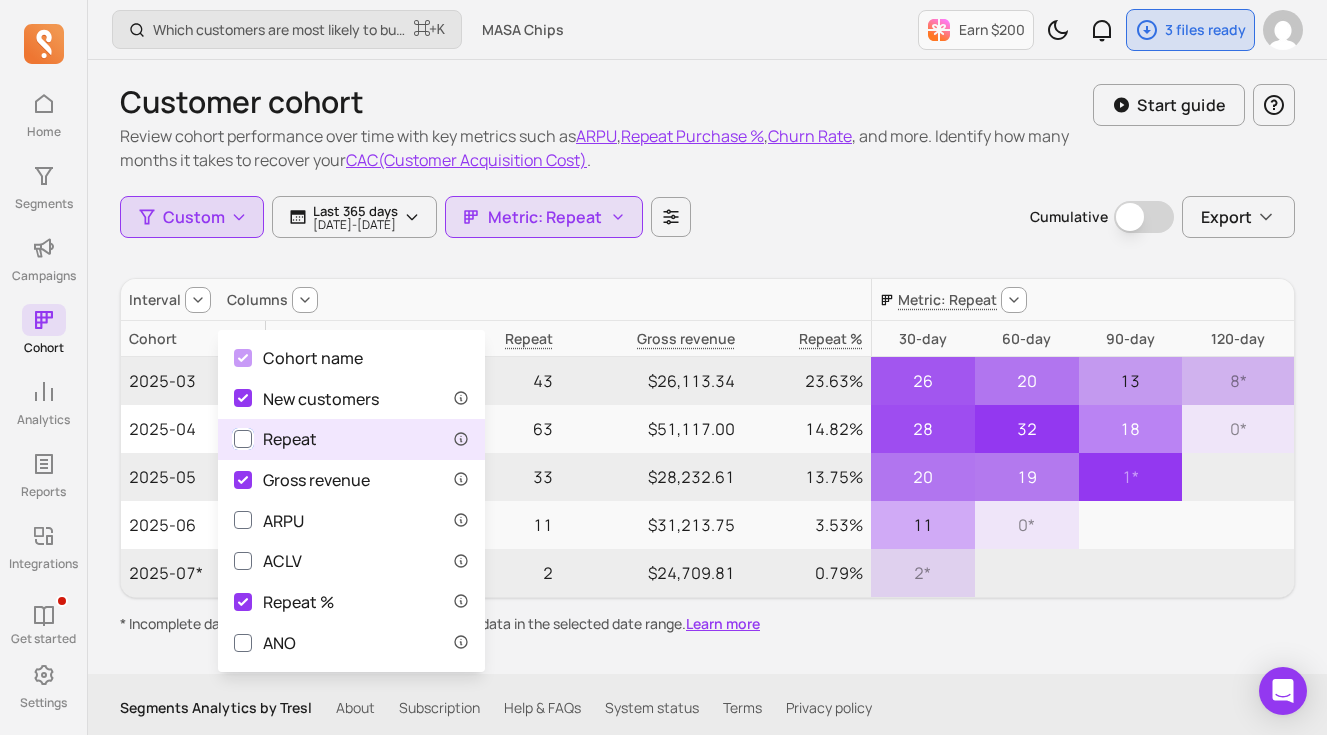 checkbox on "false" 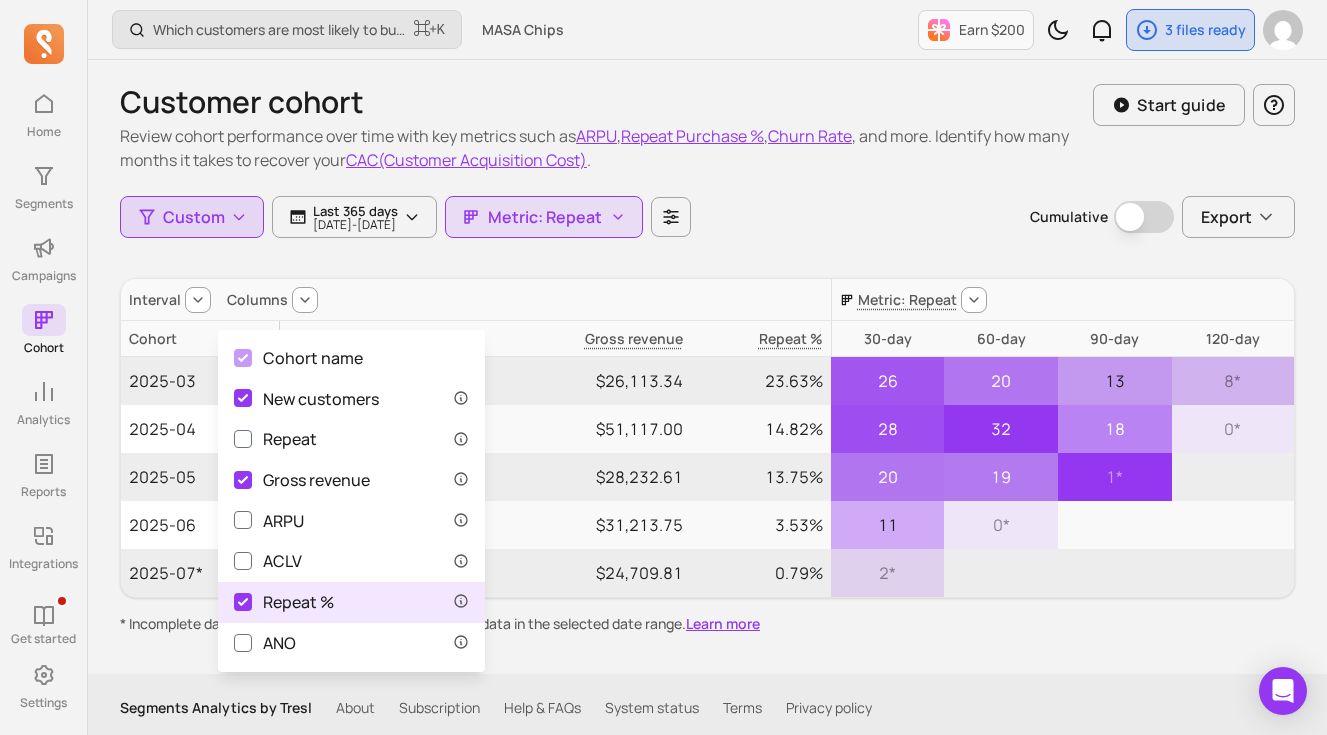click on "Repeat %" at bounding box center [284, 602] 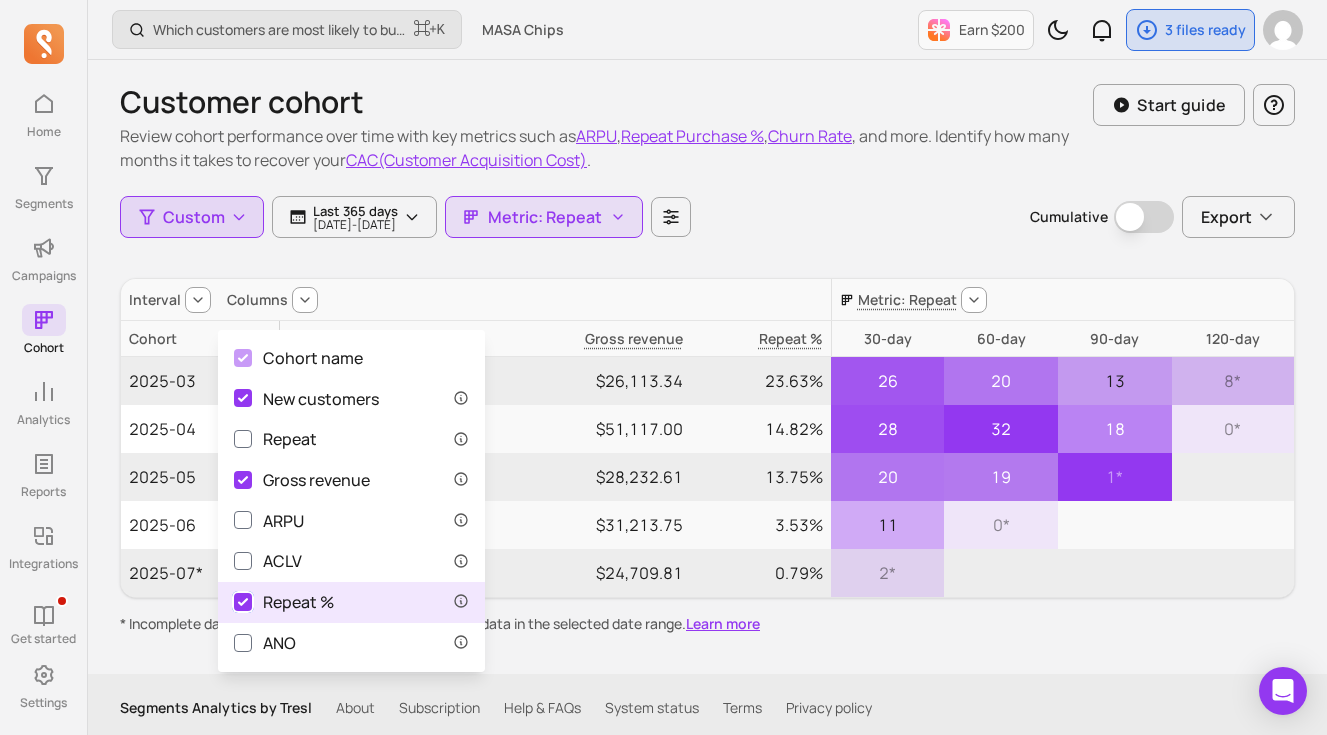 click on "Repeat %" at bounding box center [243, 602] 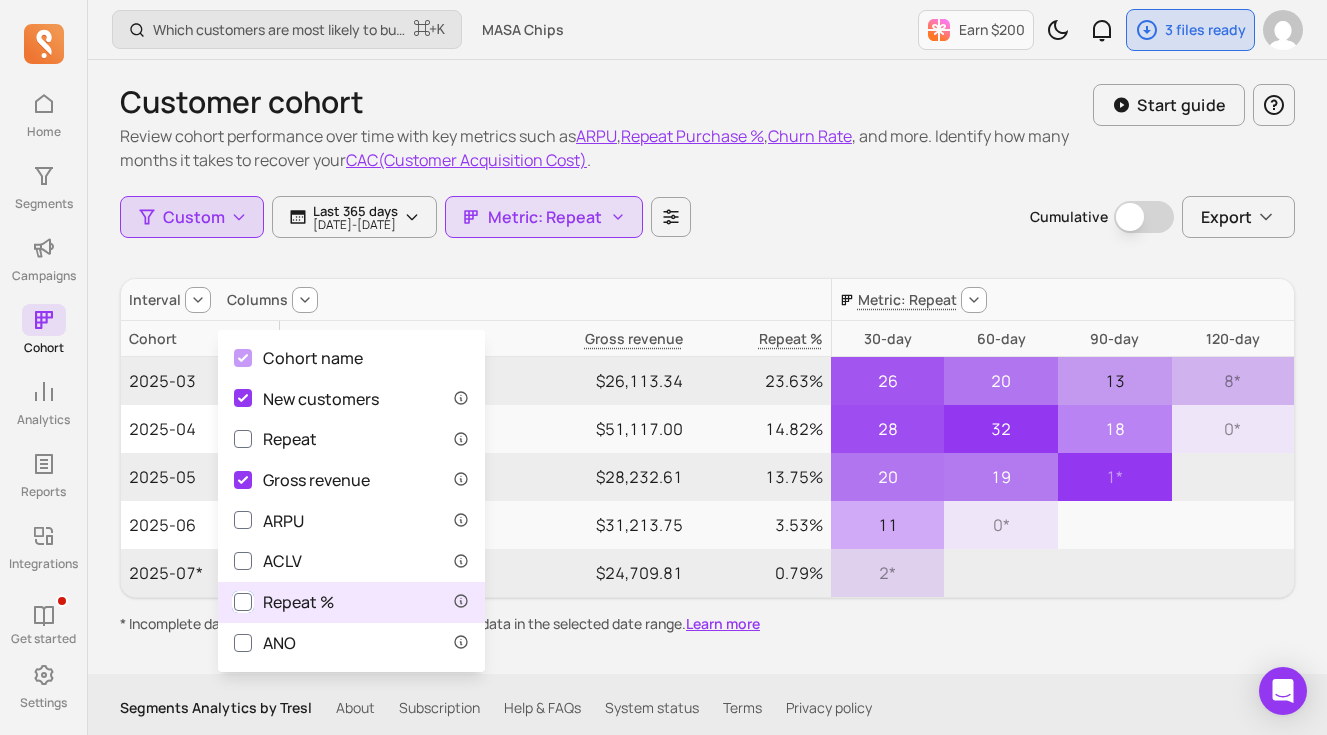 checkbox on "false" 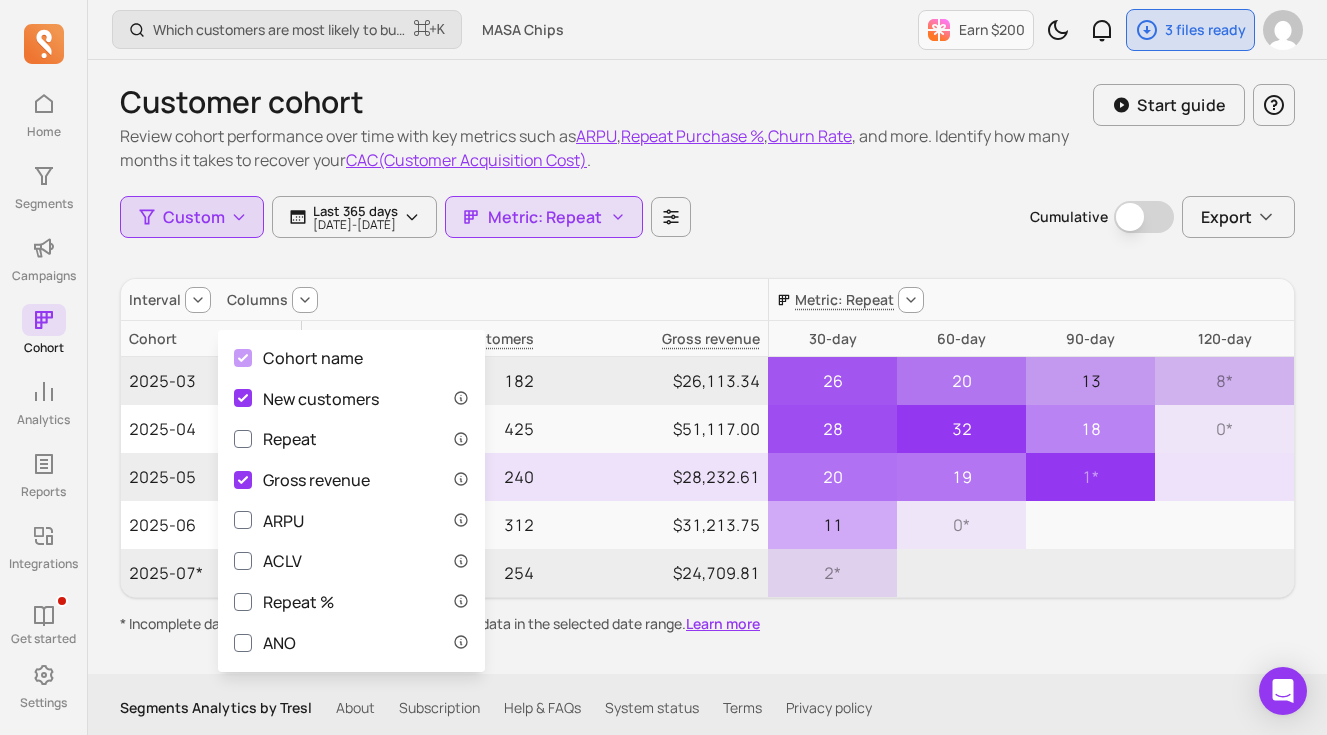 click on "$28,232.61" at bounding box center (655, 477) 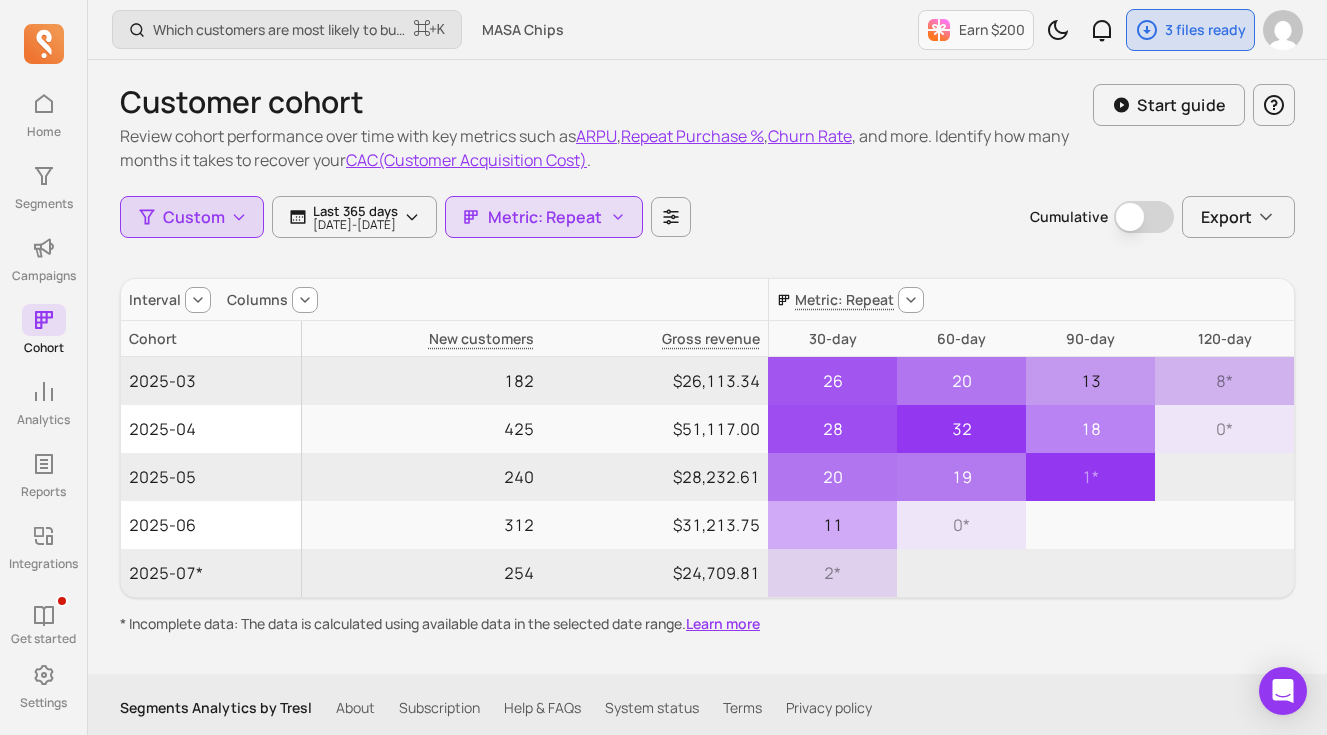 drag, startPoint x: 772, startPoint y: 293, endPoint x: 673, endPoint y: 351, distance: 114.73883 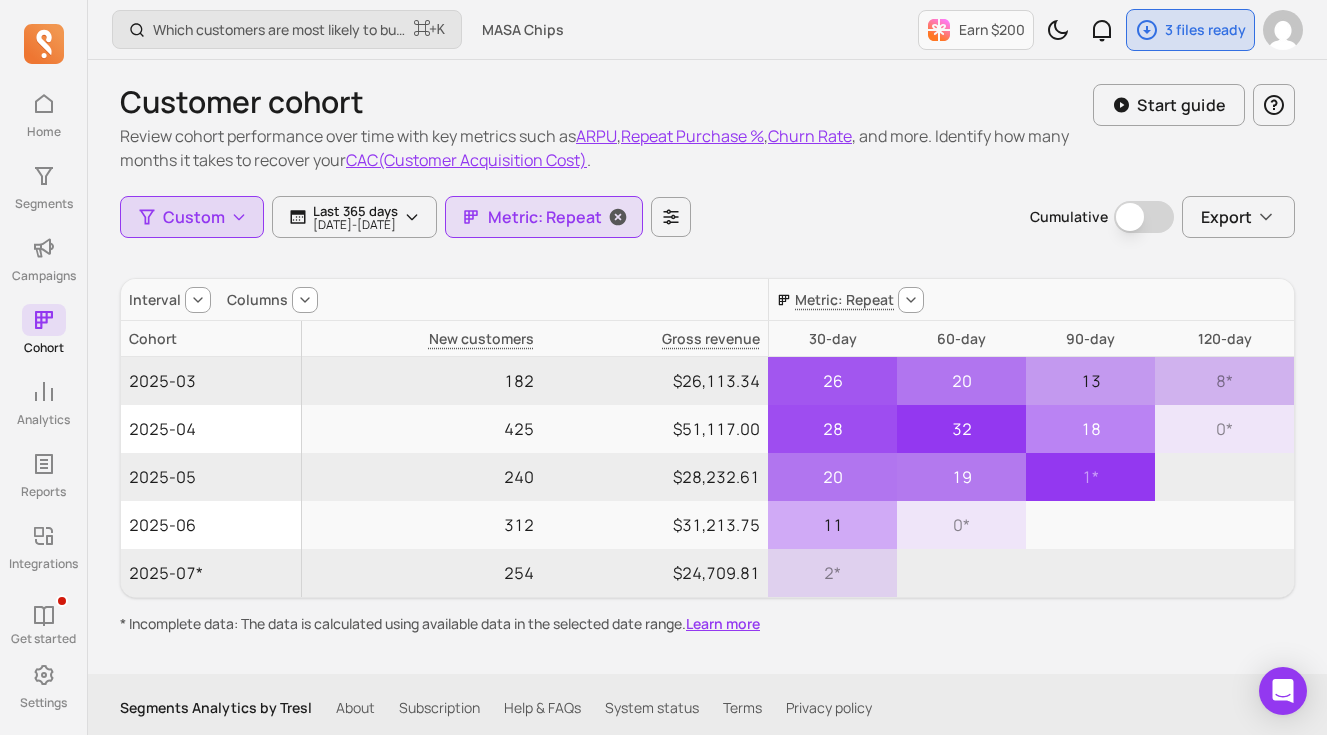 click on "Metric:   Repeat" at bounding box center [545, 217] 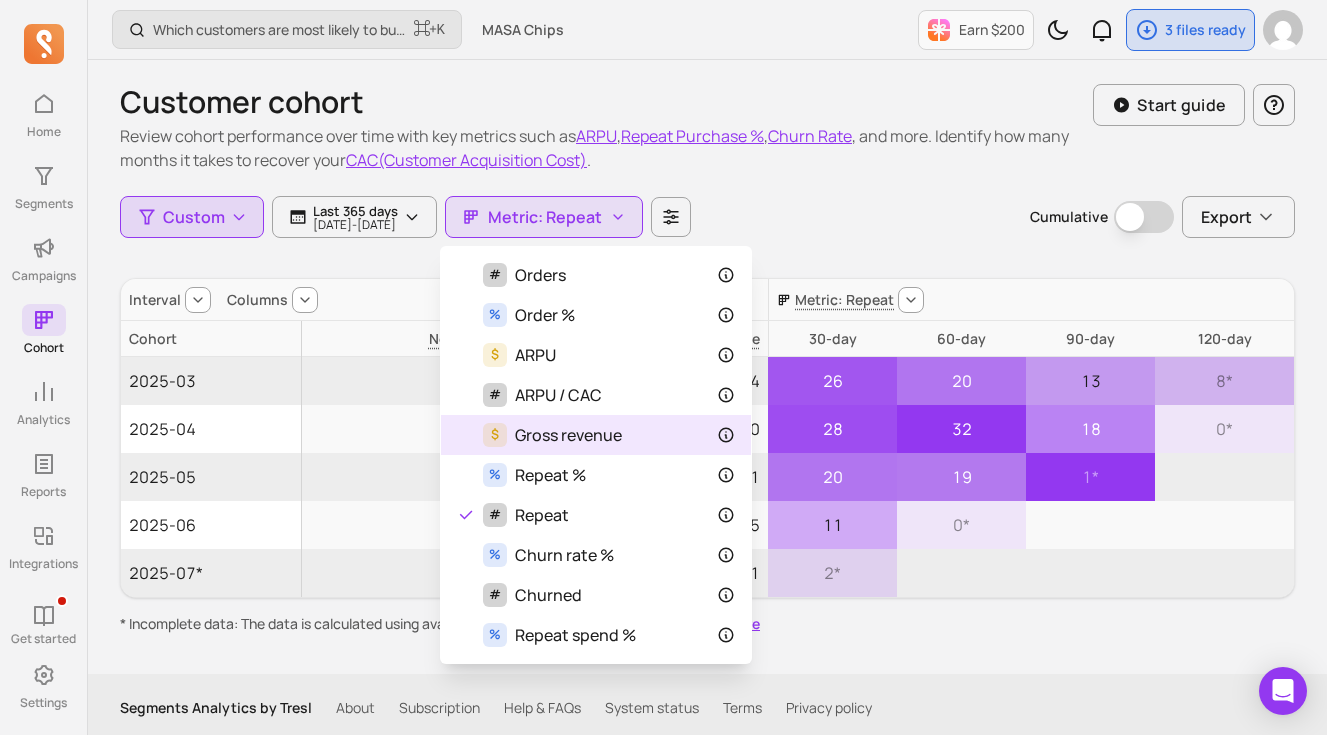 click on "Gross revenue" at bounding box center [568, 435] 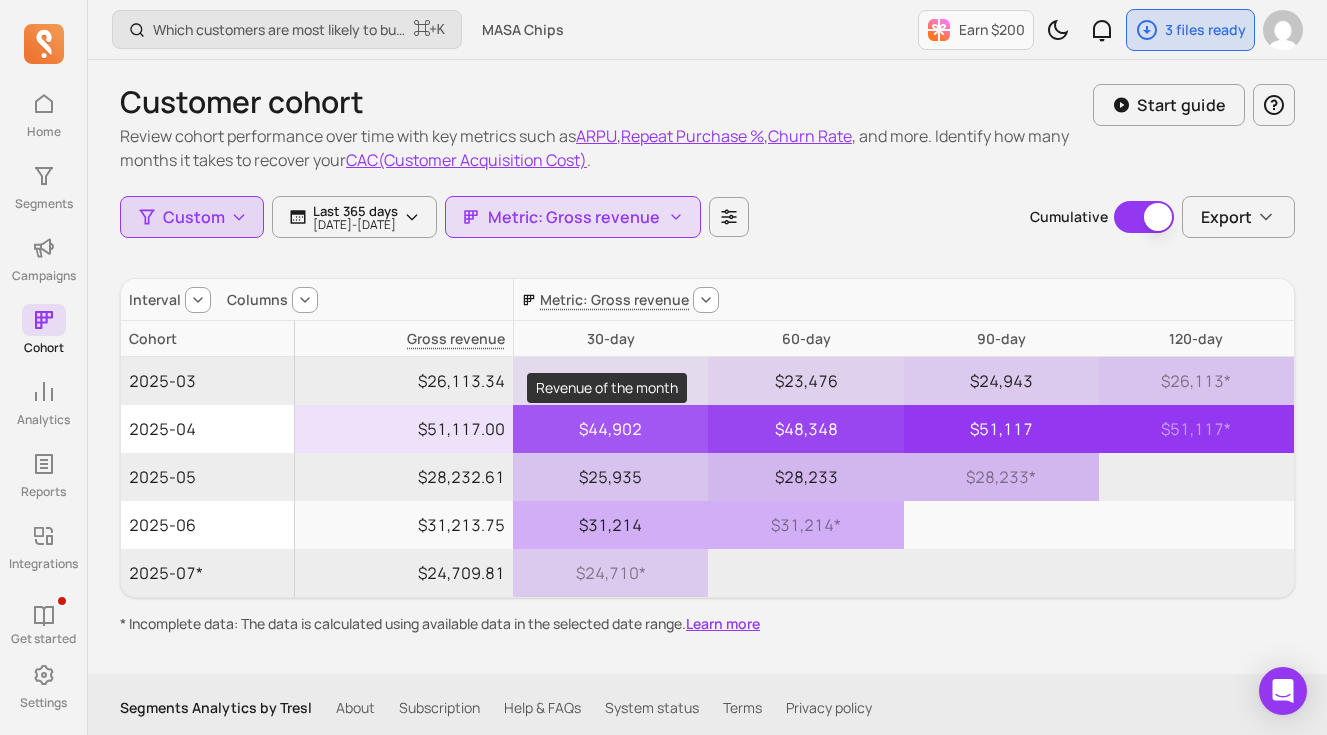 click on "$44,902" at bounding box center (610, 429) 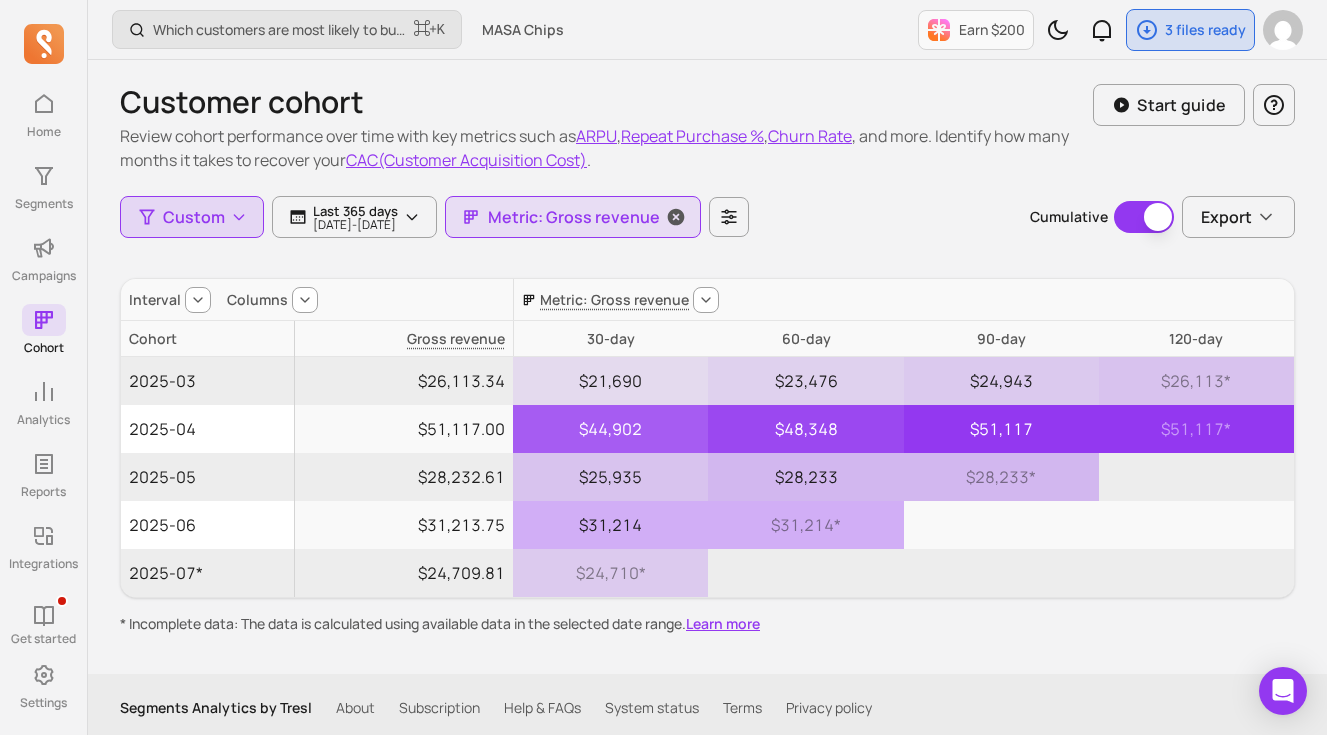 click on "Metric:   Gross revenue" at bounding box center [574, 217] 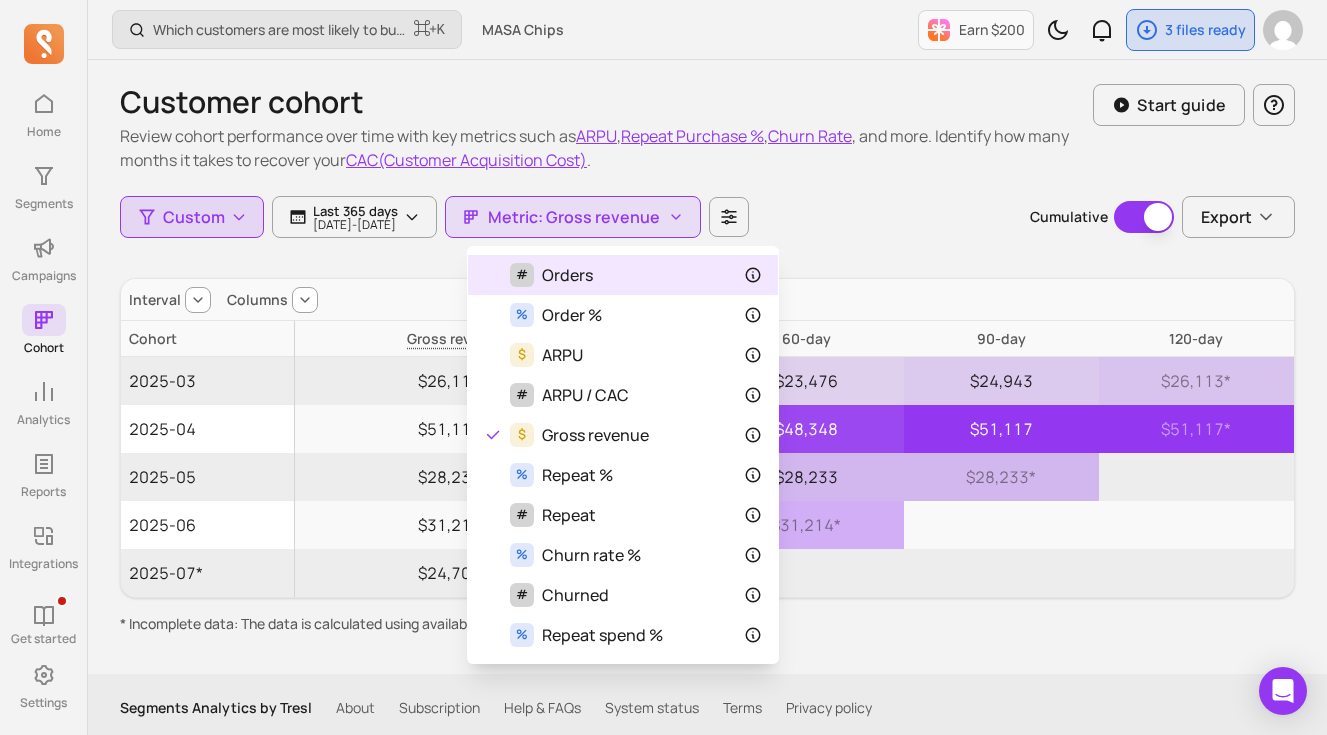 click on "# Orders" at bounding box center (623, 275) 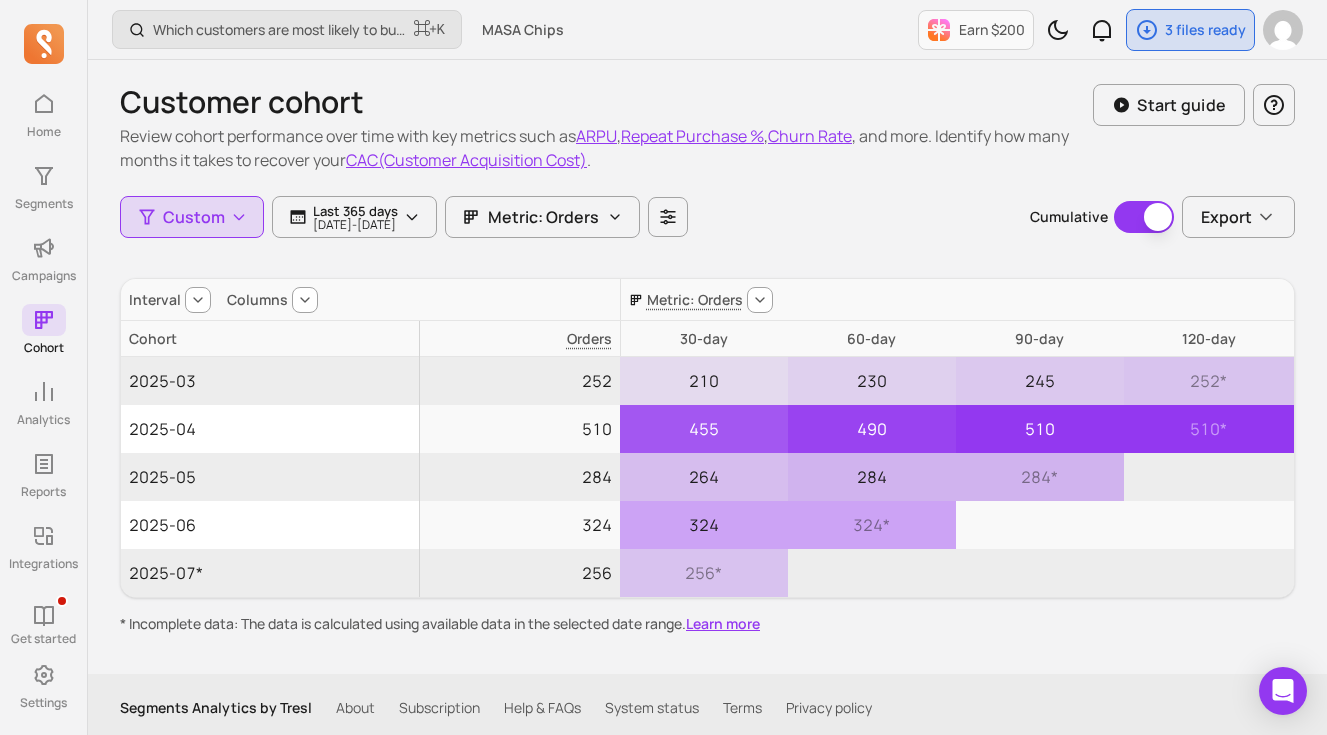 click on "30-day" at bounding box center (704, 339) 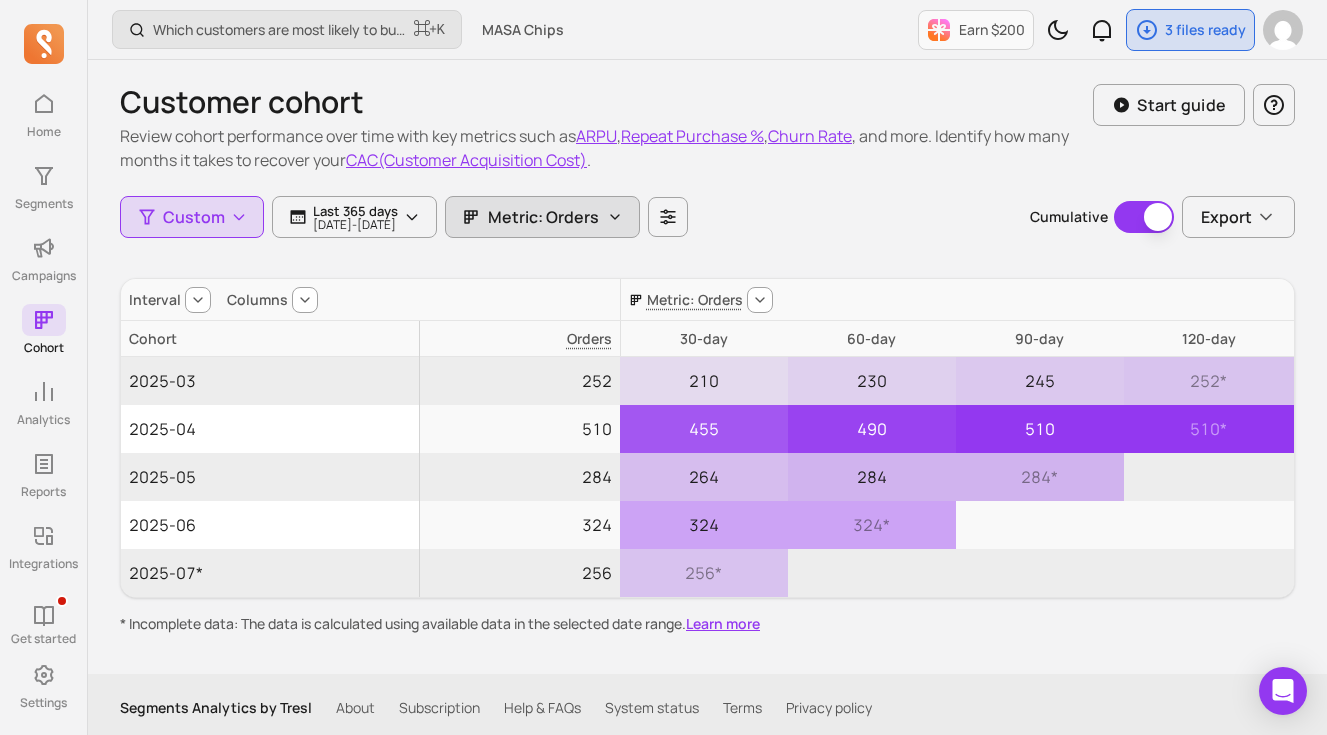 click 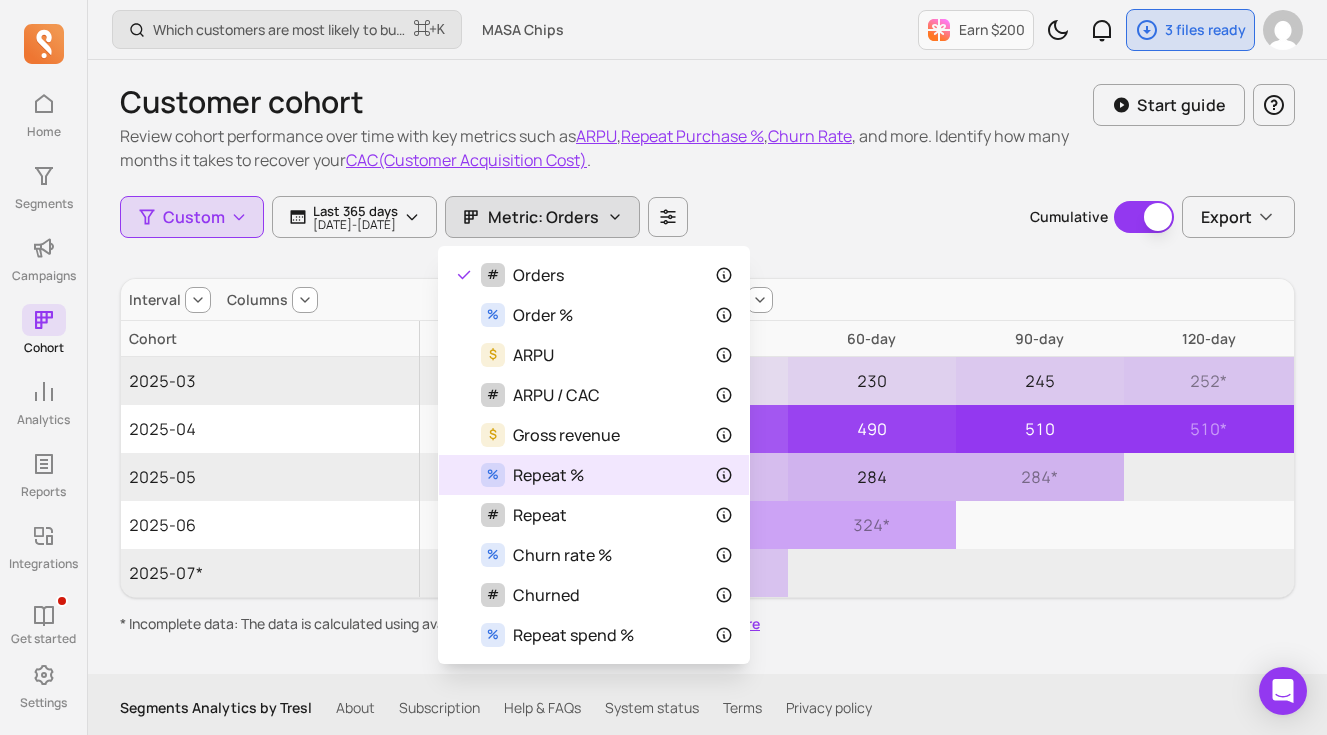 click on "Repeat %" at bounding box center (548, 475) 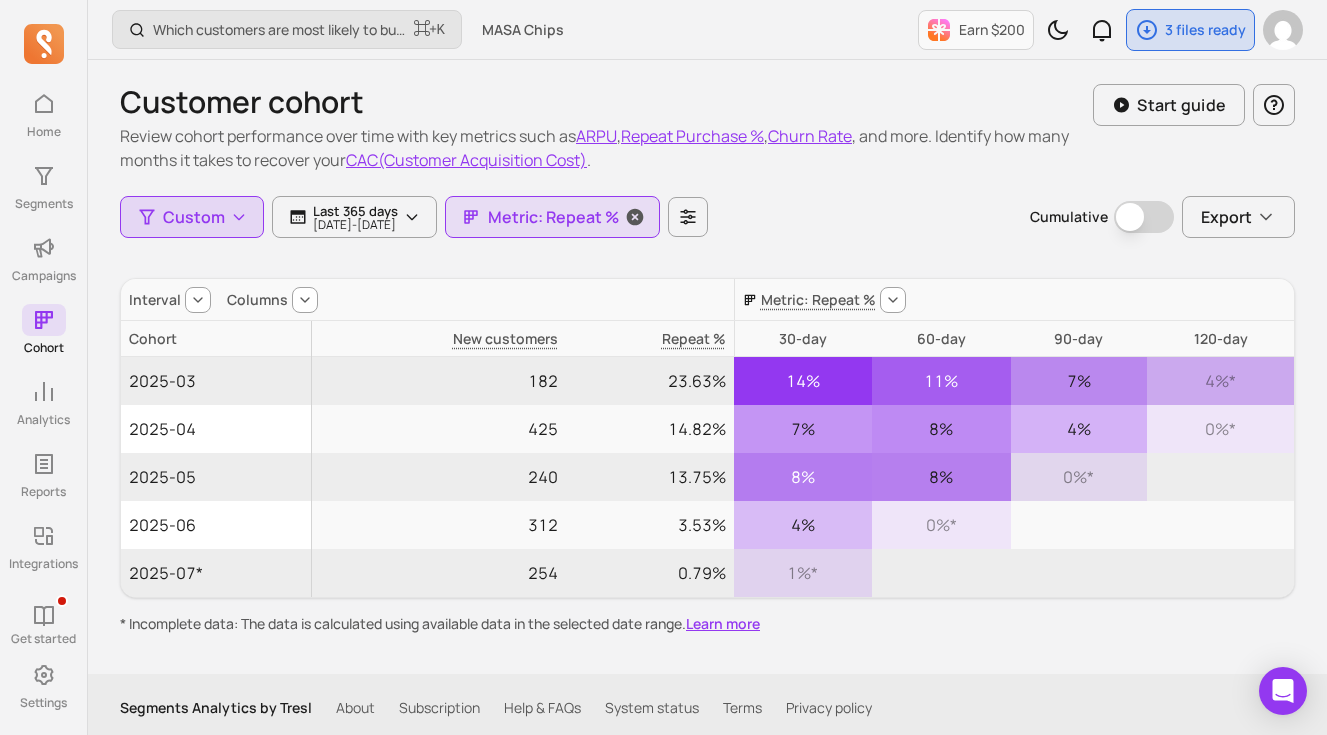 click on "Metric:   Repeat %" at bounding box center (553, 217) 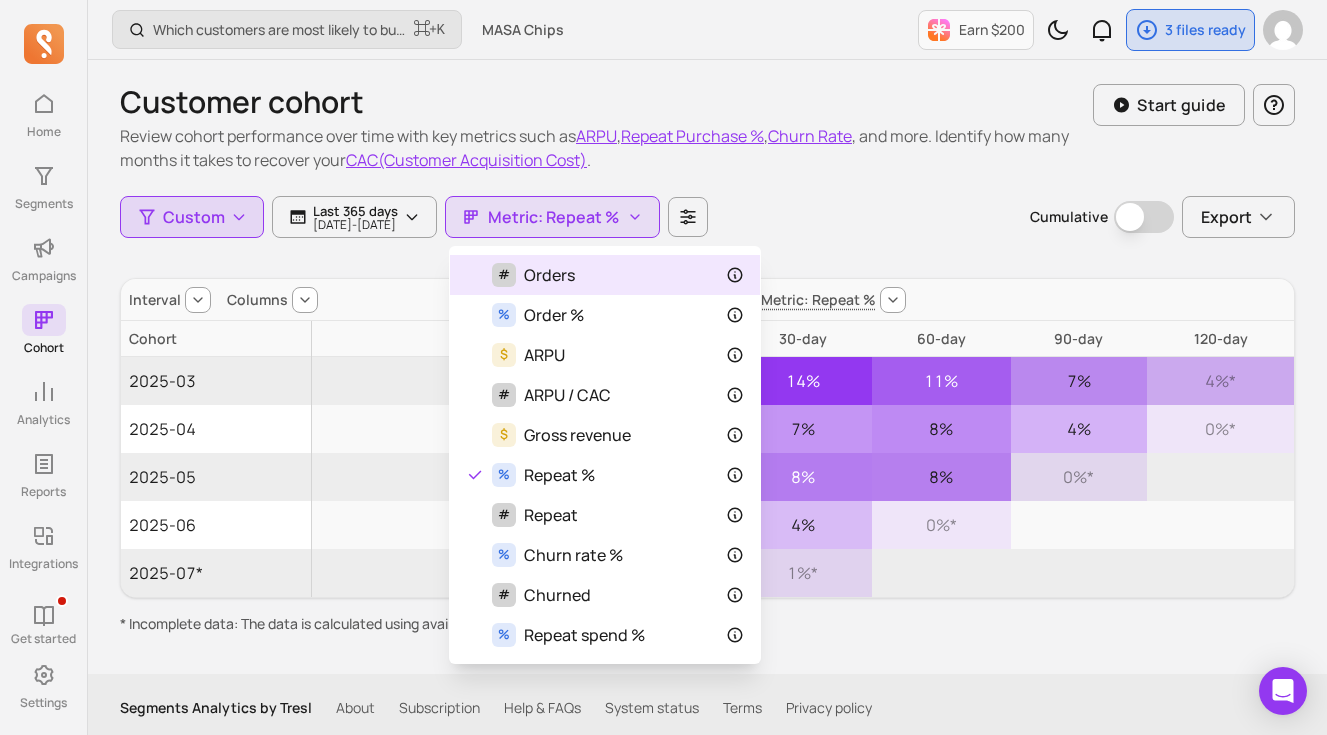 click on "# Orders" at bounding box center [605, 275] 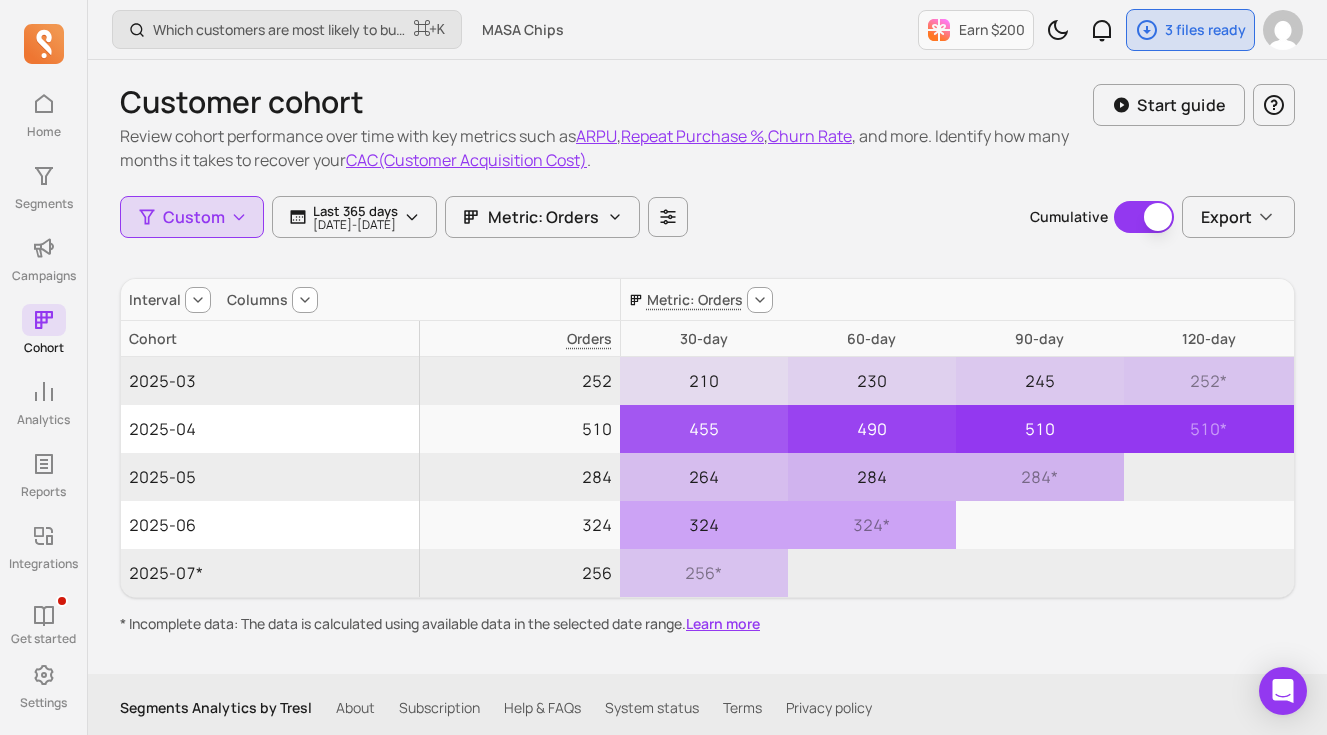 click on "Metric: Orders" at bounding box center (700, 300) 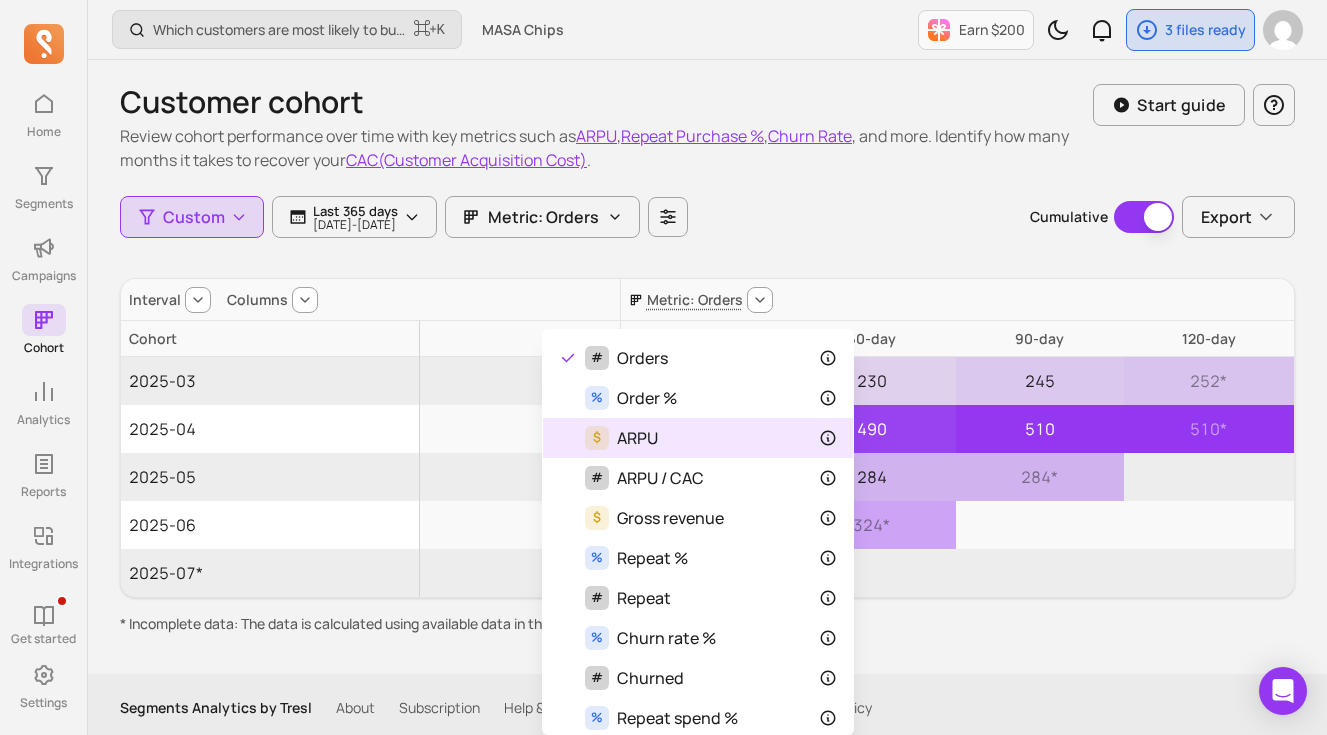 scroll, scrollTop: 12, scrollLeft: 0, axis: vertical 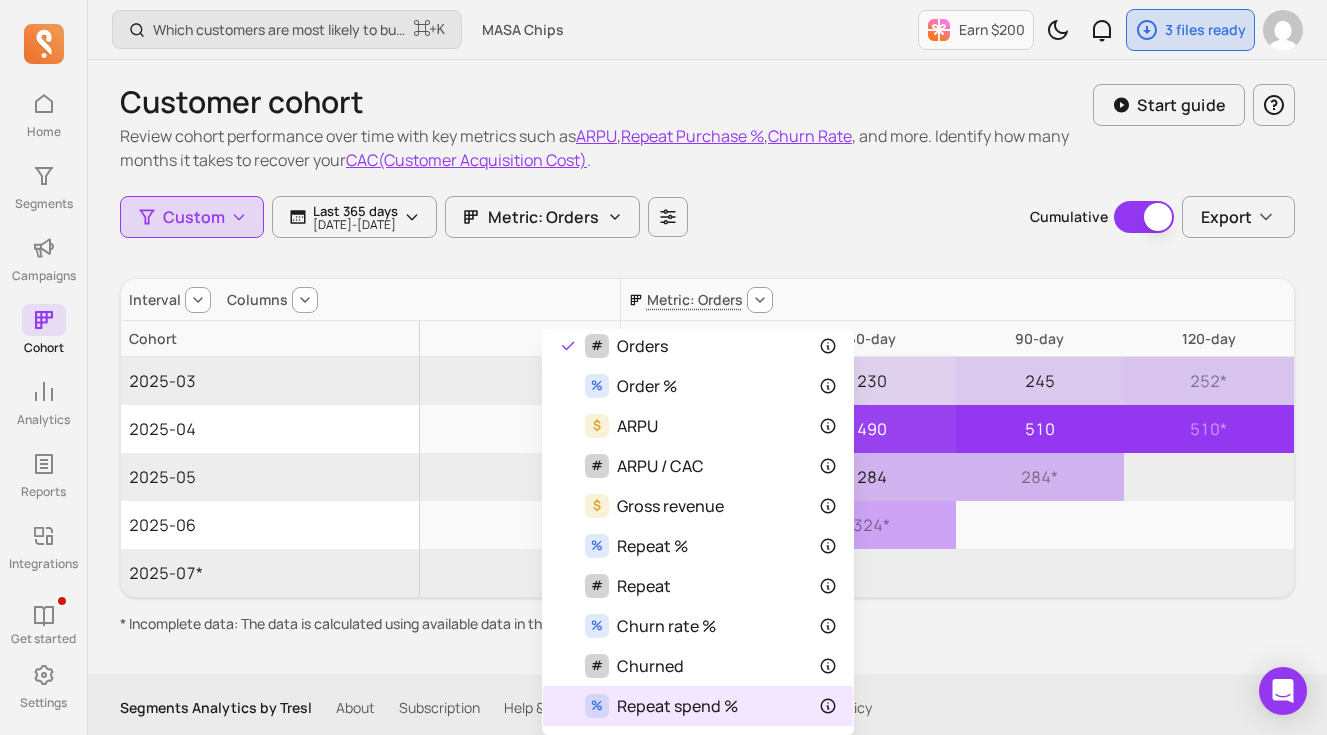 click on "Repeat spend %" at bounding box center [677, 706] 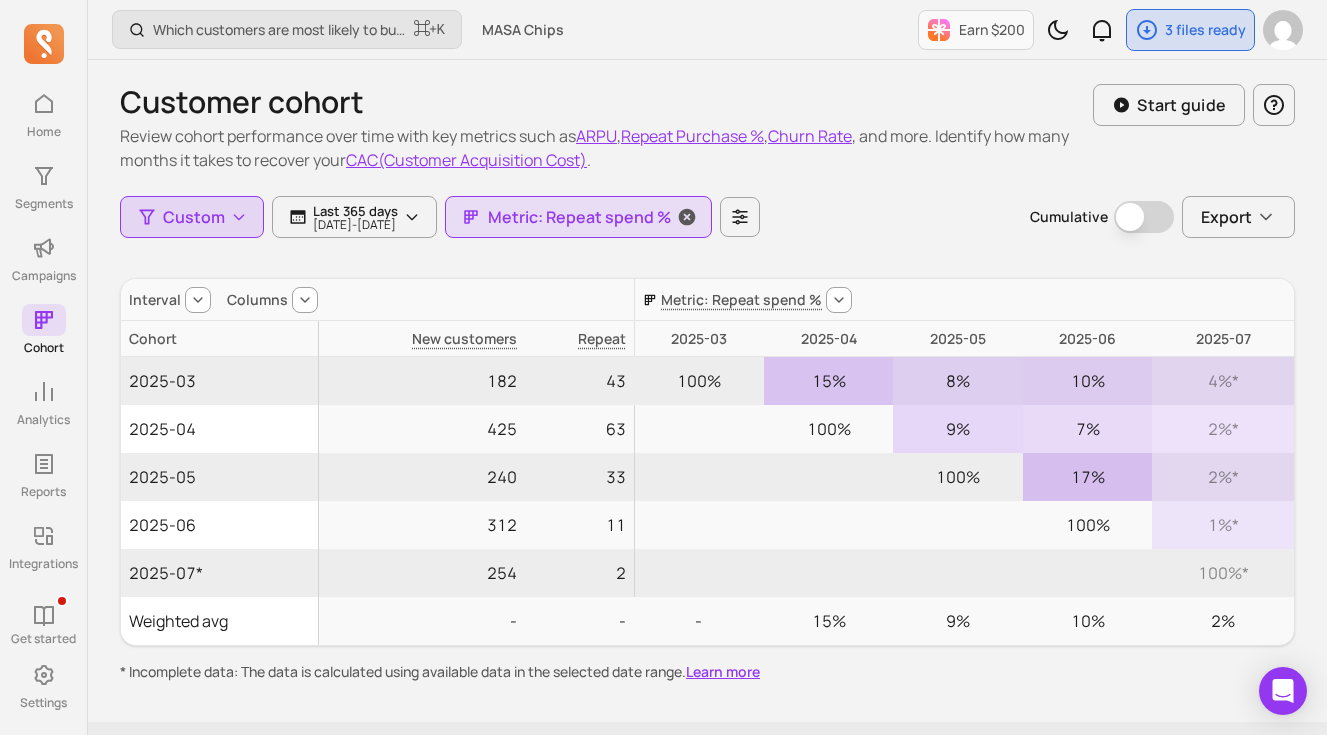 click on "Metric:   Repeat spend %" at bounding box center [579, 217] 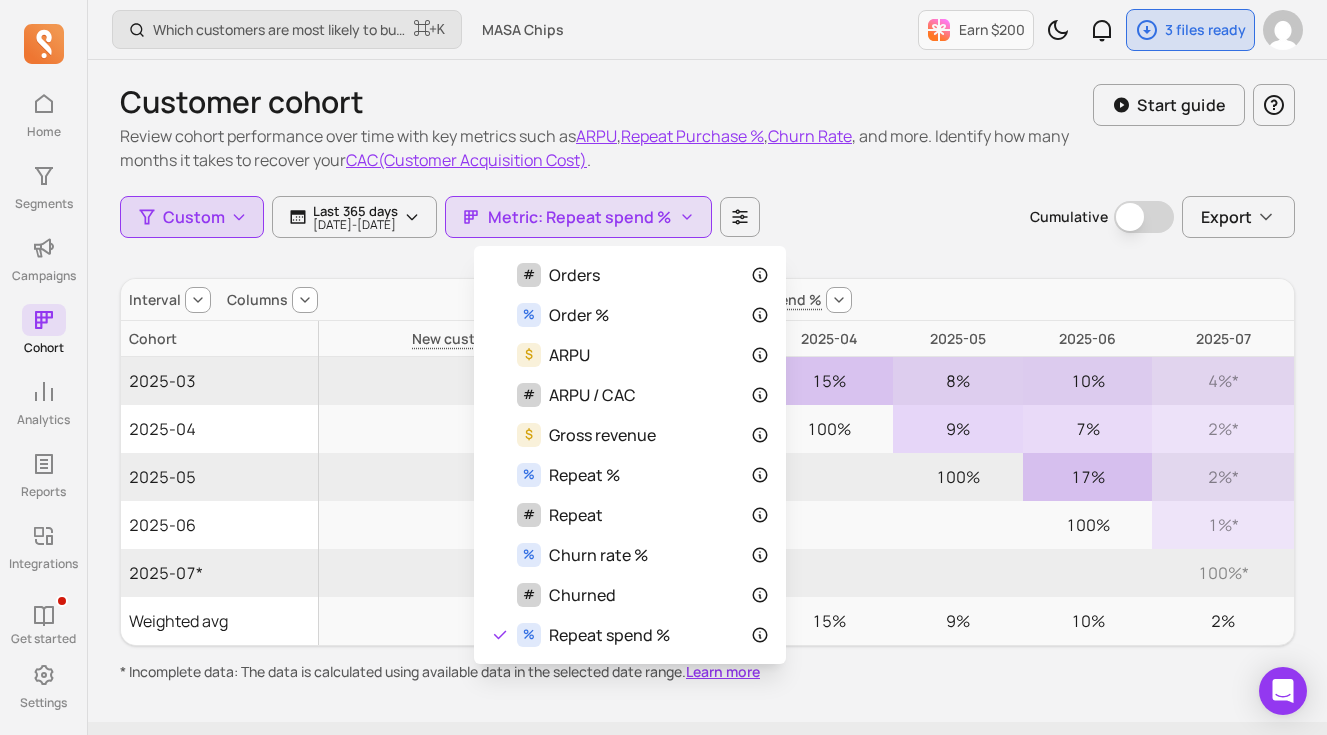 click on "Customer cohort Review cohort performance over time with key metrics such as  ARPU ,  Repeat Purchase % ,  Churn Rate , and more. Identify how many months it takes to recover your  CAC(Customer Acquisition Cost) . Start guide Custom Last 365 days [DATE]  -  [DATE] Metric:   Repeat spend % Cumulative Cumulative Export Interval Columns Metric: Repeat spend % Cohort New customers Repeat 2025-03 2025-04 2025-05 2025-06 2025-07 2025-03 182 43 100% 15% 8% 10% 4% * 2025-04 425 63   100% 9% 7% 2% * 2025-05 240 33     100% 17% 2% * 2025-06 312 11       100% 1% * 2025-07* 254 2         100% * Weighted avg - - - 15% 9% 10% 2% *   Incomplete data: The data is calculated using available data in the selected date range.  Learn more" at bounding box center [707, 371] 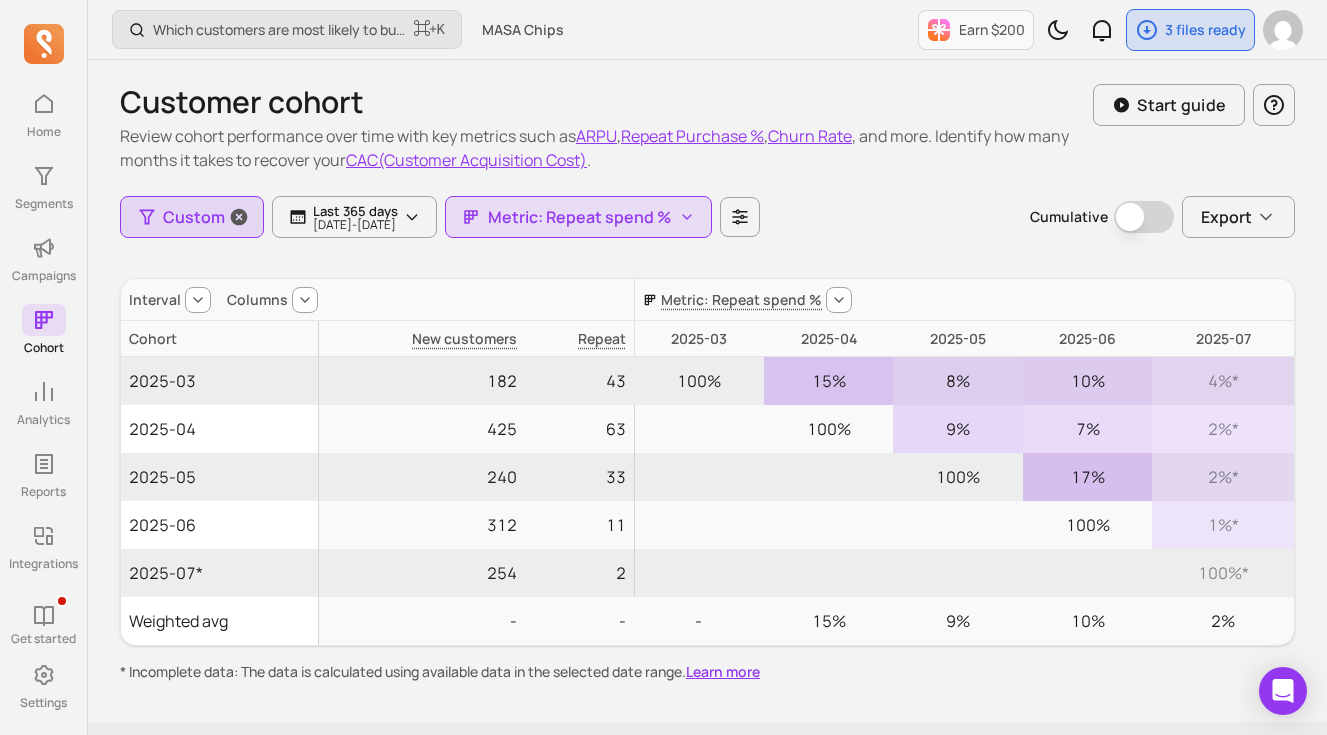 click on "Custom" at bounding box center [194, 217] 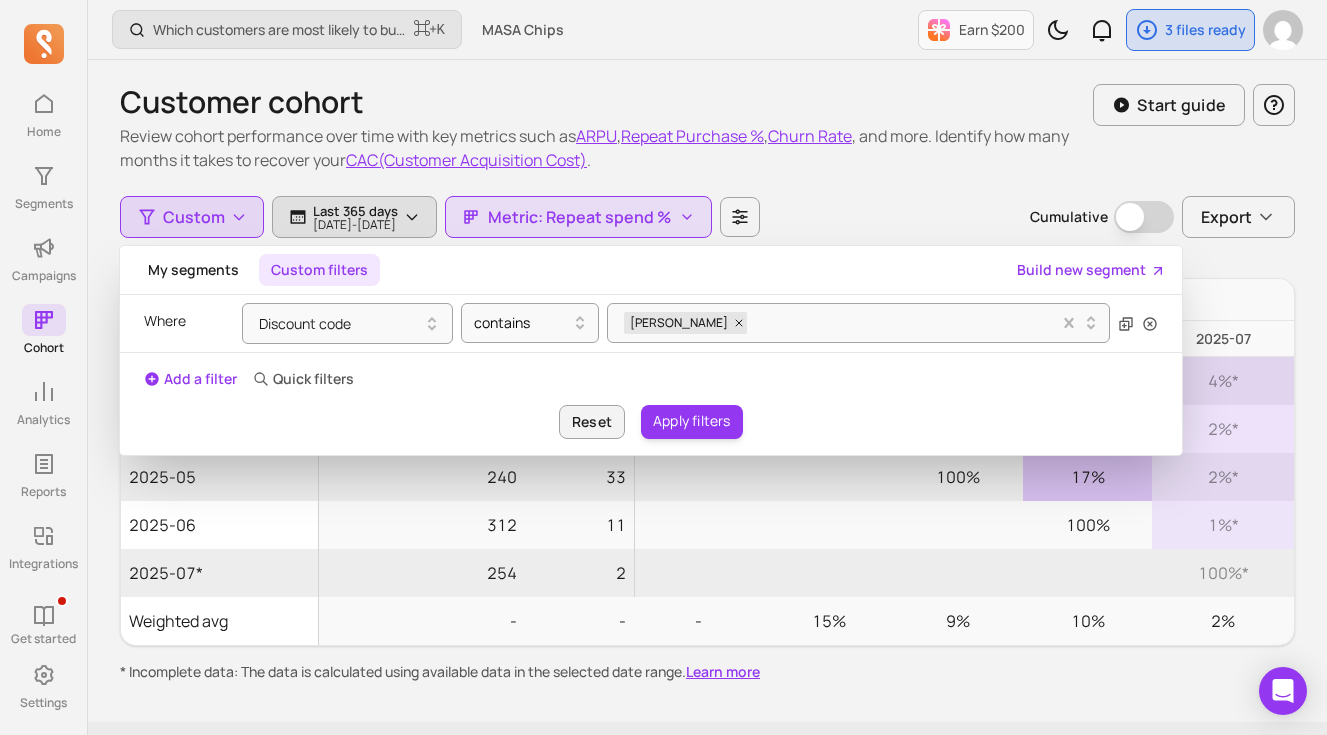 click on "[DATE]  -  [DATE]" at bounding box center [355, 225] 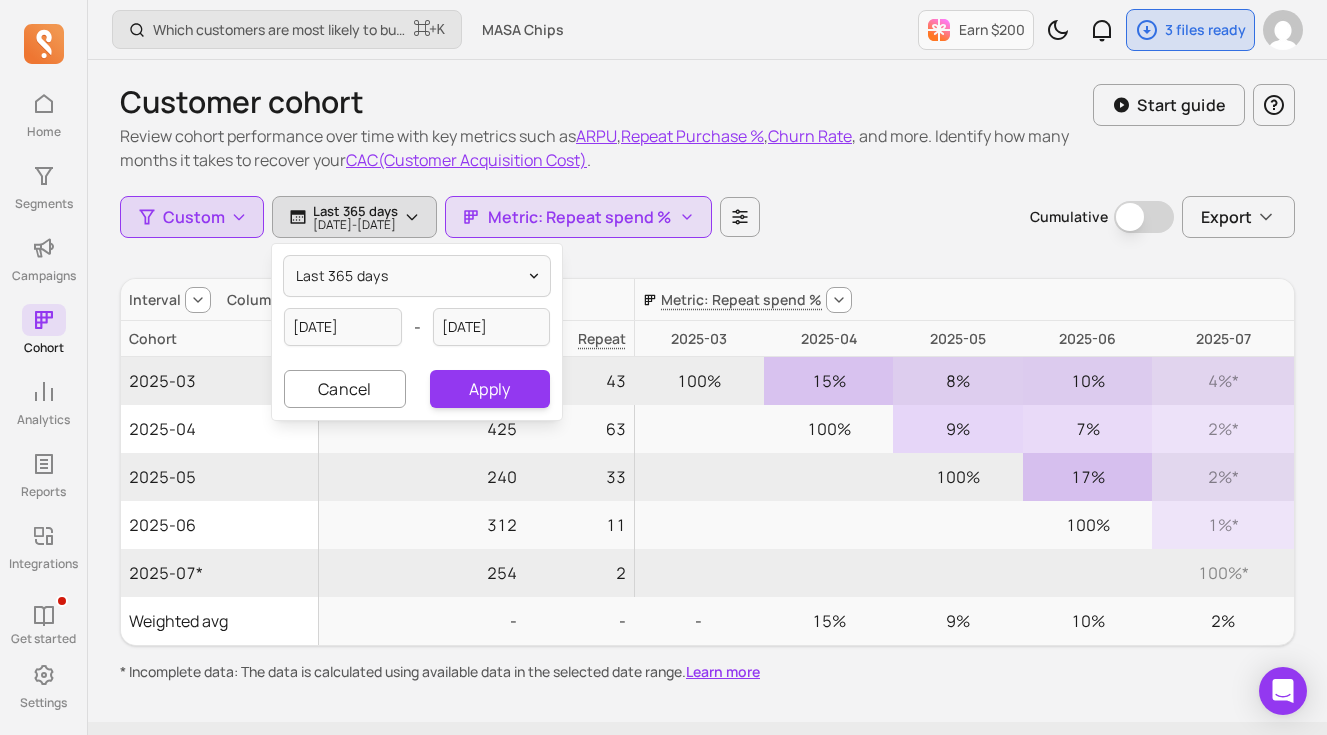 click on "Customer cohort Review cohort performance over time with key metrics such as  ARPU ,  Repeat Purchase % ,  Churn Rate , and more. Identify how many months it takes to recover your  CAC(Customer Acquisition Cost) . Start guide Custom Last 365 days [DATE]  -  [DATE] last 365 days [DATE] - [DATE] Cancel Apply Metric:   Repeat spend % Cumulative Cumulative Export Interval Columns Metric: Repeat spend % Cohort New customers Repeat 2025-03 2025-04 2025-05 2025-06 2025-07 2025-03 182 43 100% 15% 8% 10% 4% * 2025-04 425 63   100% 9% 7% 2% * 2025-05 240 33     100% 17% 2% * 2025-06 312 11       100% 1% * 2025-07* 254 2         100% * Weighted avg - - - 15% 9% 10% 2% *   Incomplete data: The data is calculated using available data in the selected date range.  Learn more" at bounding box center (707, 371) 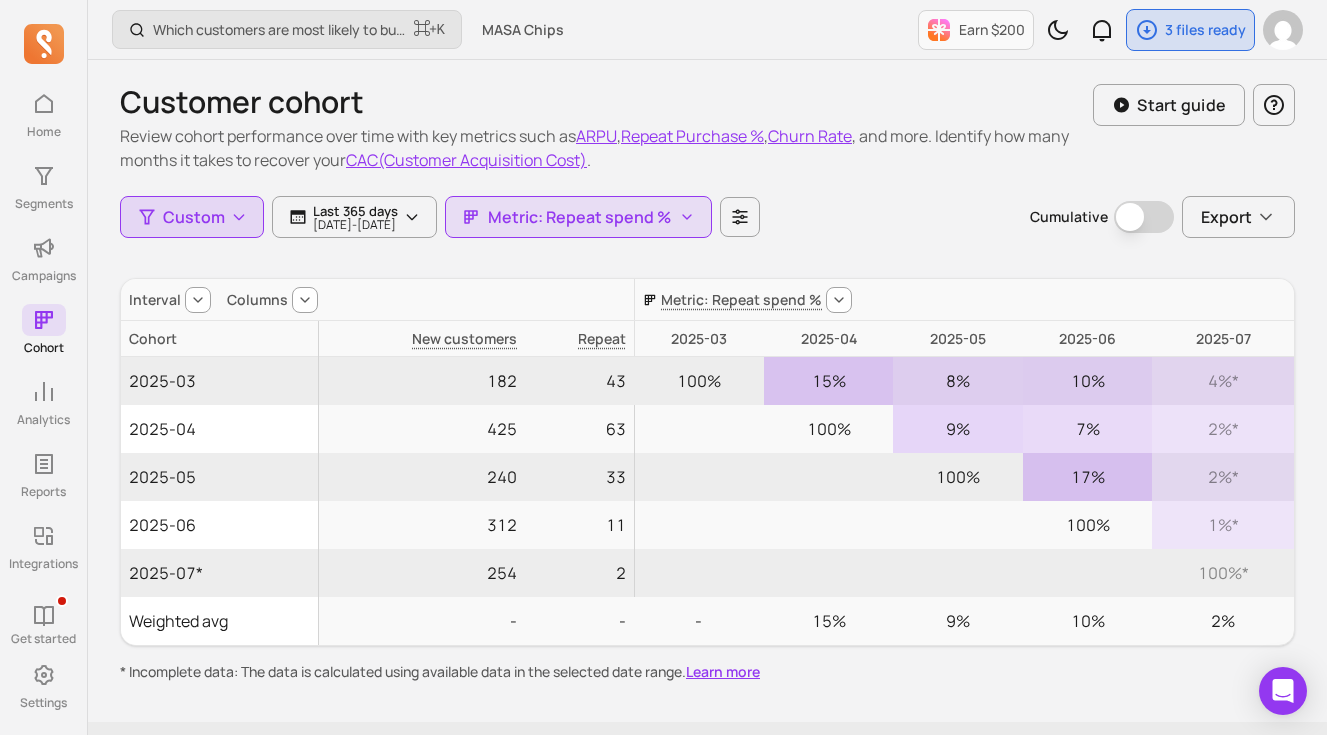 click 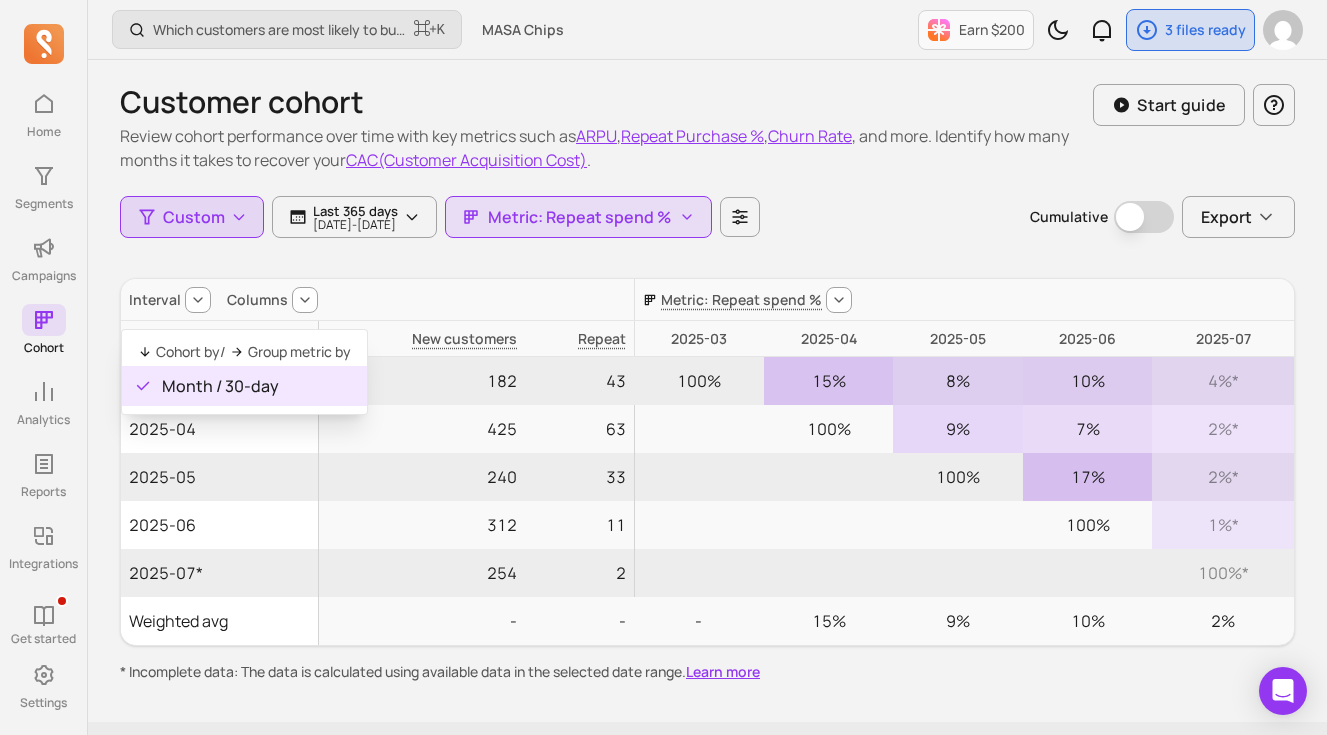 click on "Customer cohort Review cohort performance over time with key metrics such as  ARPU ,  Repeat Purchase % ,  Churn Rate , and more. Identify how many months it takes to recover your  CAC(Customer Acquisition Cost) . Start guide Custom Last 365 days [DATE]  -  [DATE] Metric:   Repeat spend % Cumulative Cumulative Export Interval Columns Metric: Repeat spend % Cohort New customers Repeat 2025-03 2025-04 2025-05 2025-06 2025-07 2025-03 182 43 100% 15% 8% 10% 4% * 2025-04 425 63   100% 9% 7% 2% * 2025-05 240 33     100% 17% 2% * 2025-06 312 11       100% 1% * 2025-07* 254 2         100% * Weighted avg - - - 15% 9% 10% 2% *   Incomplete data: The data is calculated using available data in the selected date range.  Learn more" at bounding box center [707, 371] 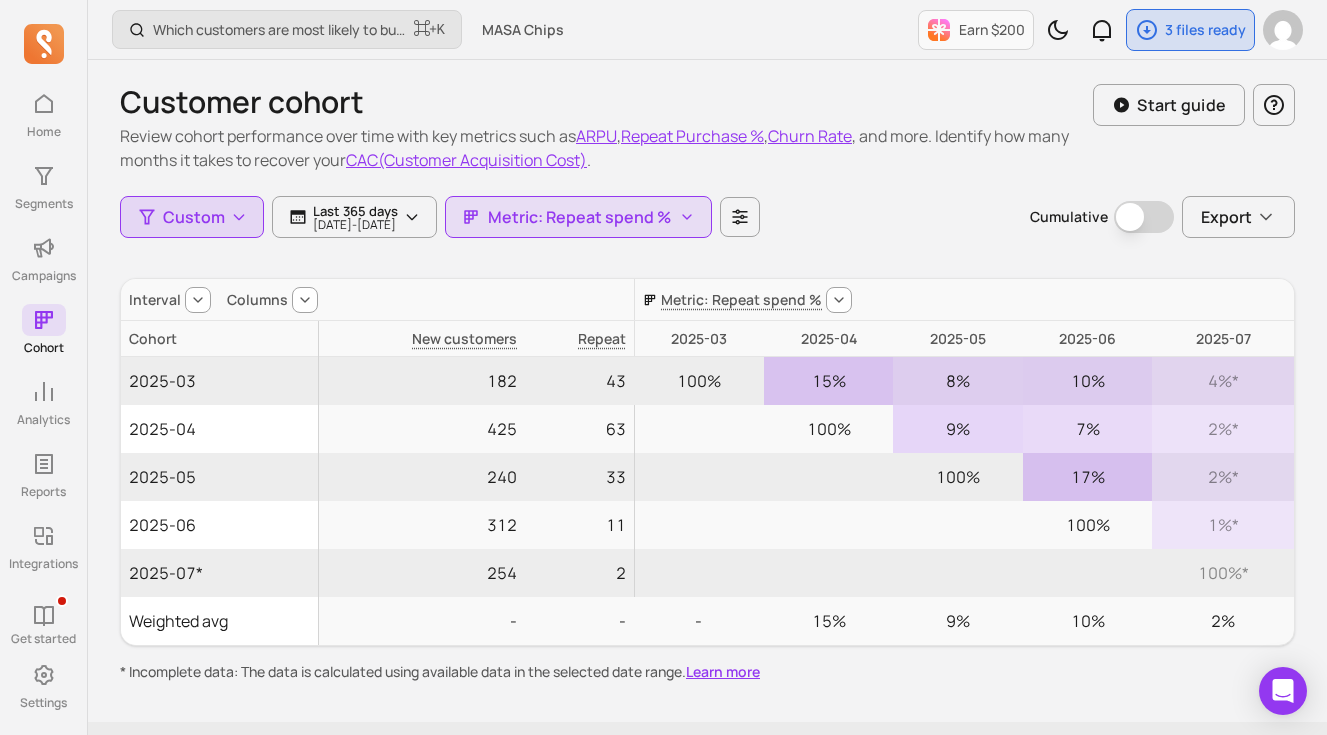 click at bounding box center (305, 300) 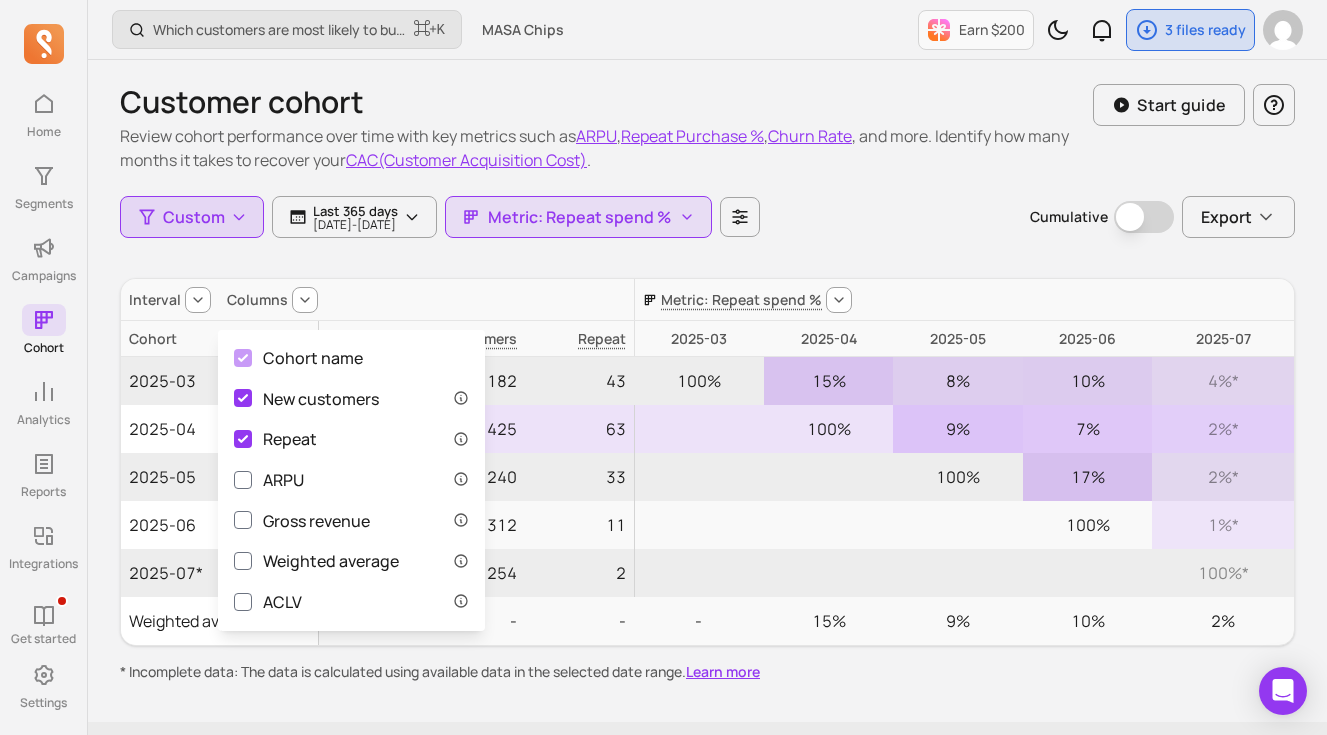 click on "63" at bounding box center [579, 429] 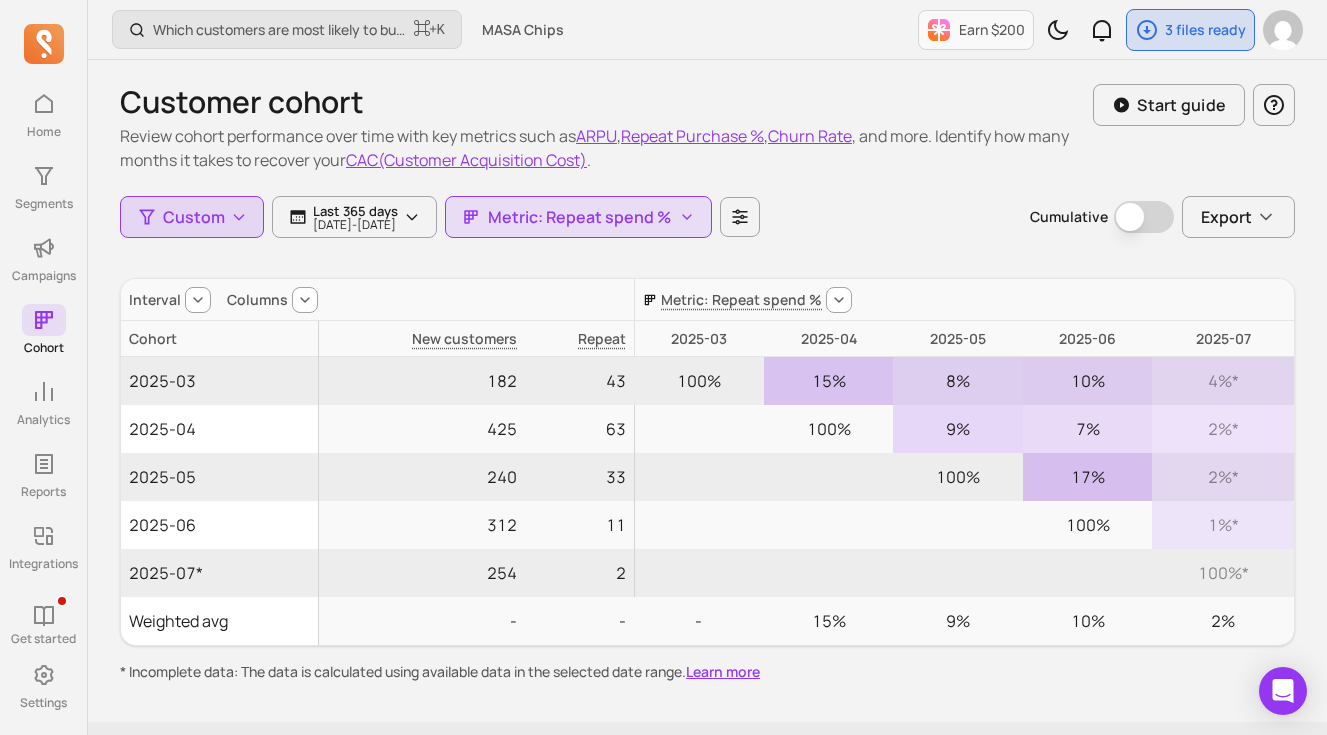 click at bounding box center (305, 300) 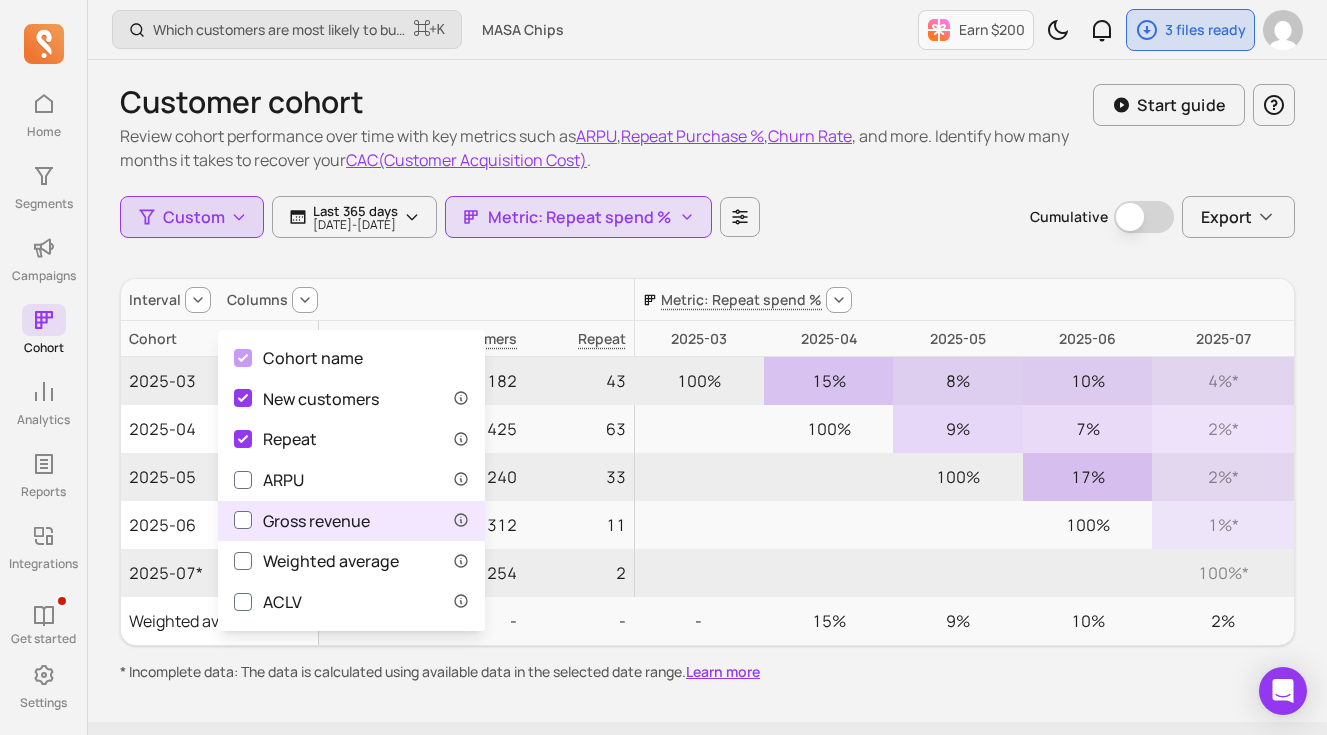 click on "Gross revenue" at bounding box center [302, 521] 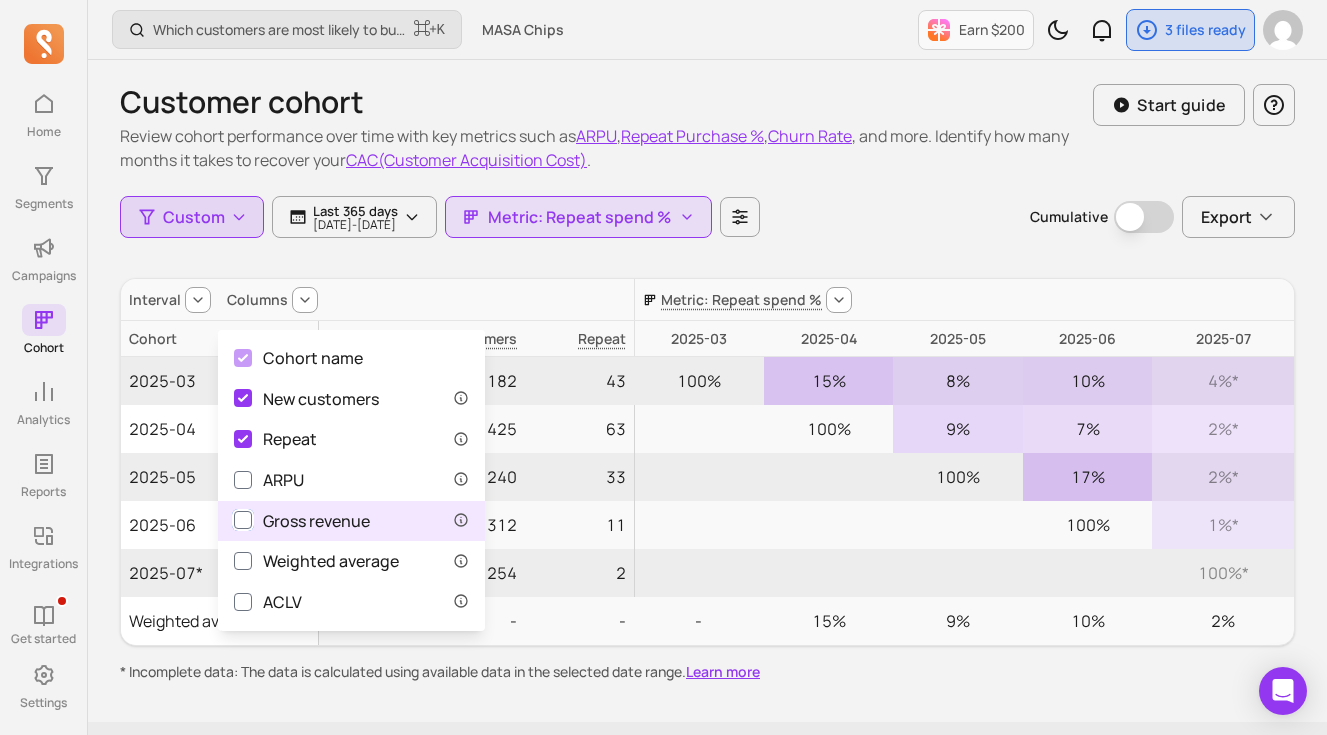 click on "Gross revenue" at bounding box center [243, 520] 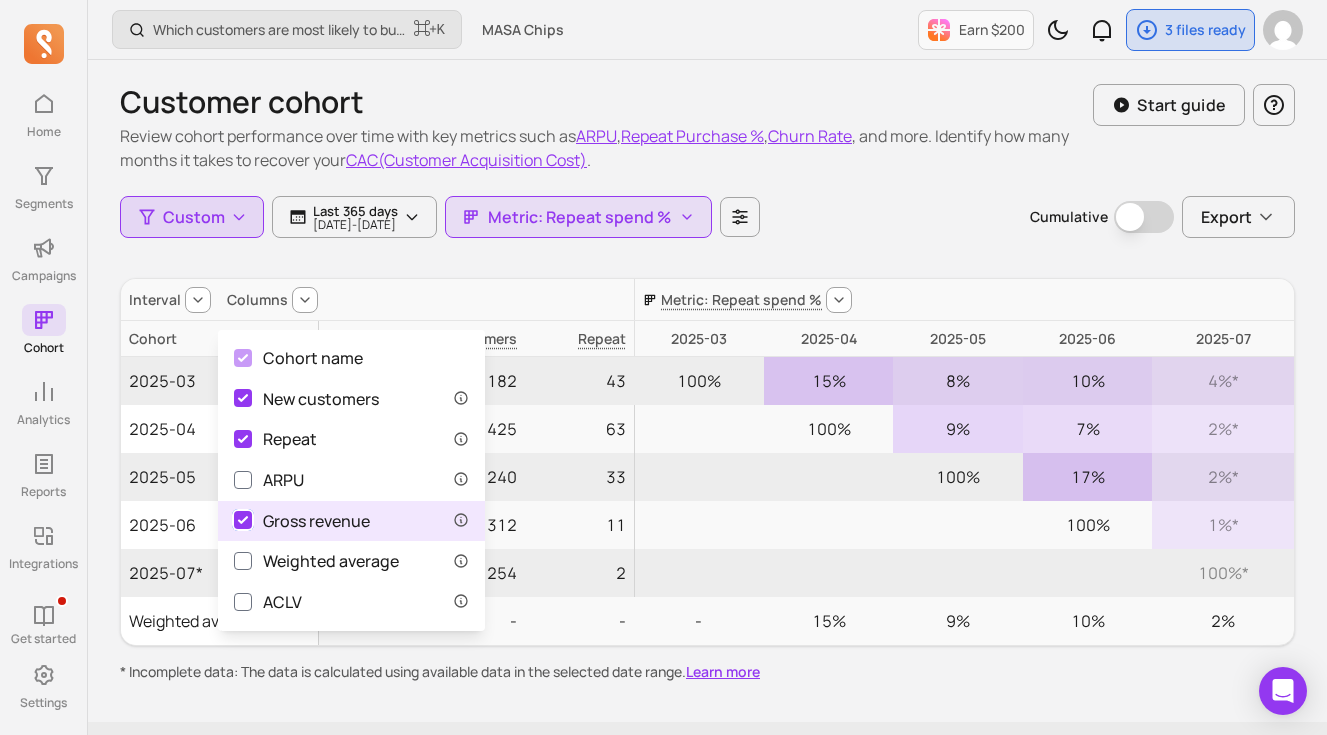 checkbox on "true" 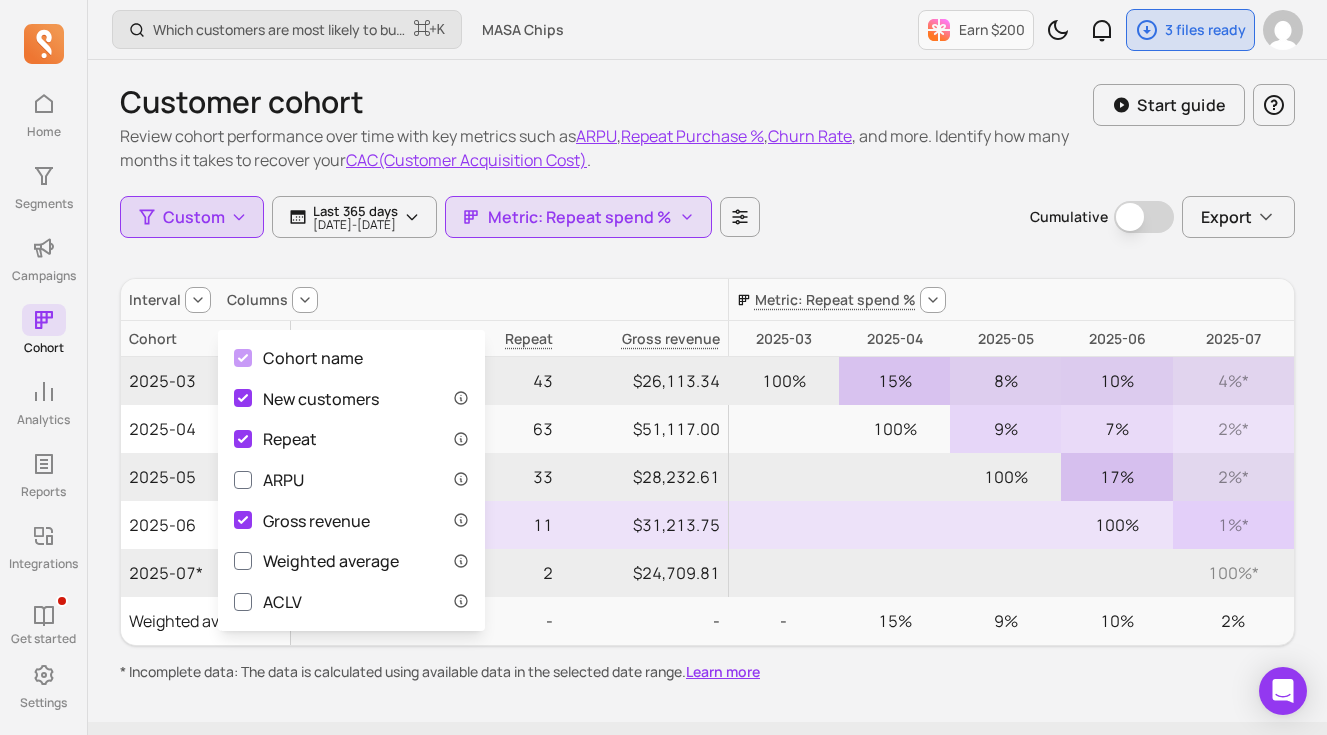 click on "$31,213.75" at bounding box center [644, 525] 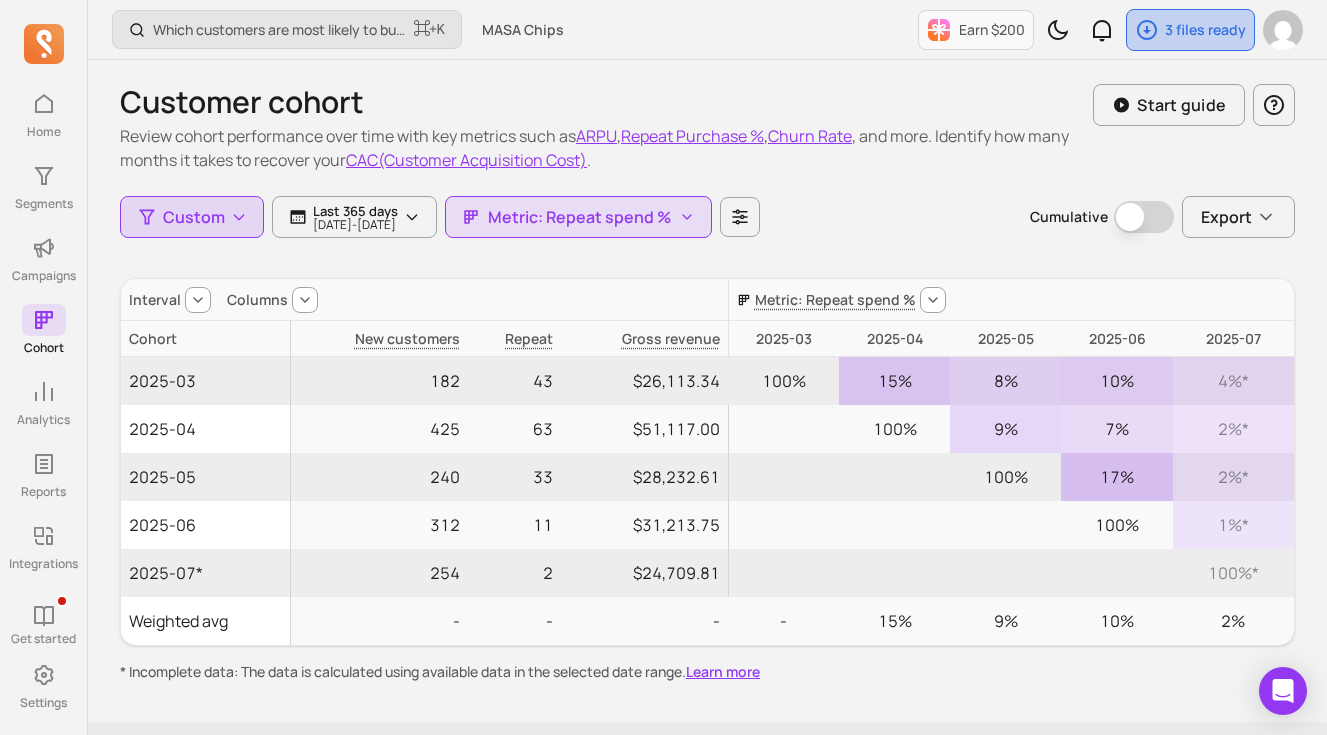 type 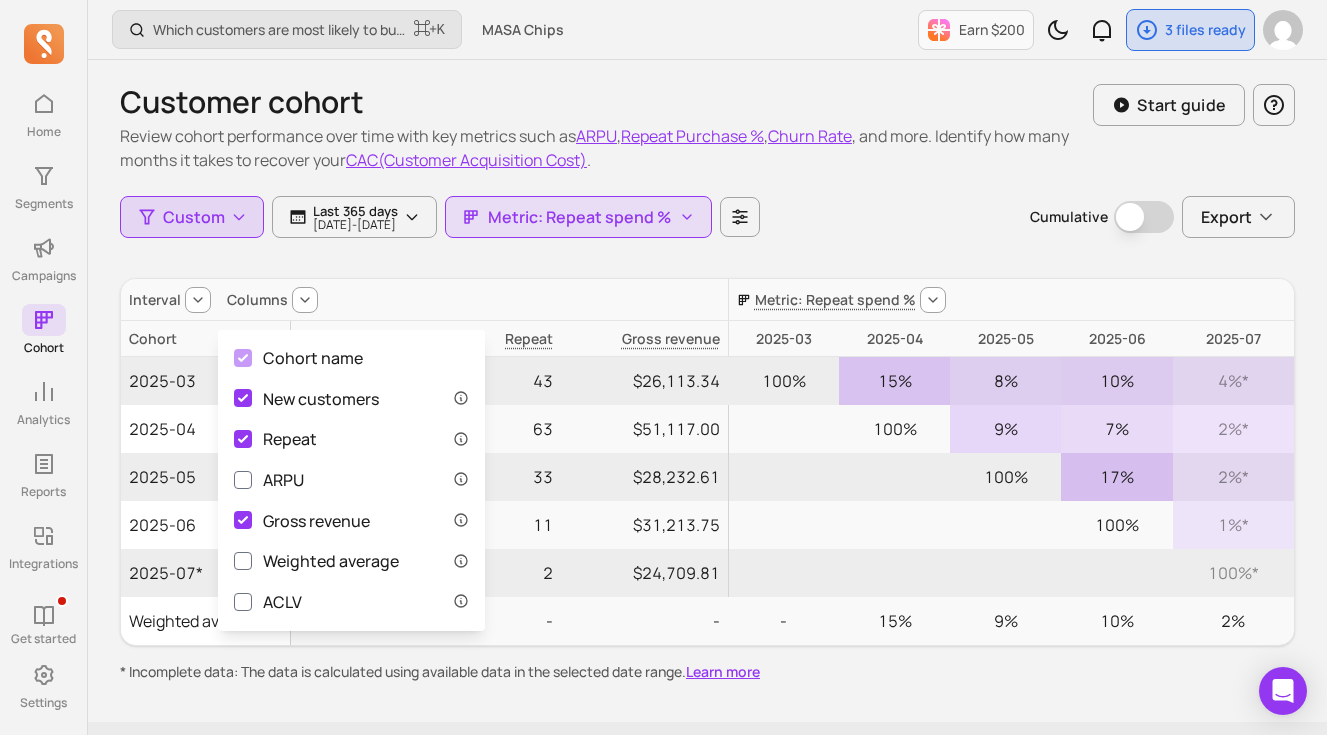 click on "Customer cohort Review cohort performance over time with key metrics such as  ARPU ,  Repeat Purchase % ,  Churn Rate , and more. Identify how many months it takes to recover your  CAC(Customer Acquisition Cost) . Start guide Custom Last 365 days [DATE]  -  [DATE] Metric:   Repeat spend % Cumulative Cumulative Export Interval Columns Metric: Repeat spend % Cohort New customers Repeat Gross revenue 2025-03 2025-04 2025-05 2025-06 2025-07 2025-03 182 43 $26,113.34 100% 15% 8% 10% 4% * 2025-04 425 63 $51,117.00   100% 9% 7% 2% * 2025-05 240 33 $28,232.61     100% 17% 2% * 2025-06 312 11 $31,213.75       100% 1% * 2025-07* 254 2 $24,709.81         100% * Weighted avg - - - - 15% 9% 10% 2% *   Incomplete data: The data is calculated using available data in the selected date range.  Learn more" at bounding box center (707, 371) 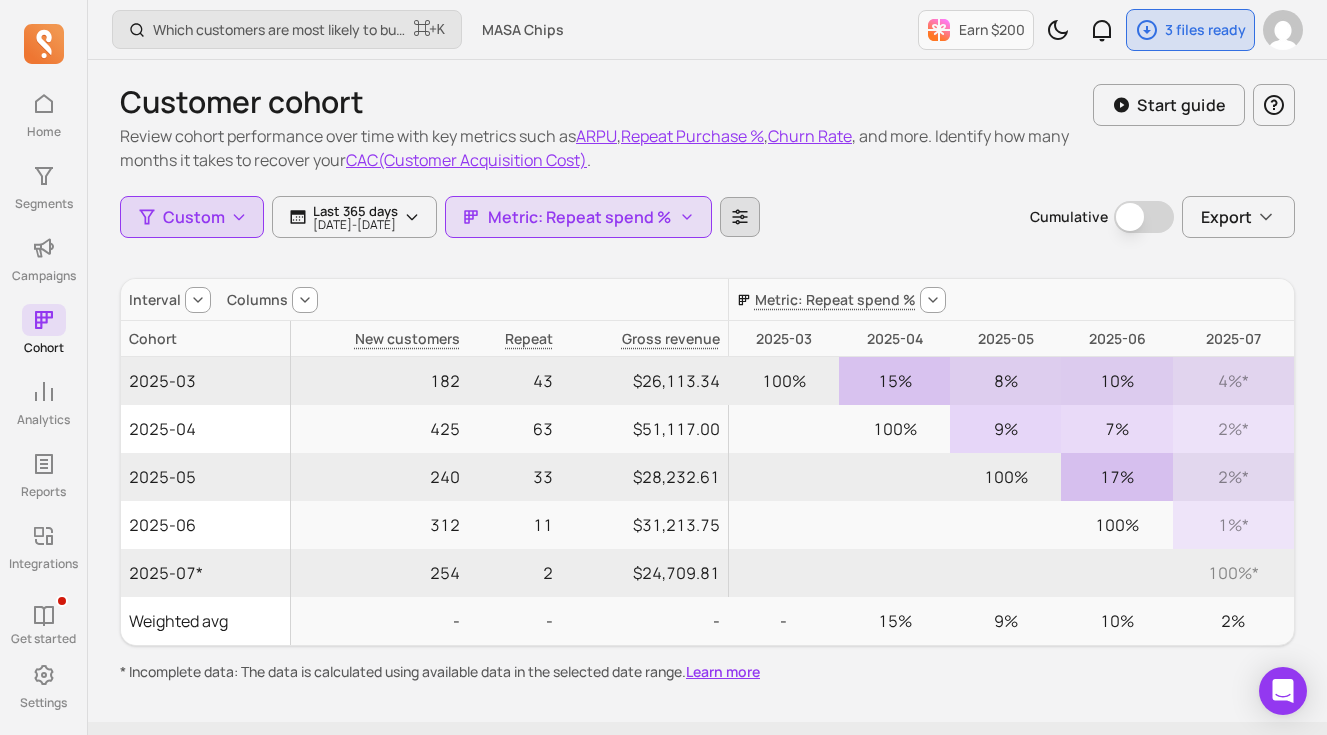 click 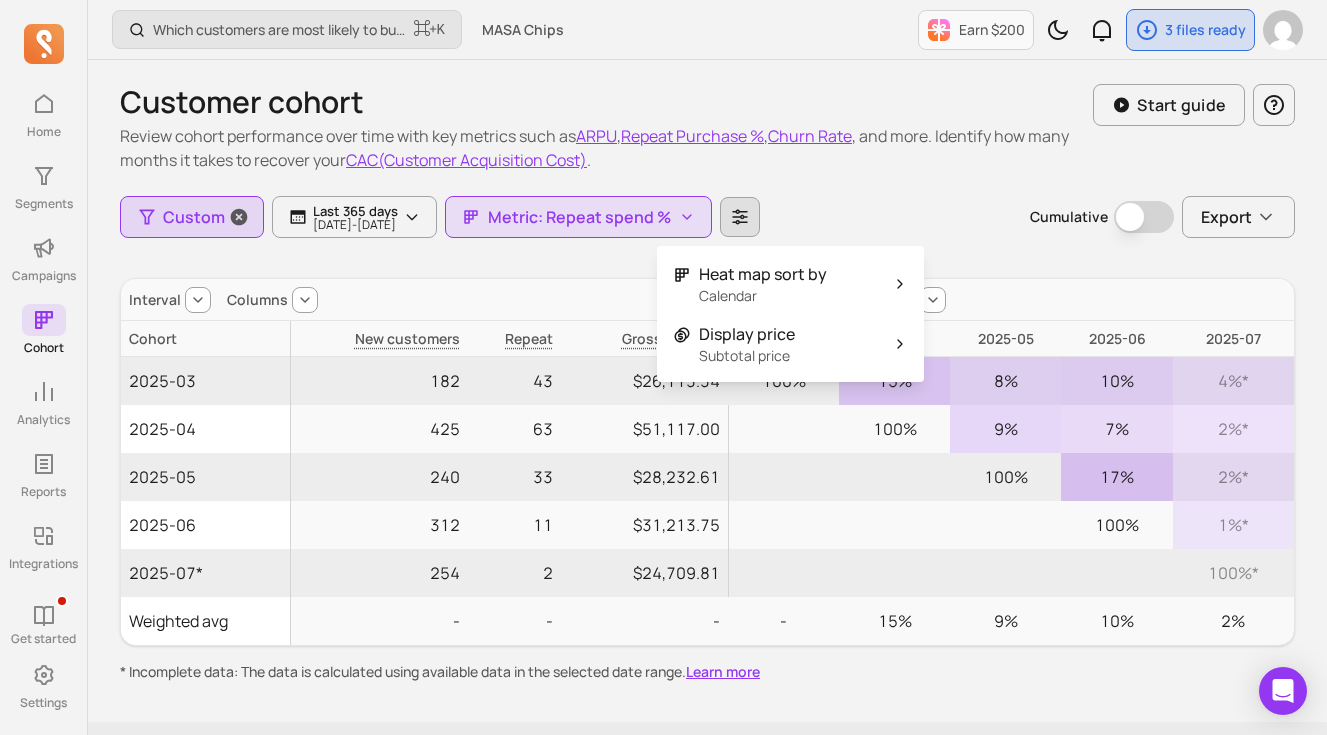 click 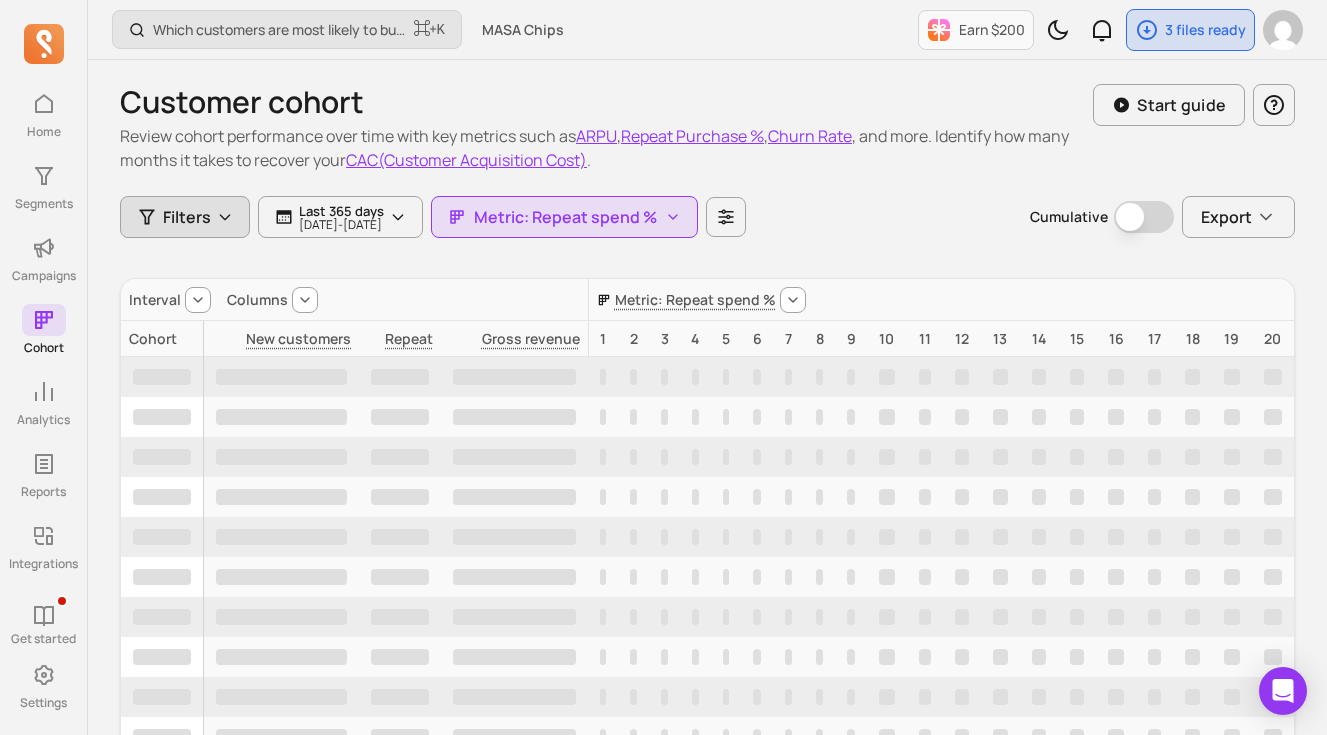 click 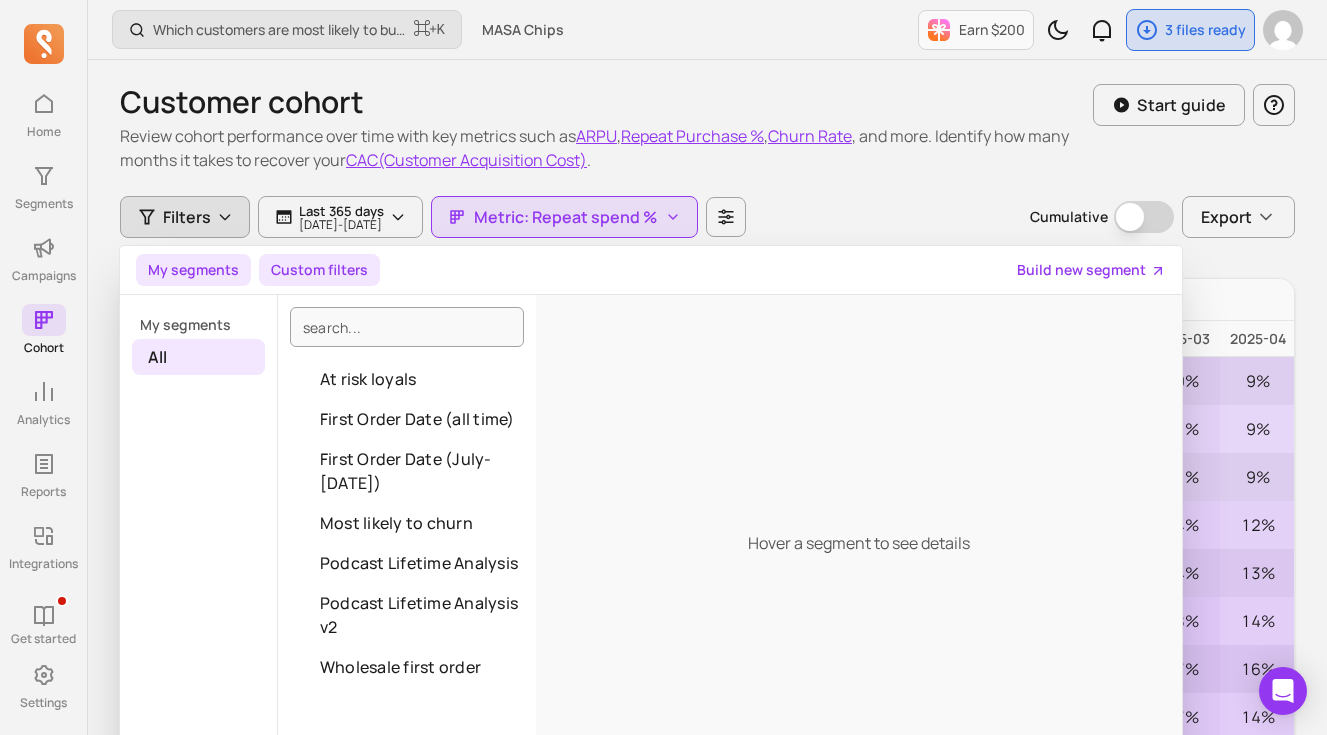 click on "Custom filters" at bounding box center [319, 270] 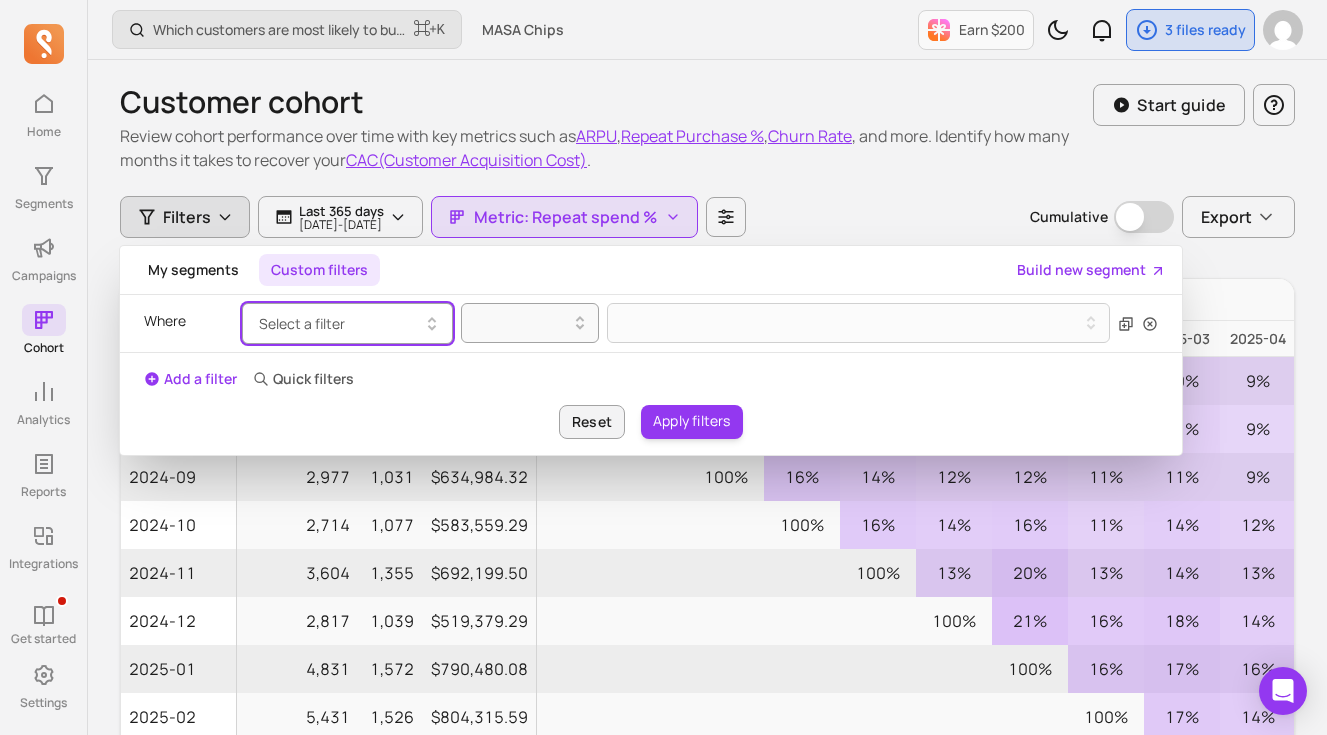 click on "Select a filter" at bounding box center (302, 323) 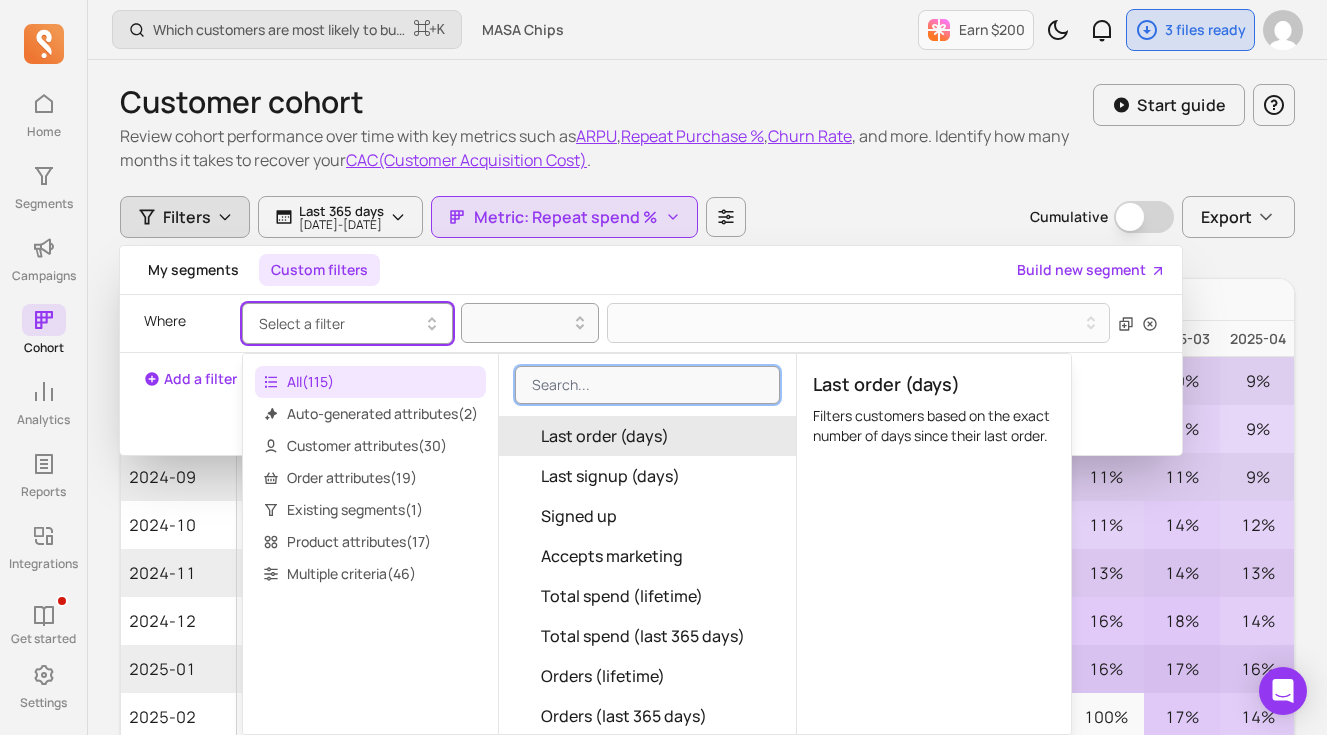 scroll, scrollTop: 368, scrollLeft: 0, axis: vertical 